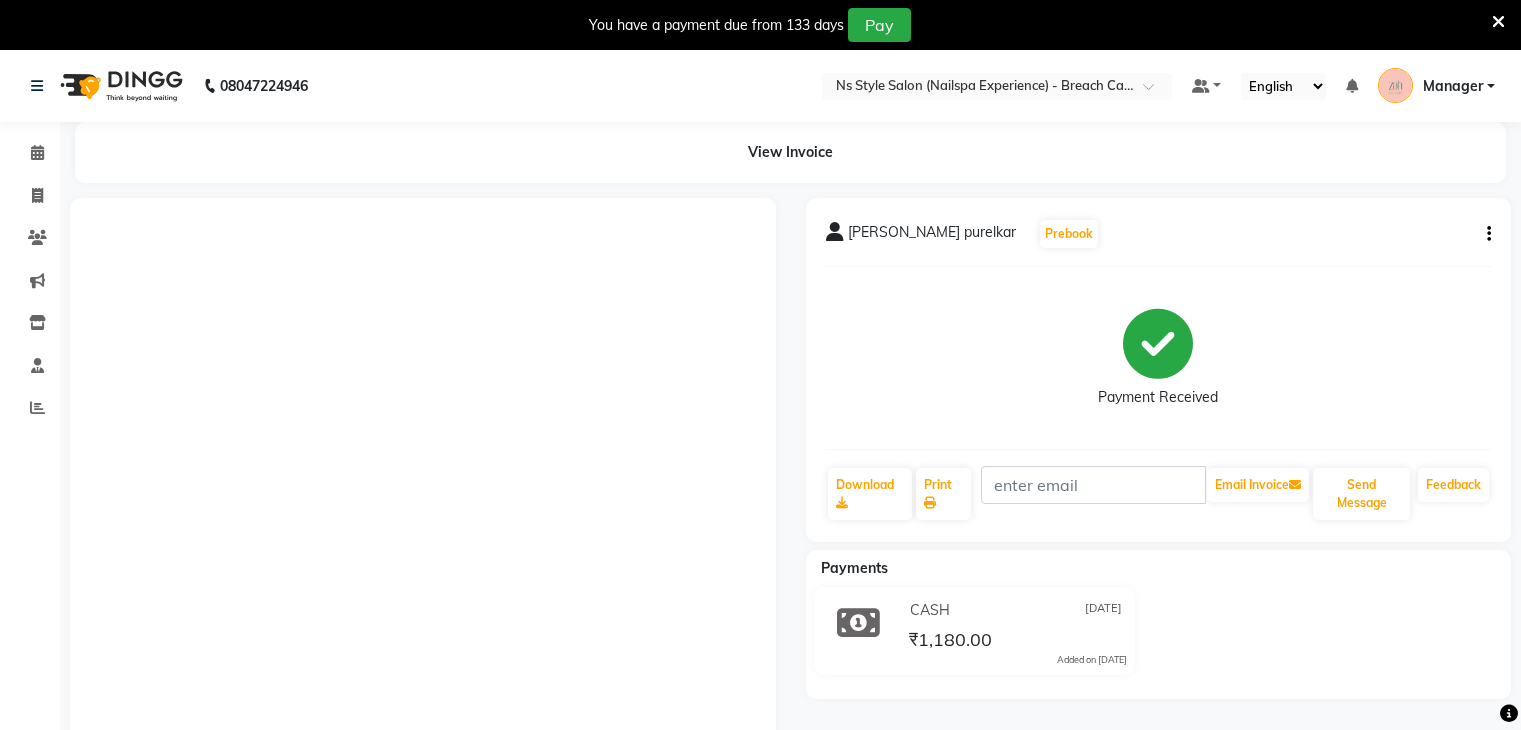 scroll, scrollTop: 192, scrollLeft: 0, axis: vertical 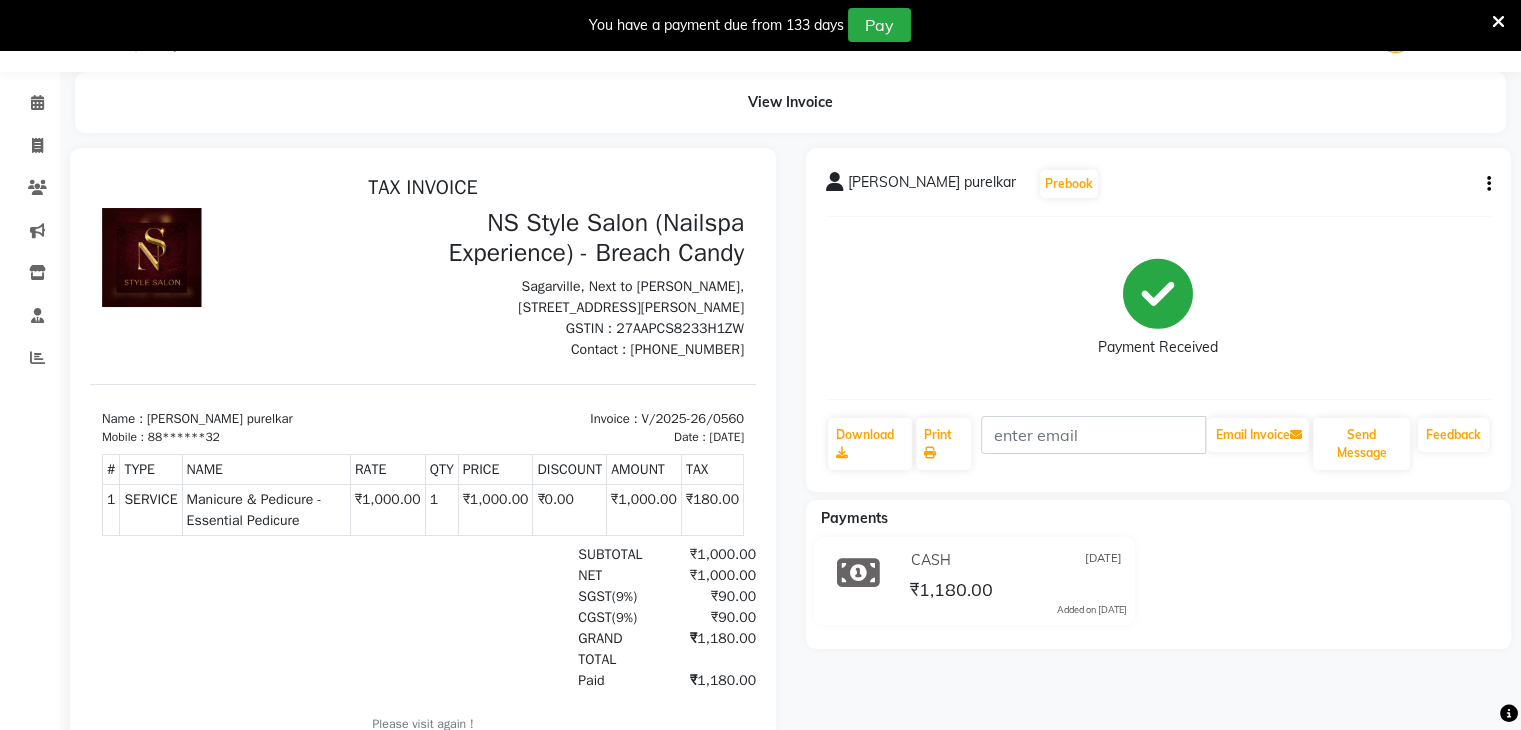 select on "service" 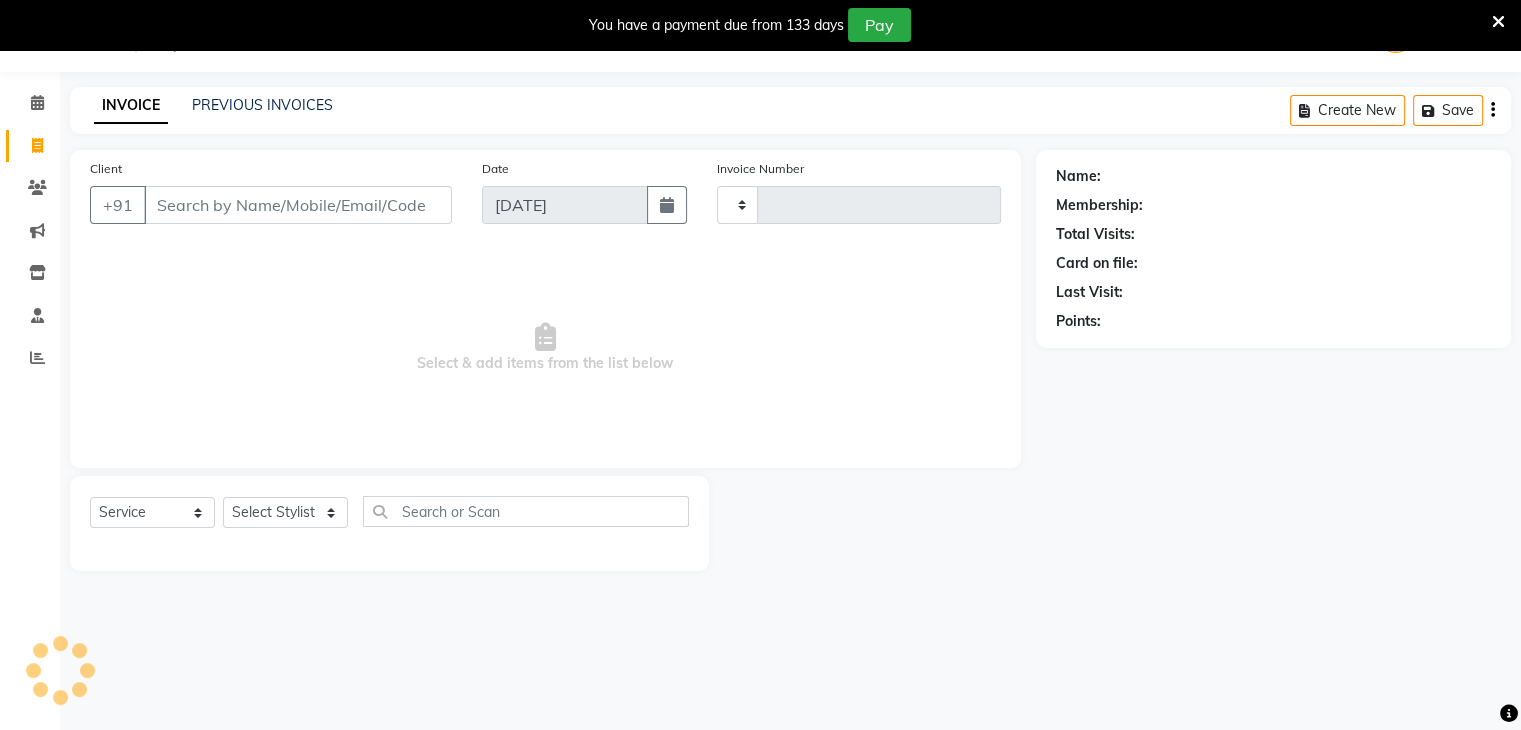 type on "0561" 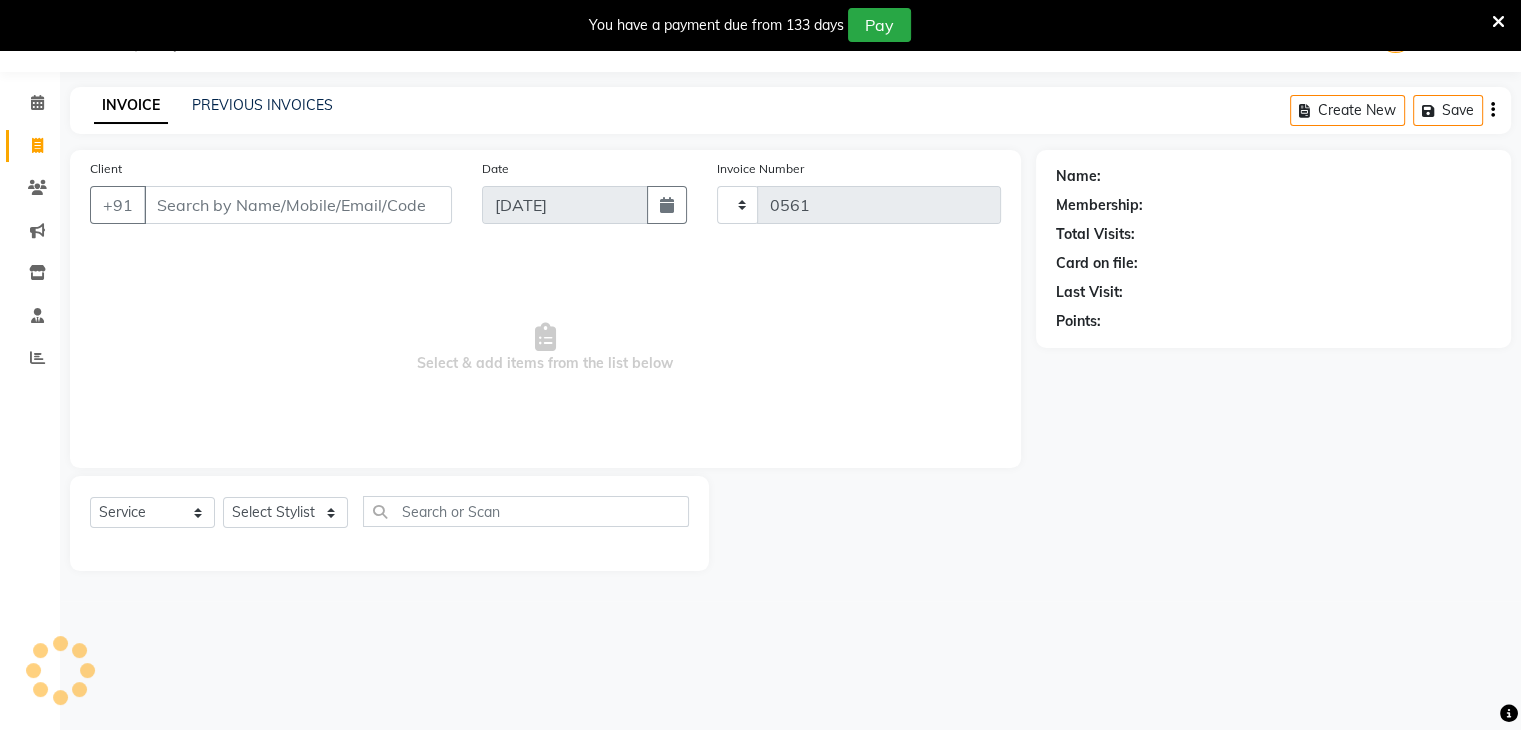 select on "5621" 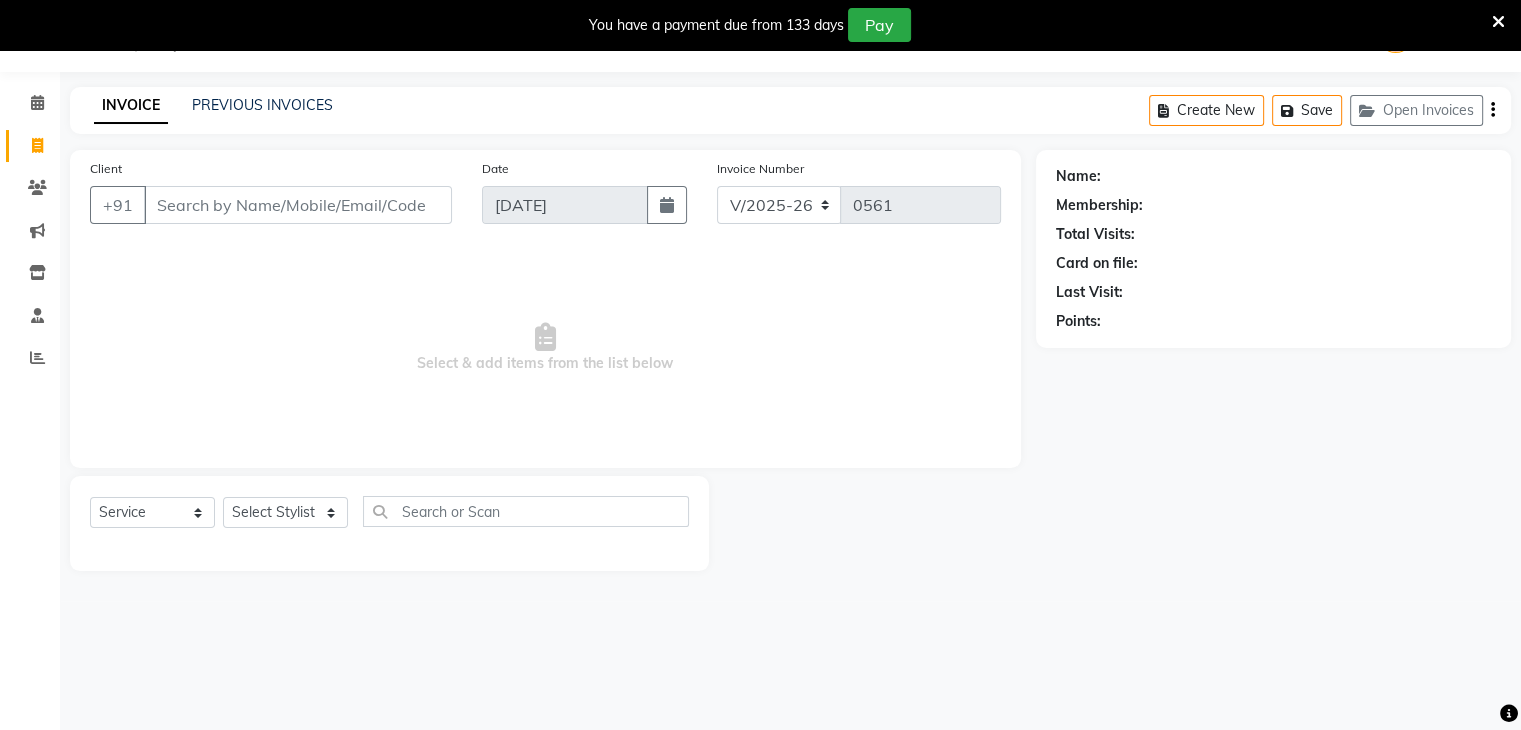 click on "Client" at bounding box center (298, 205) 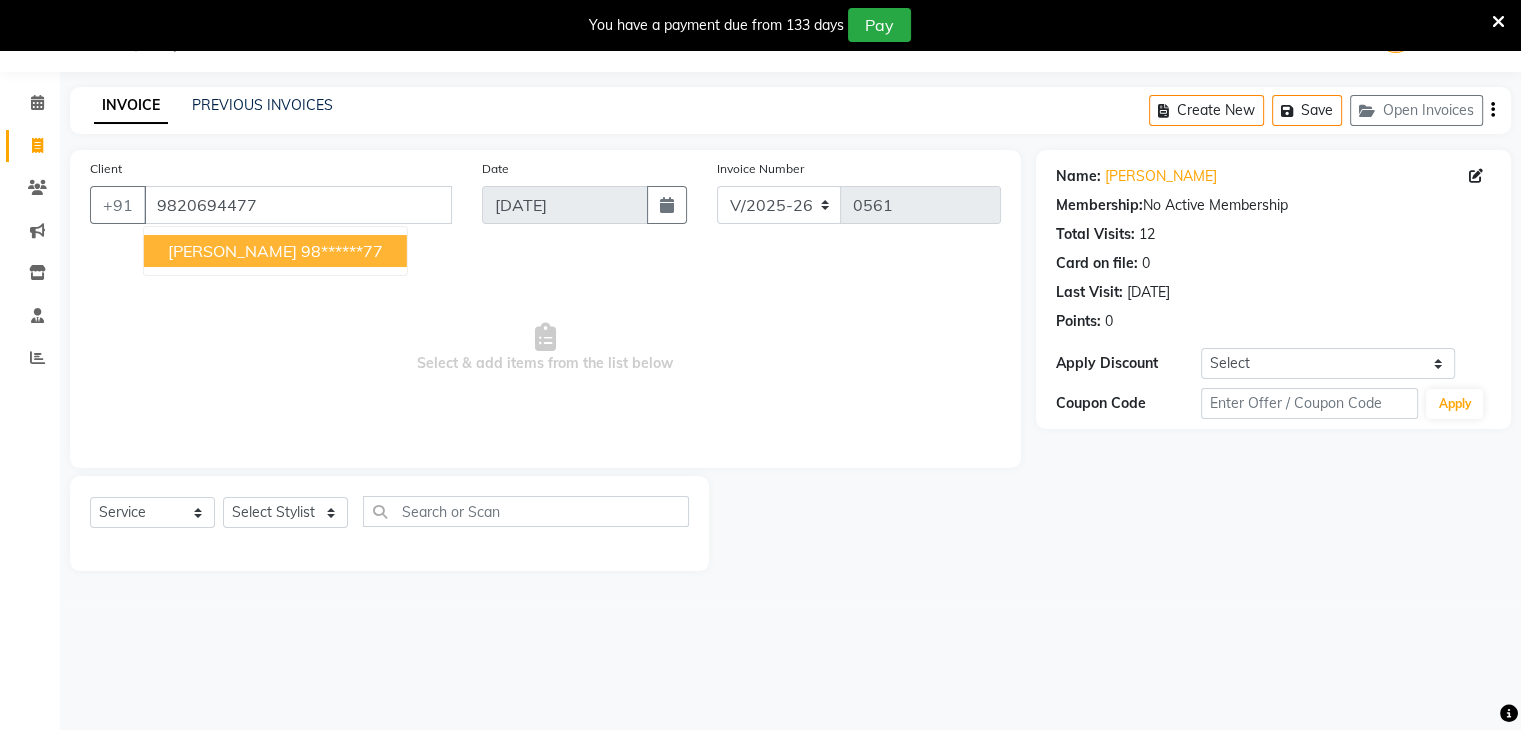 click on "[PERSON_NAME]" at bounding box center (232, 251) 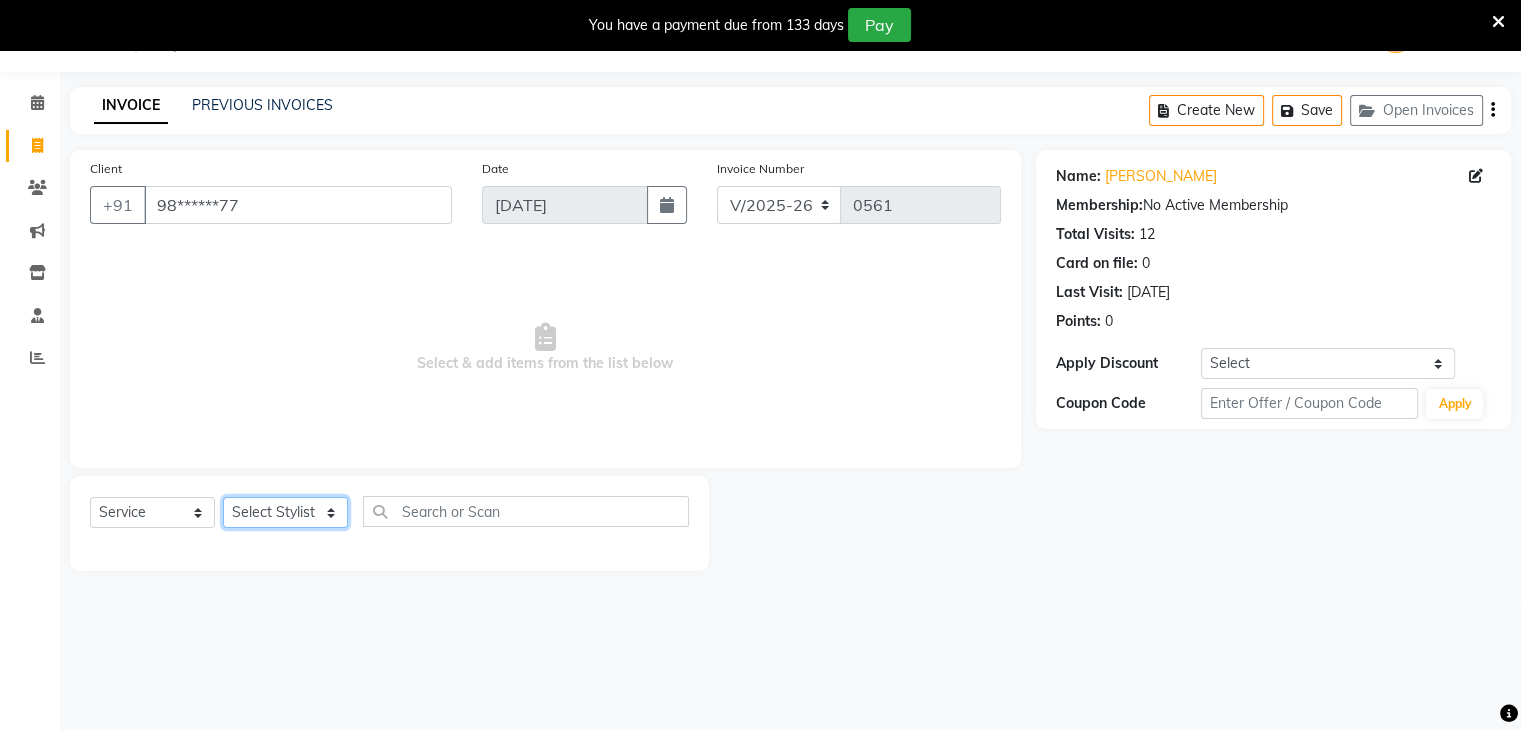 click on "Select Stylist [PERSON_NAME] Manager [PERSON_NAME] [PERSON_NAME] [PERSON_NAME] Sankat [PERSON_NAME]" 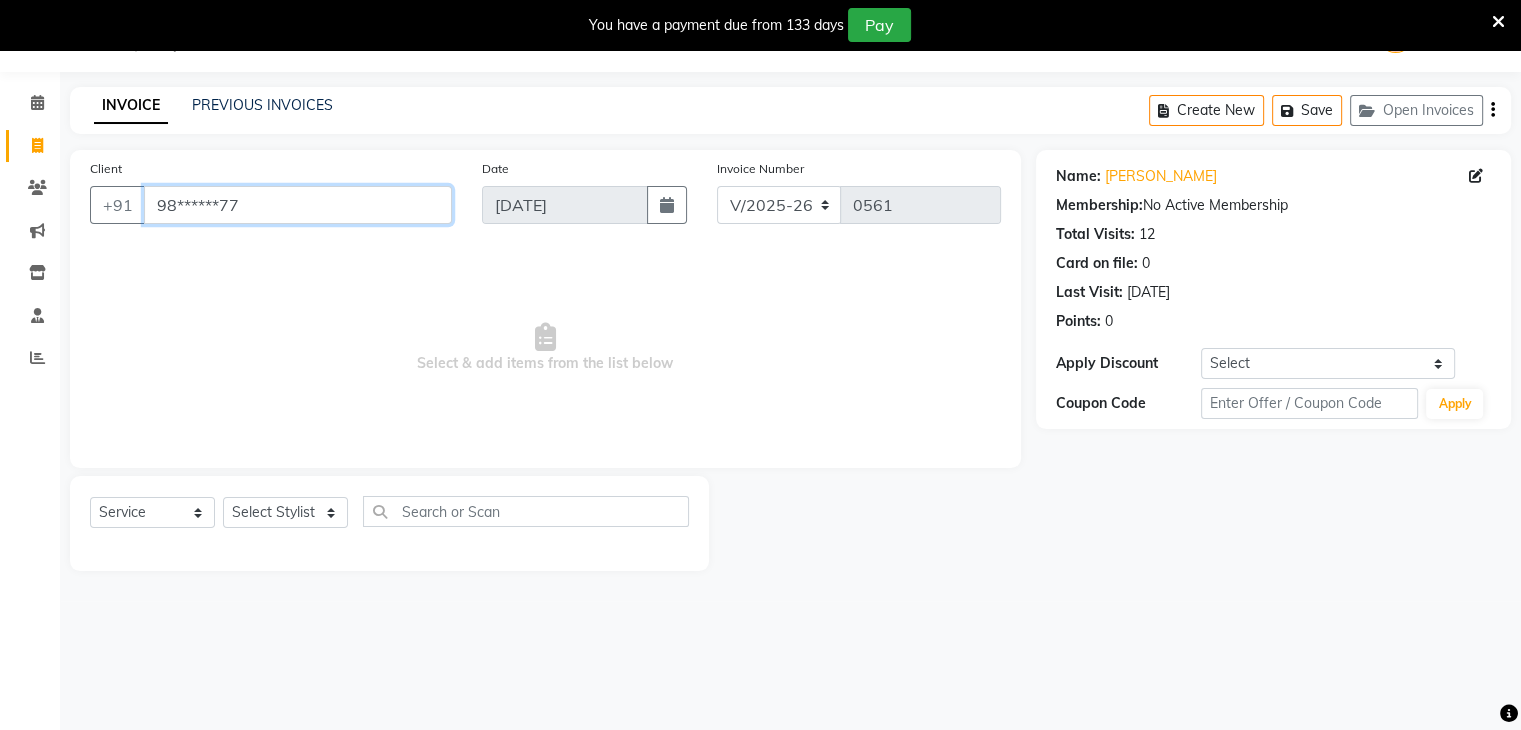 click on "98******77" at bounding box center [298, 205] 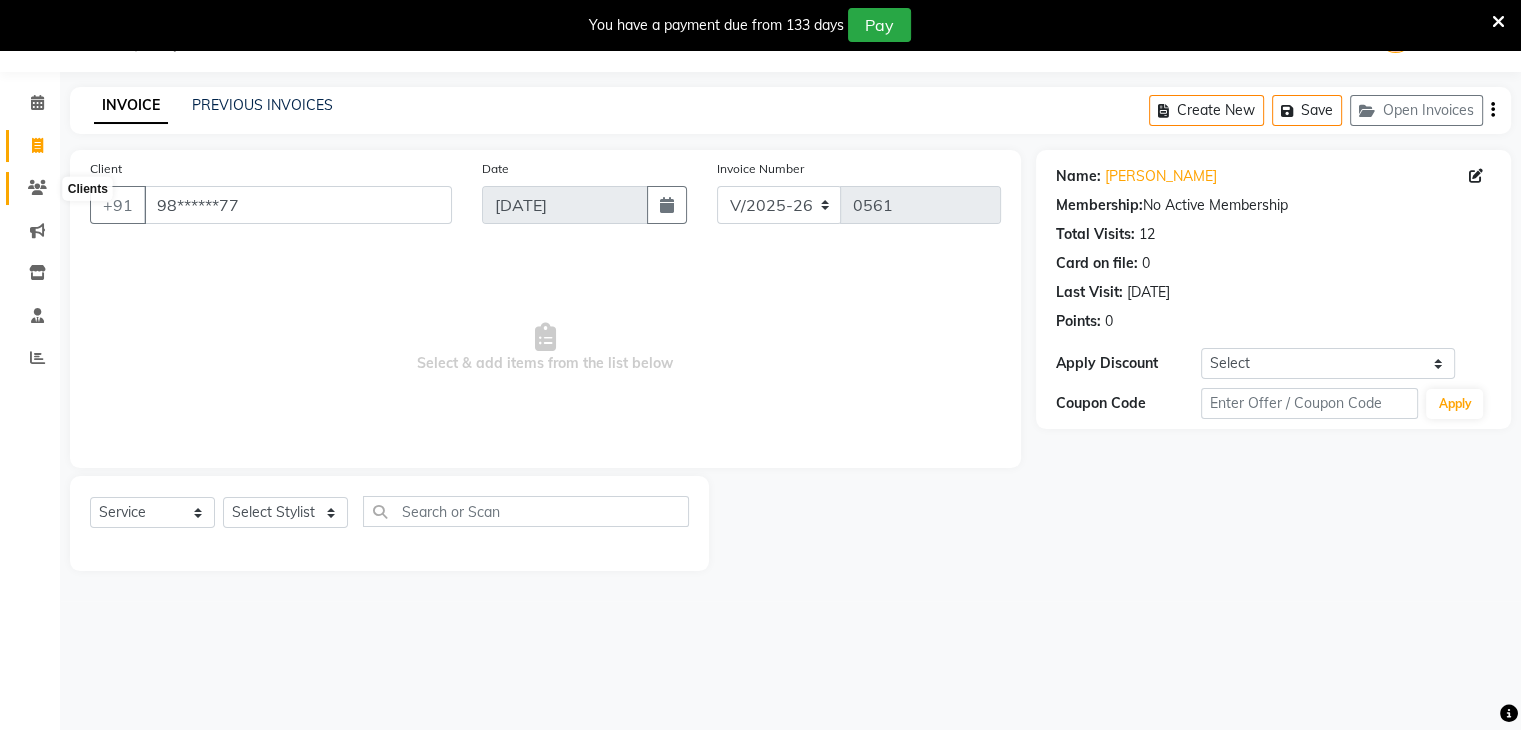 click 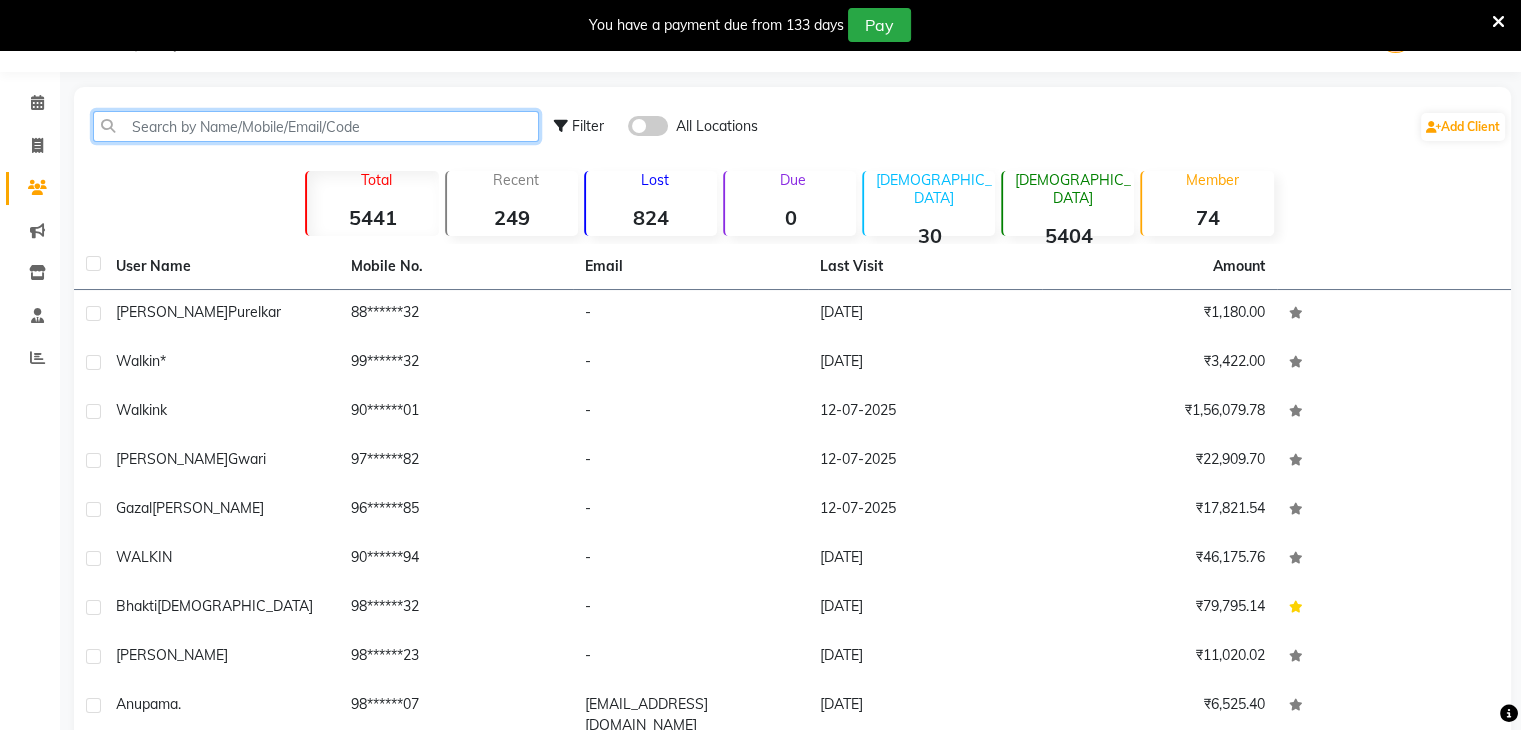 click 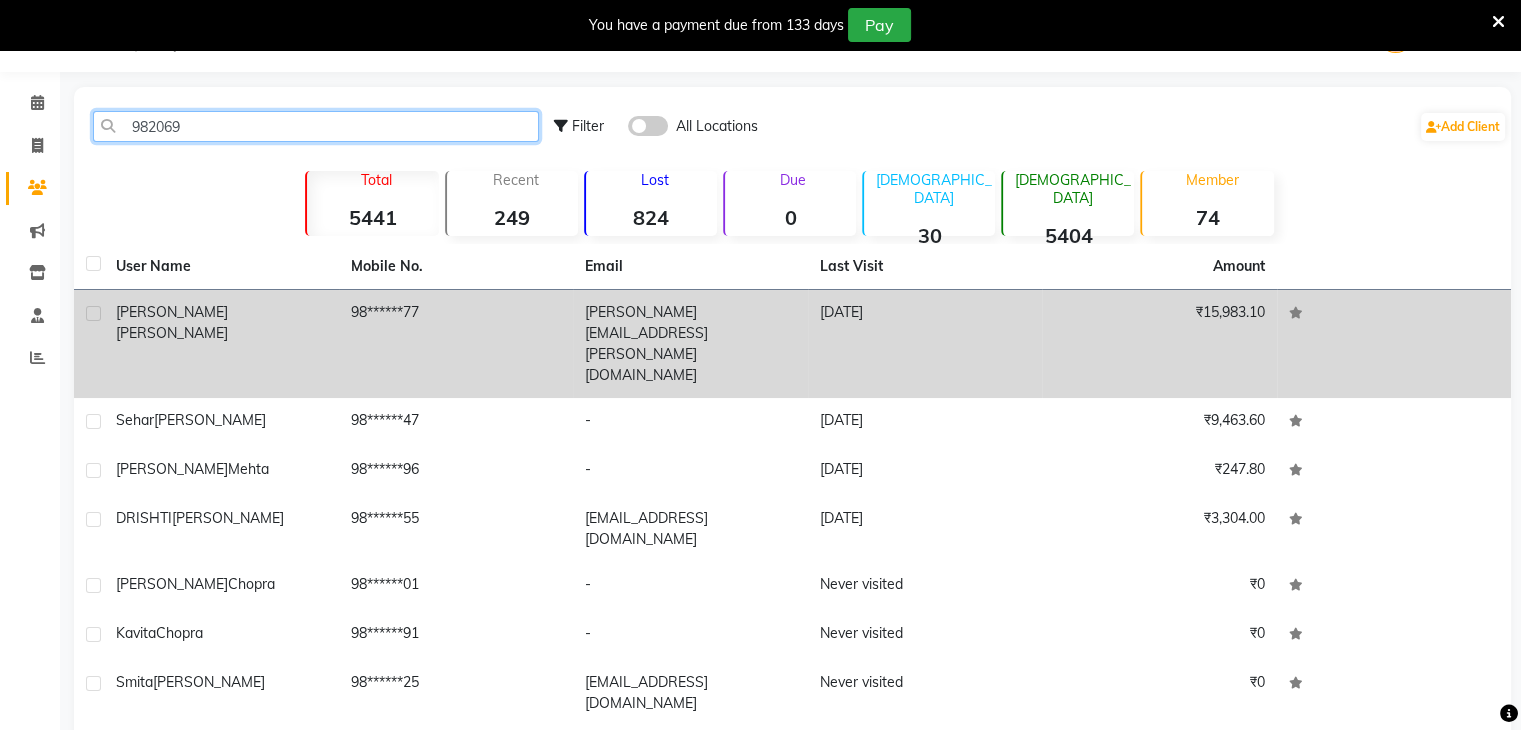 type on "982069" 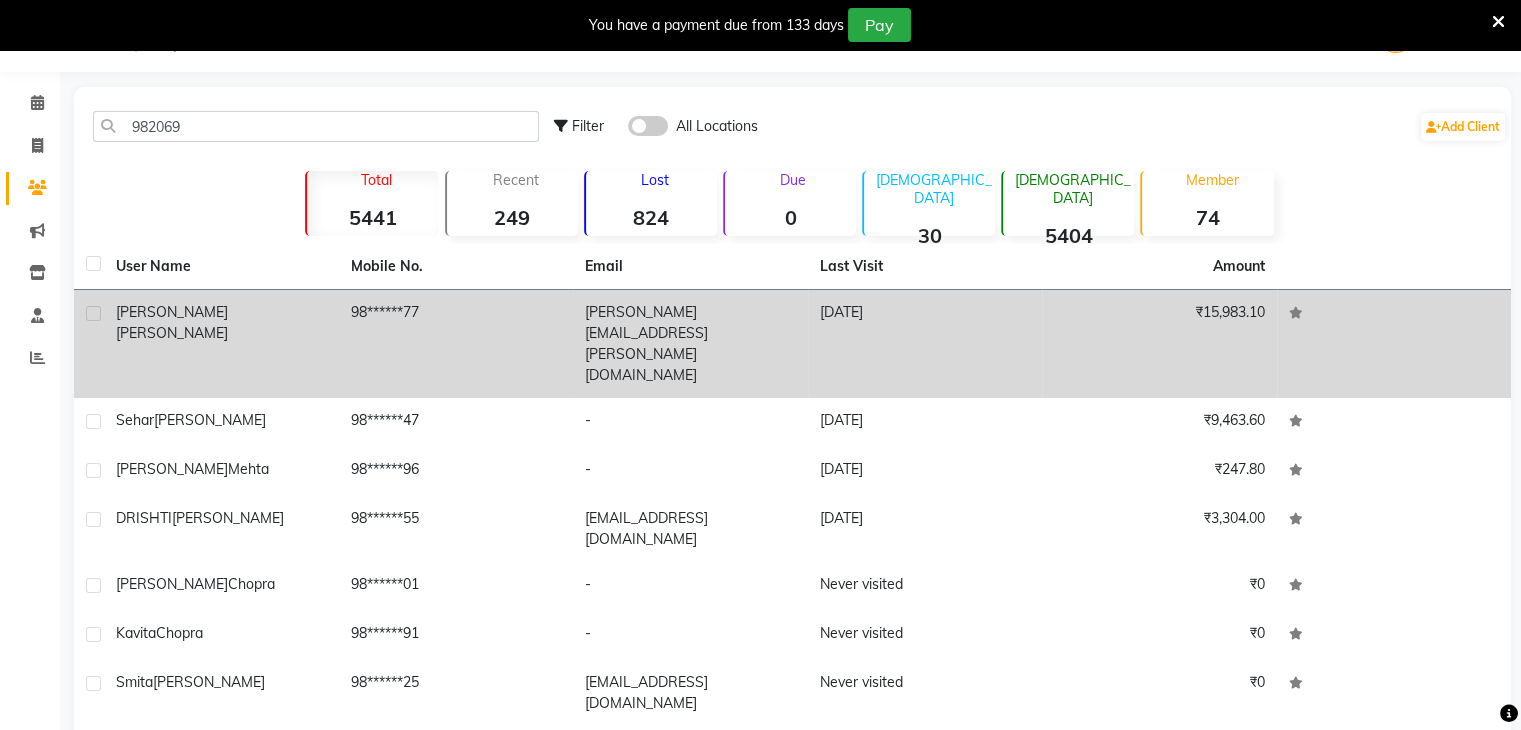 click on "[PERSON_NAME]" 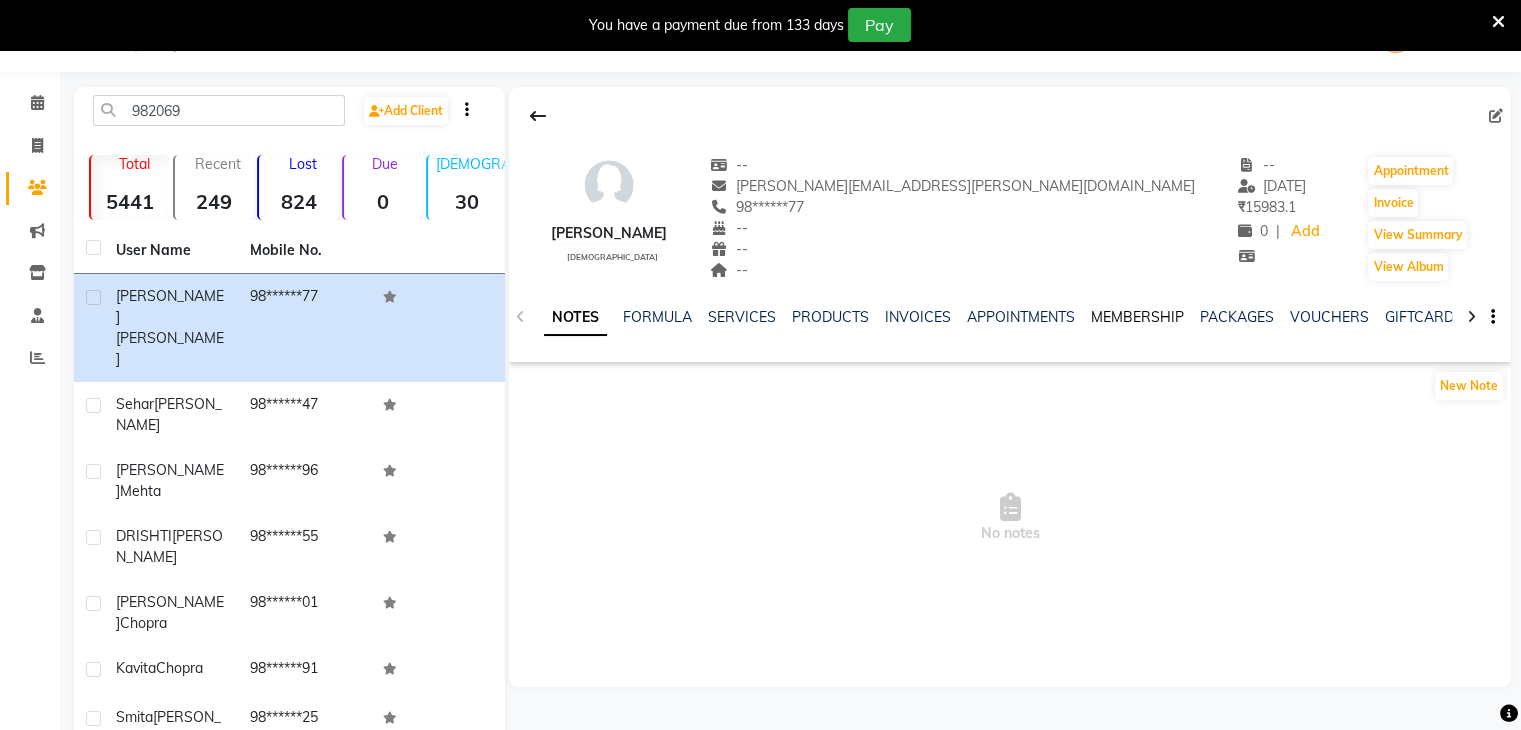 click on "MEMBERSHIP" 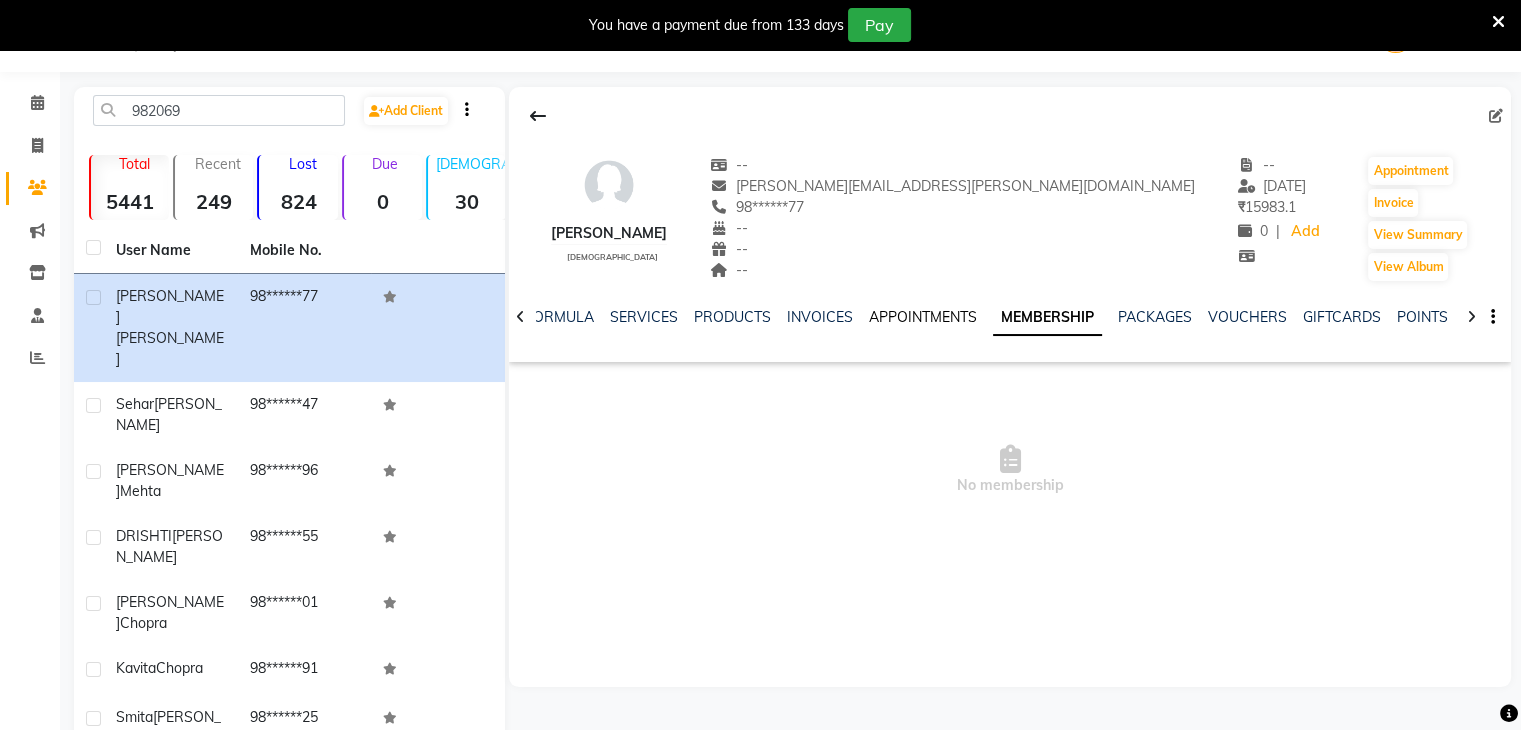 click on "APPOINTMENTS" 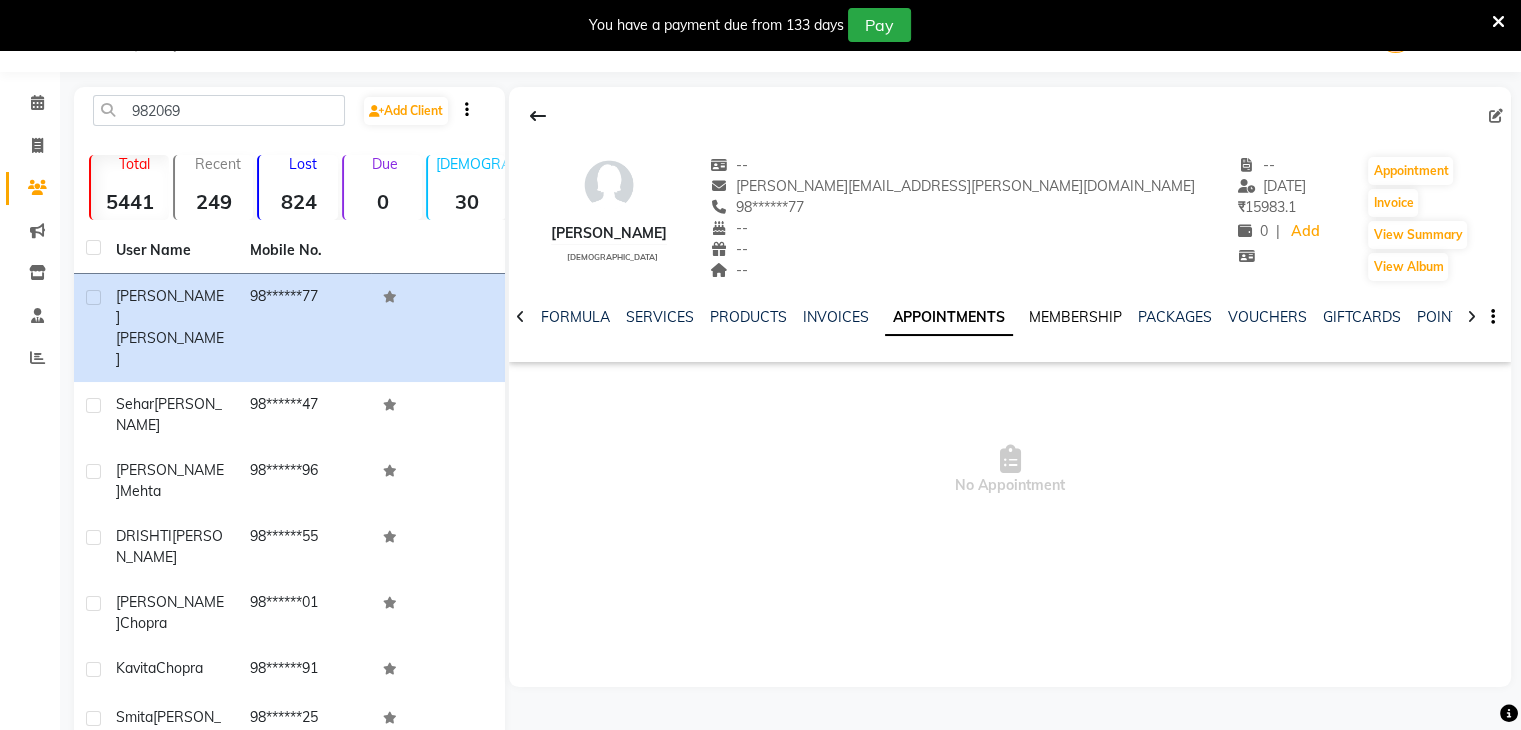 click on "MEMBERSHIP" 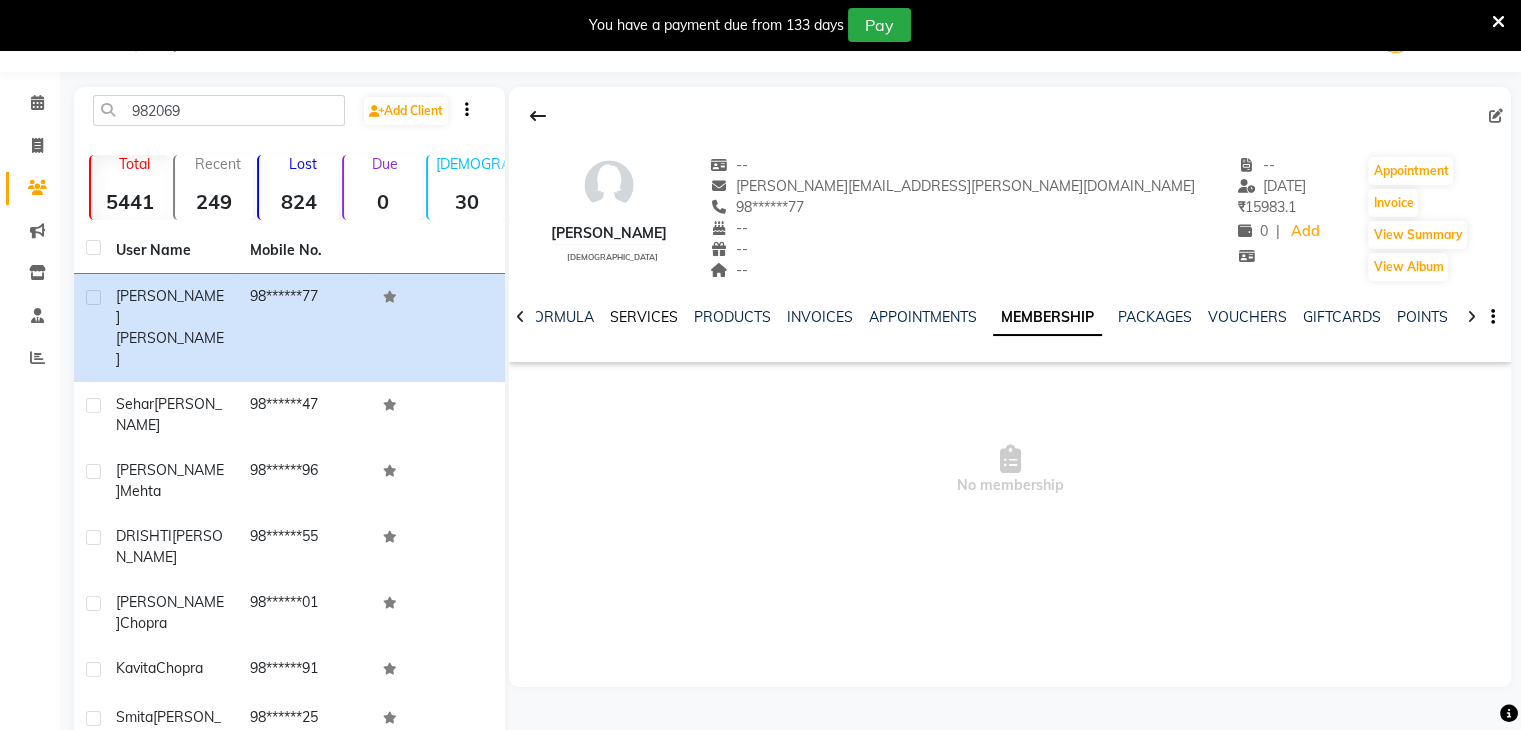 click on "SERVICES" 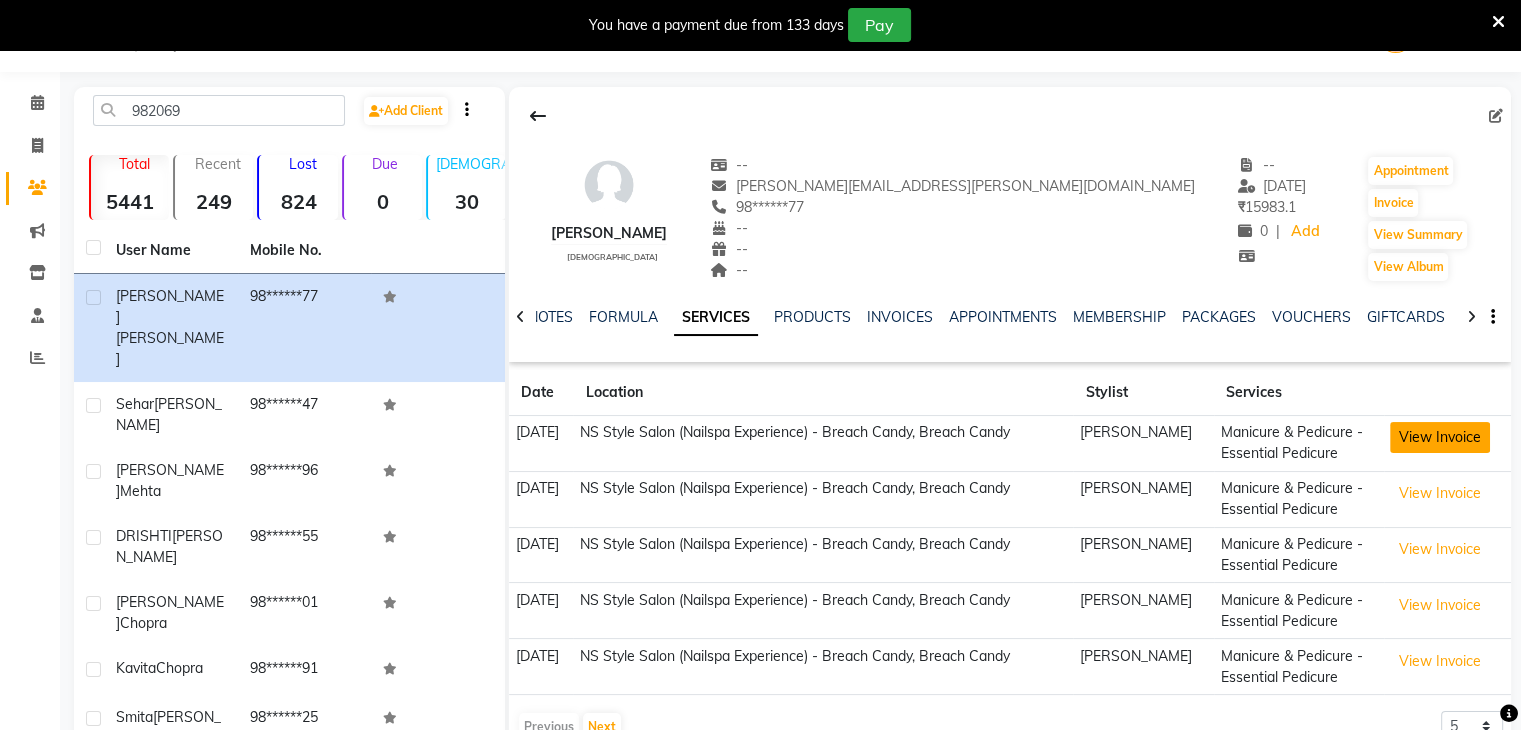 click on "View Invoice" 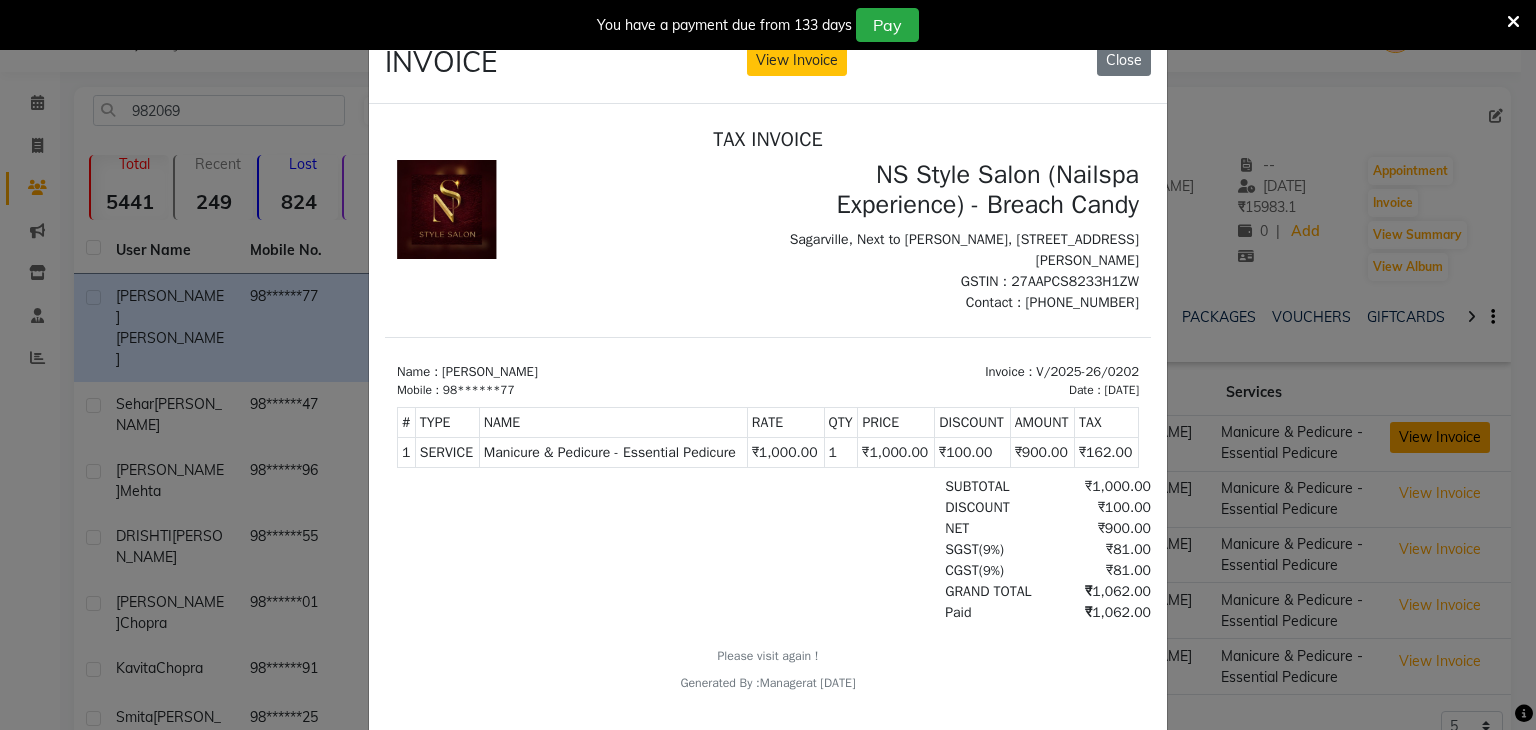 scroll, scrollTop: 0, scrollLeft: 0, axis: both 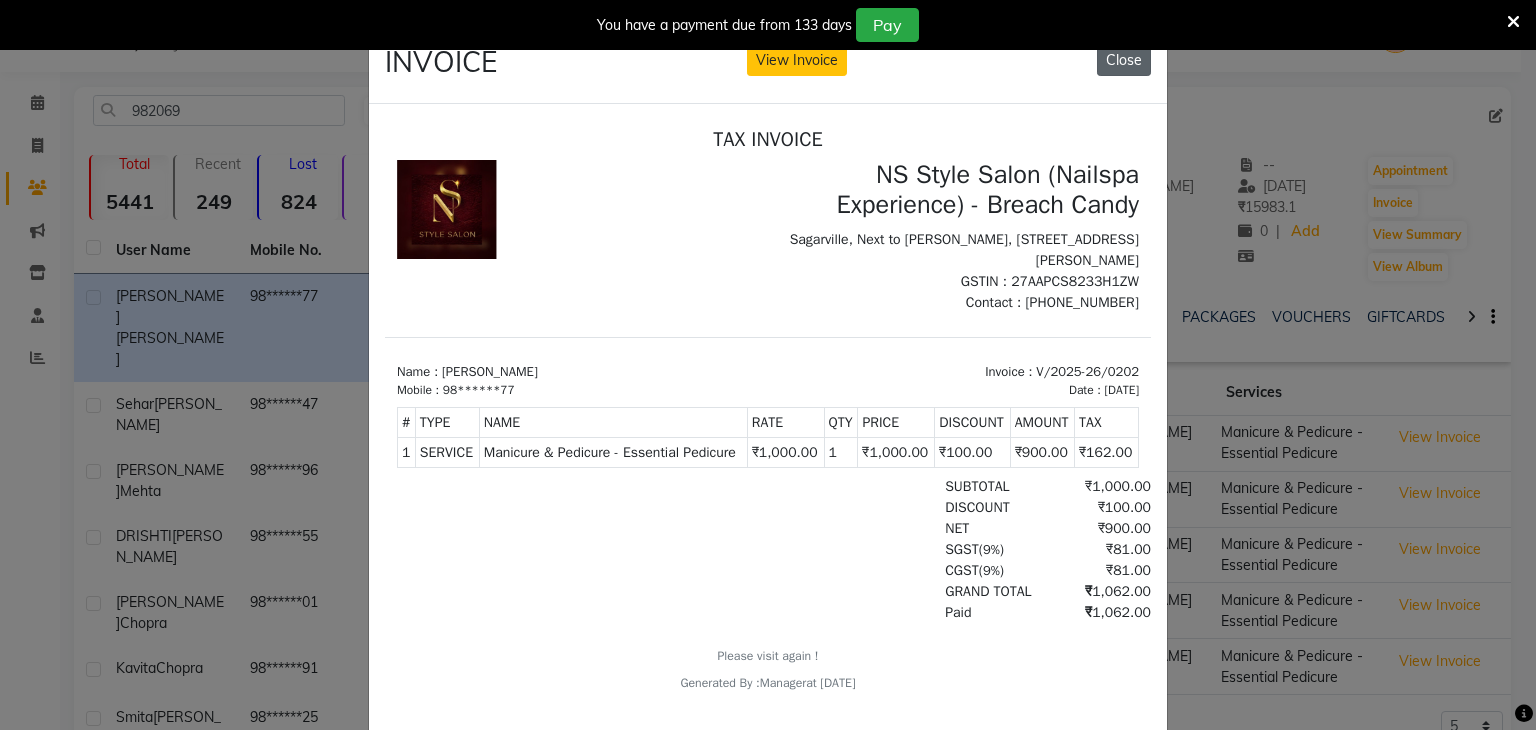 click on "Close" 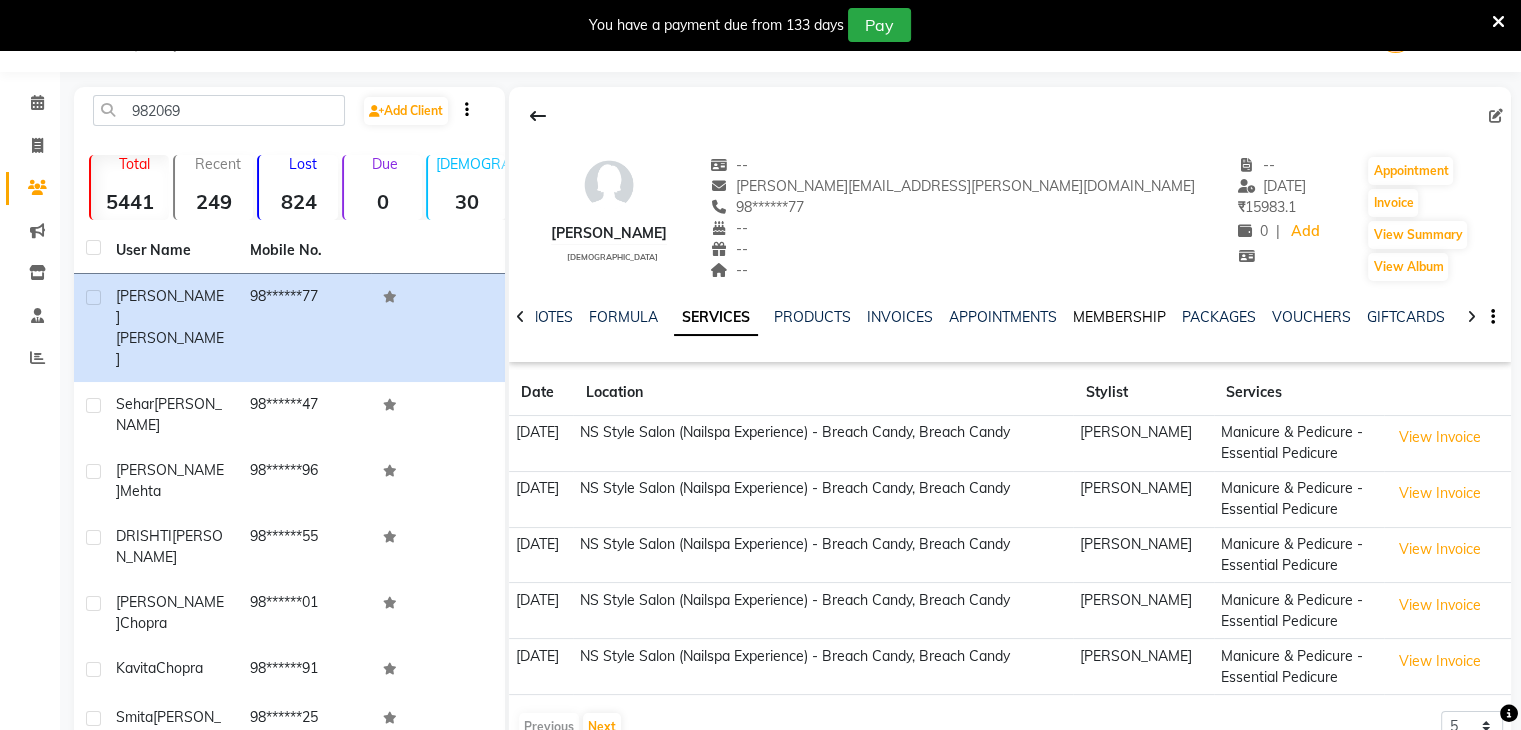 click on "MEMBERSHIP" 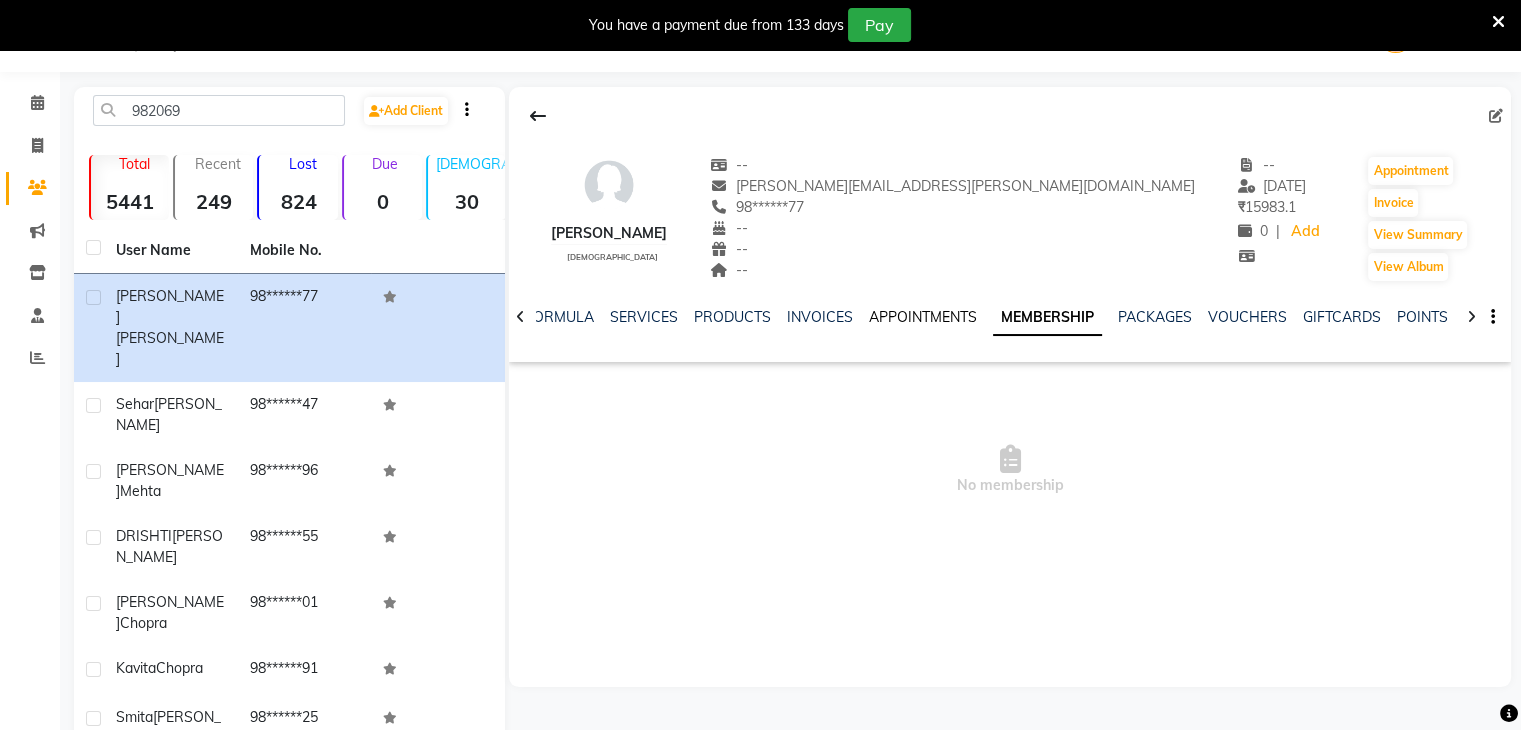 click on "APPOINTMENTS" 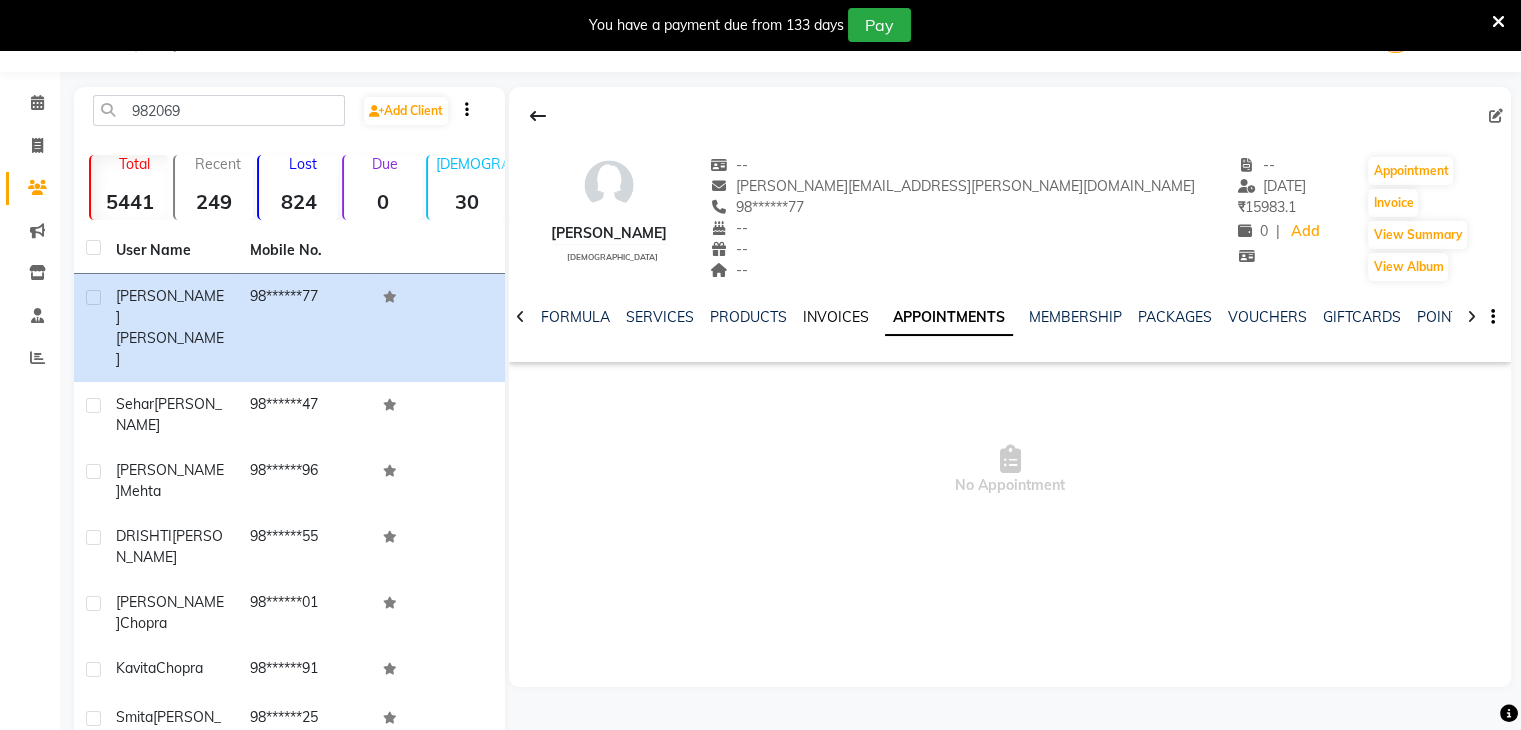 click on "INVOICES" 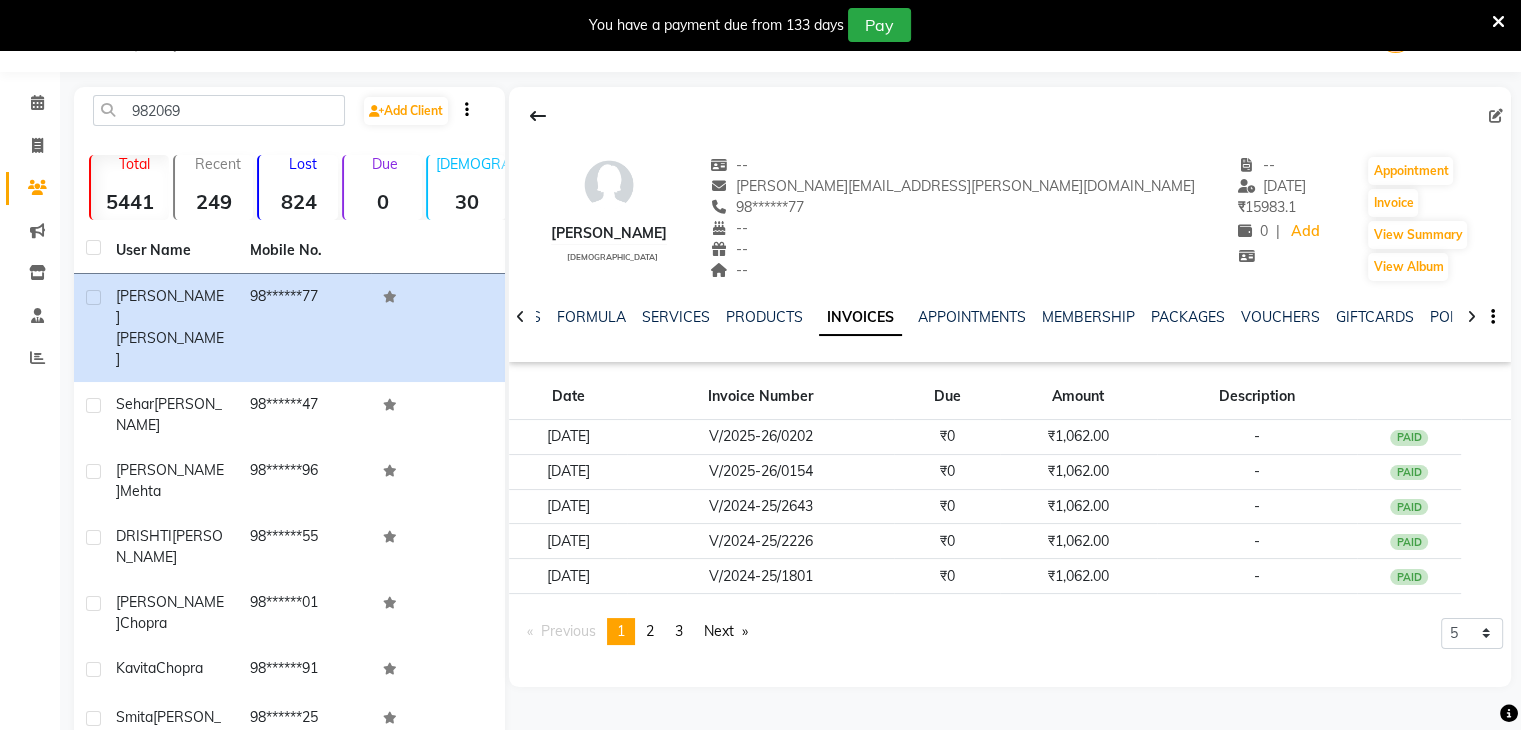 click on "FORMULA" 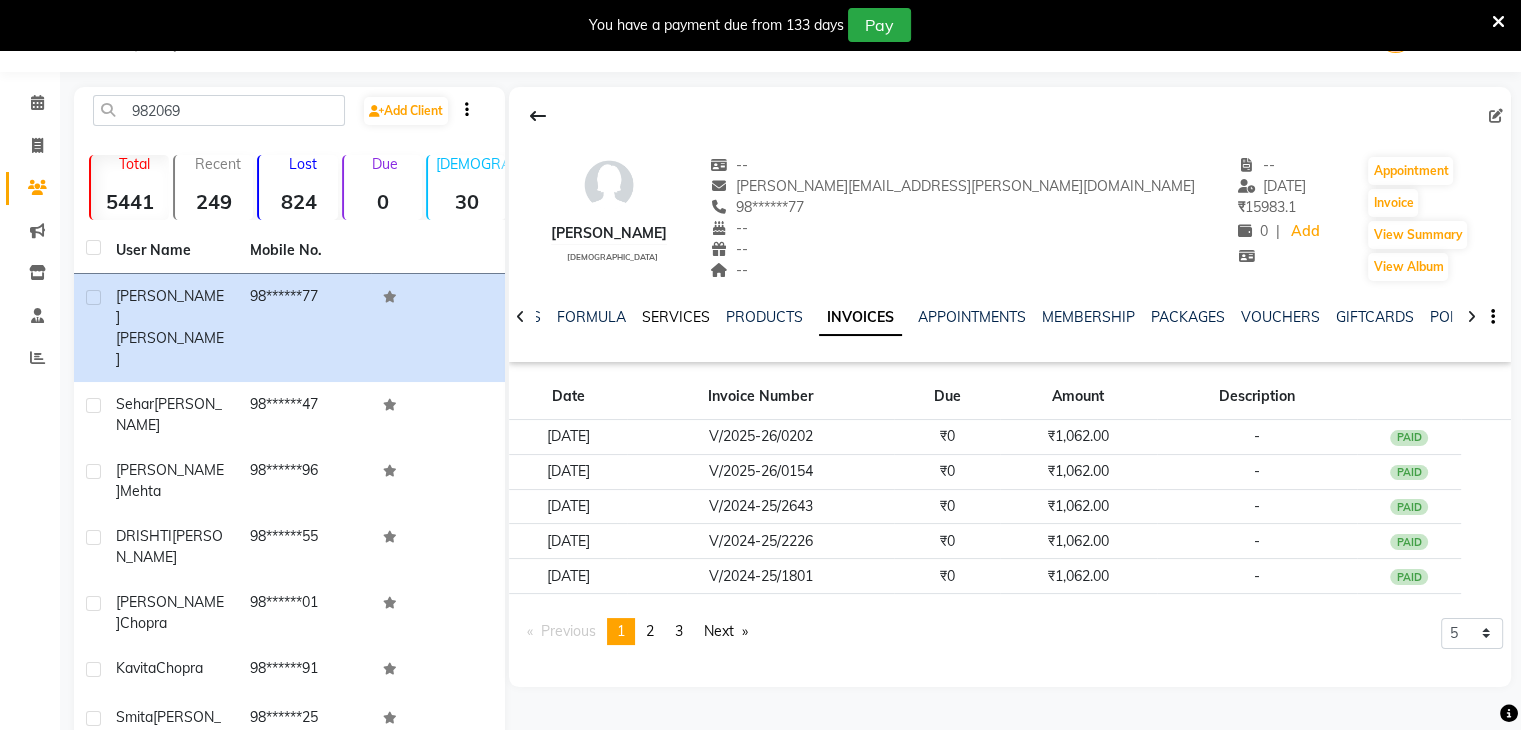 click on "SERVICES" 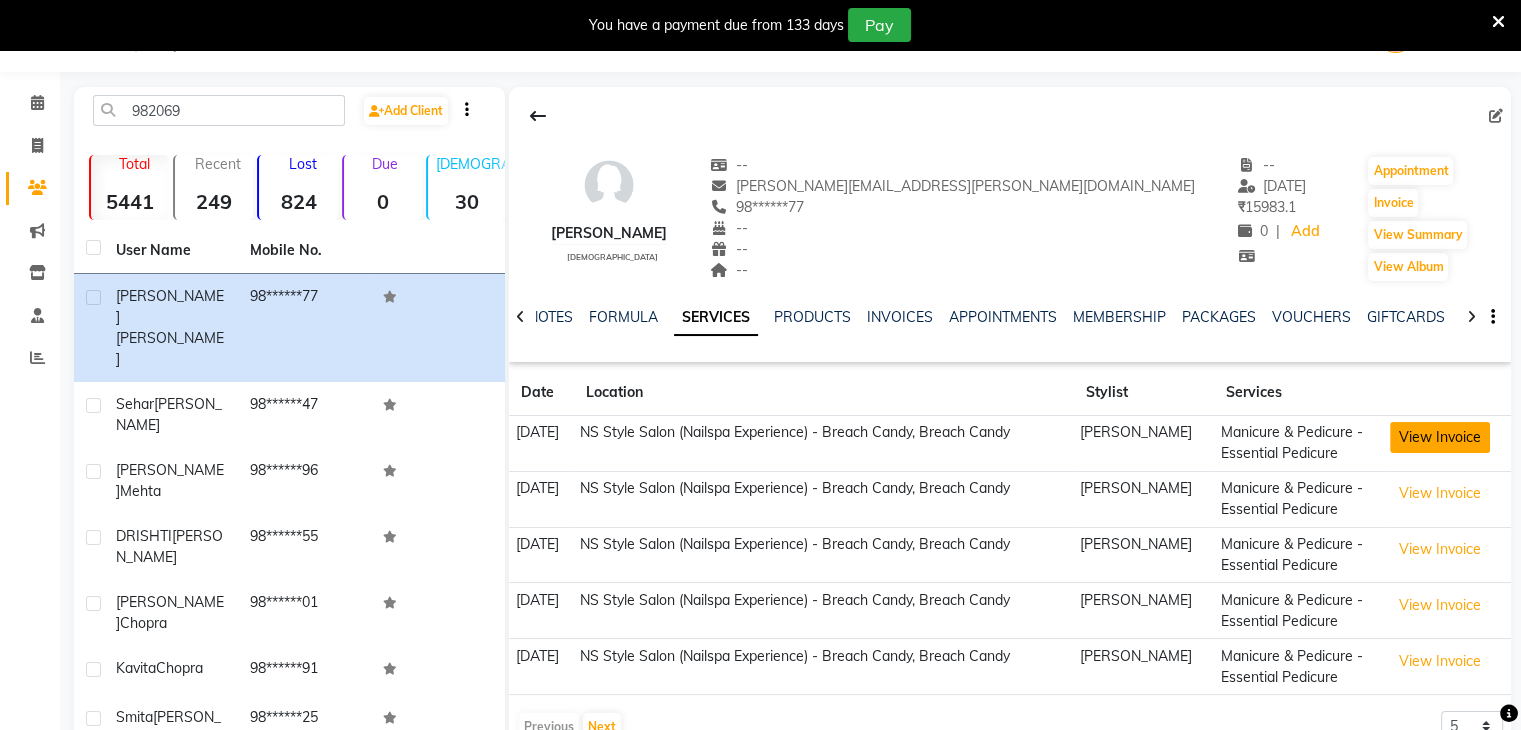 click on "View Invoice" 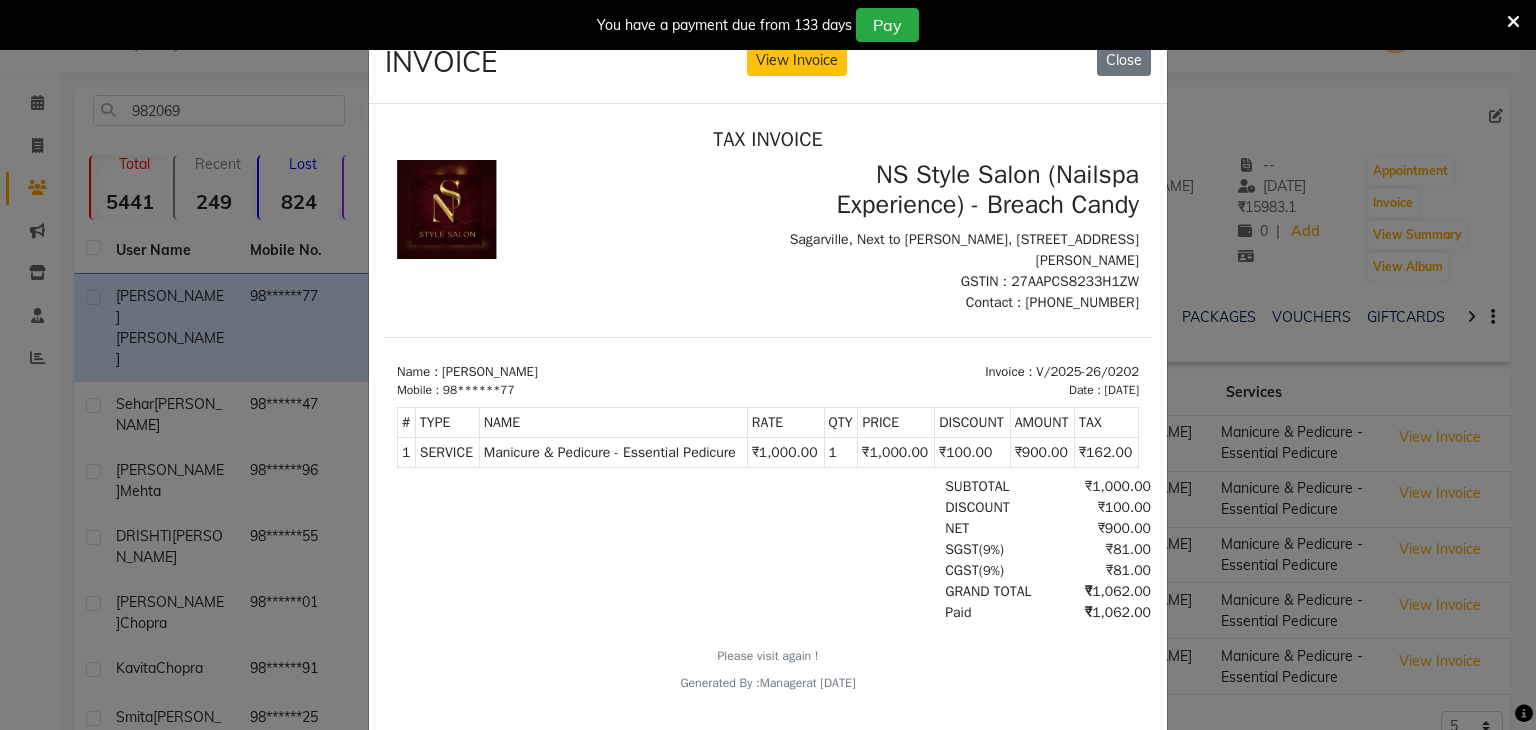 scroll, scrollTop: 16, scrollLeft: 0, axis: vertical 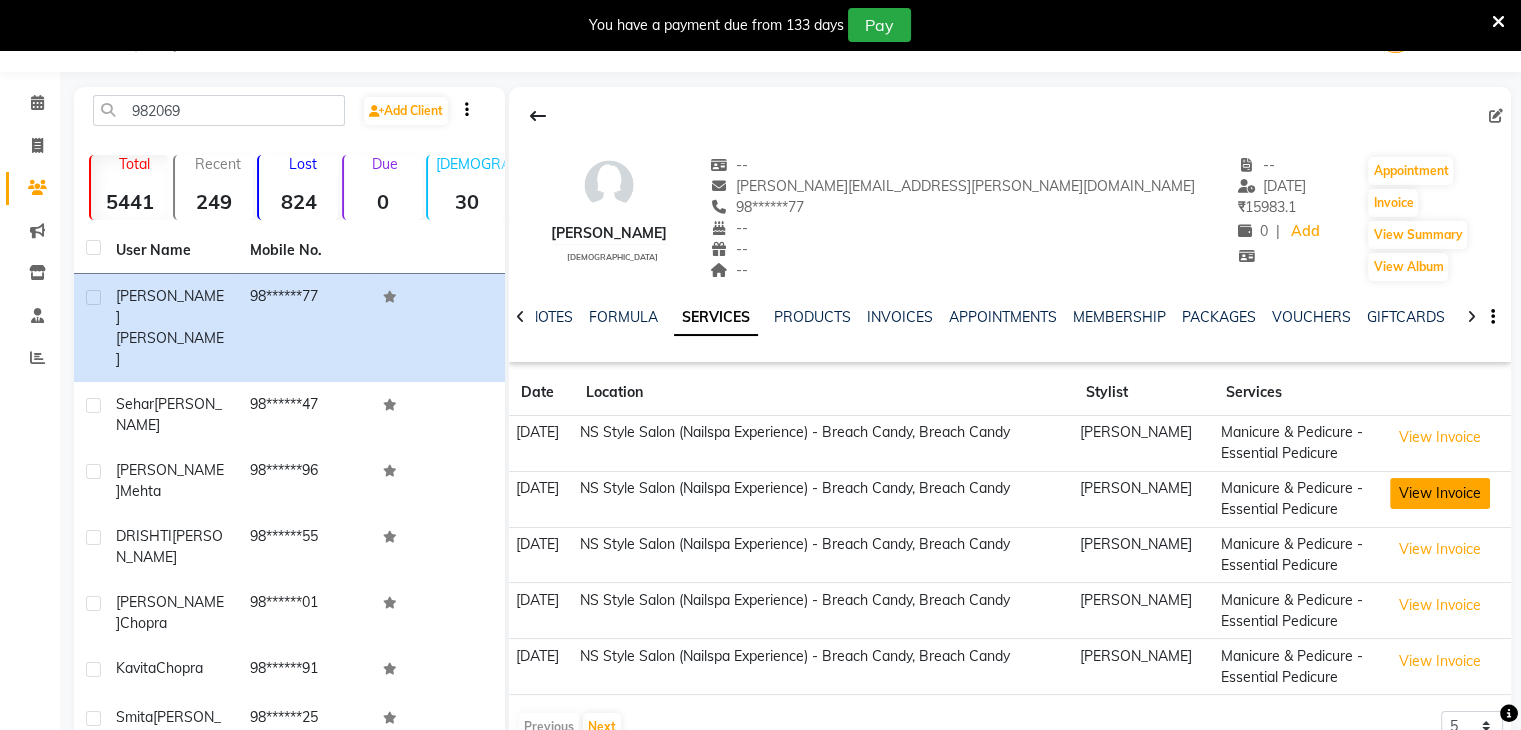 click on "View Invoice" 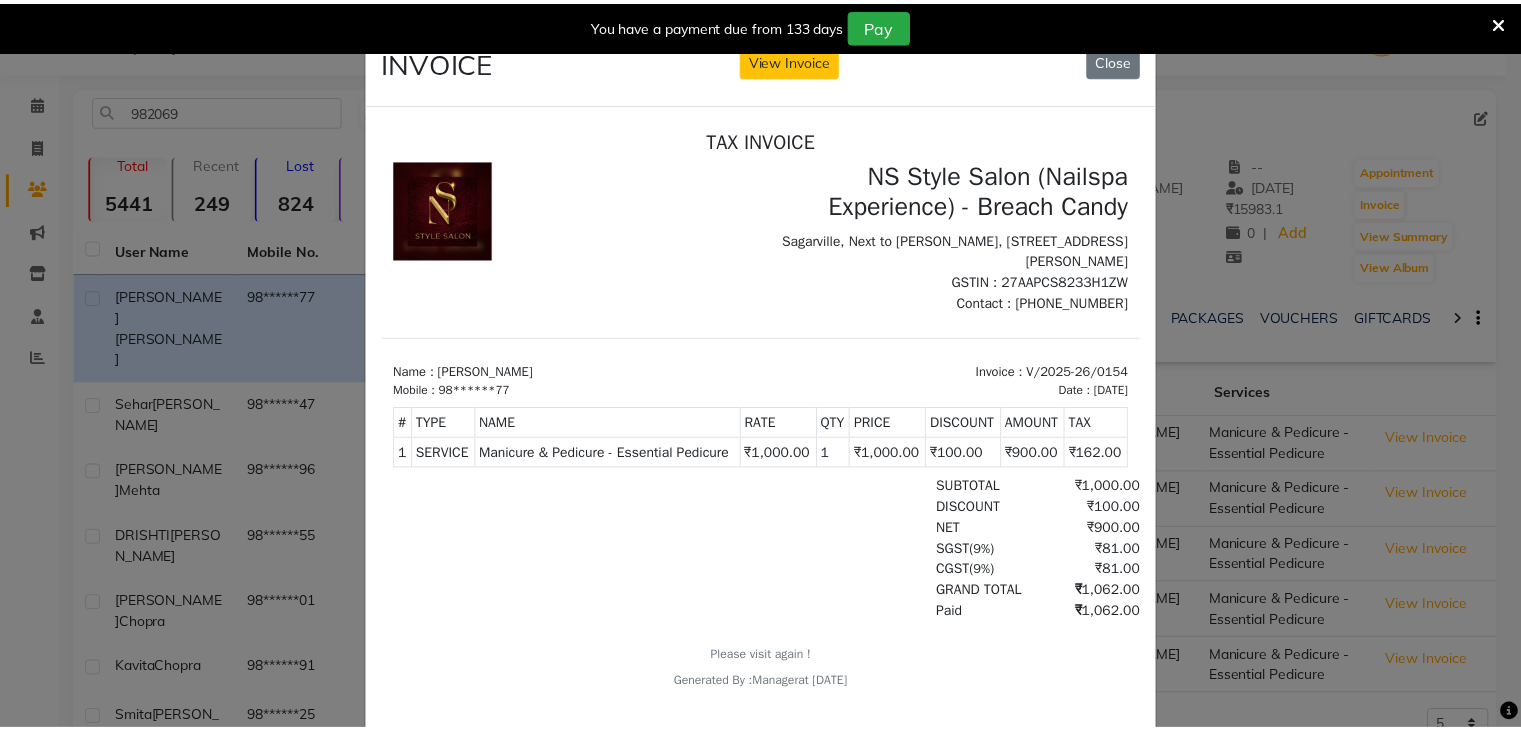 scroll, scrollTop: 16, scrollLeft: 0, axis: vertical 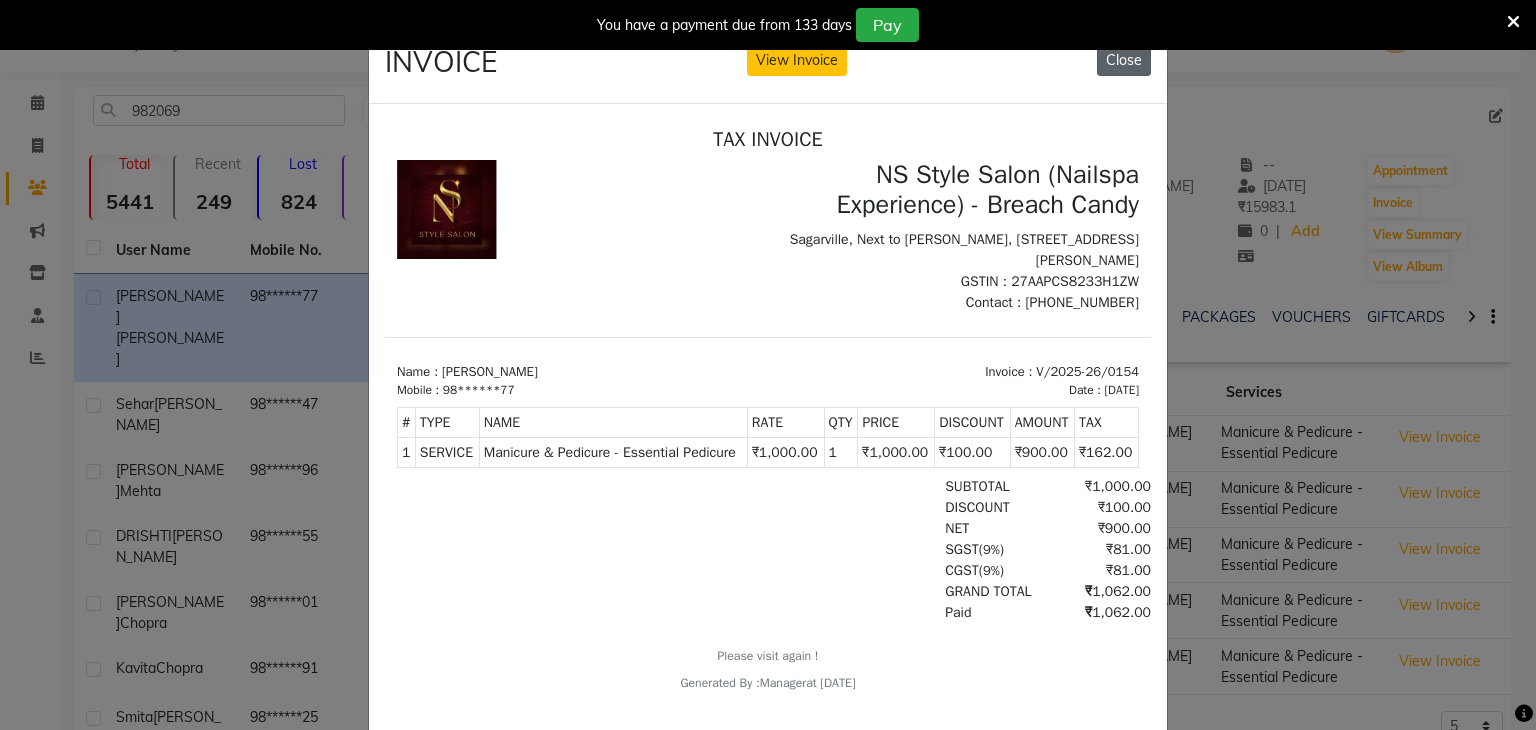 click on "Close" 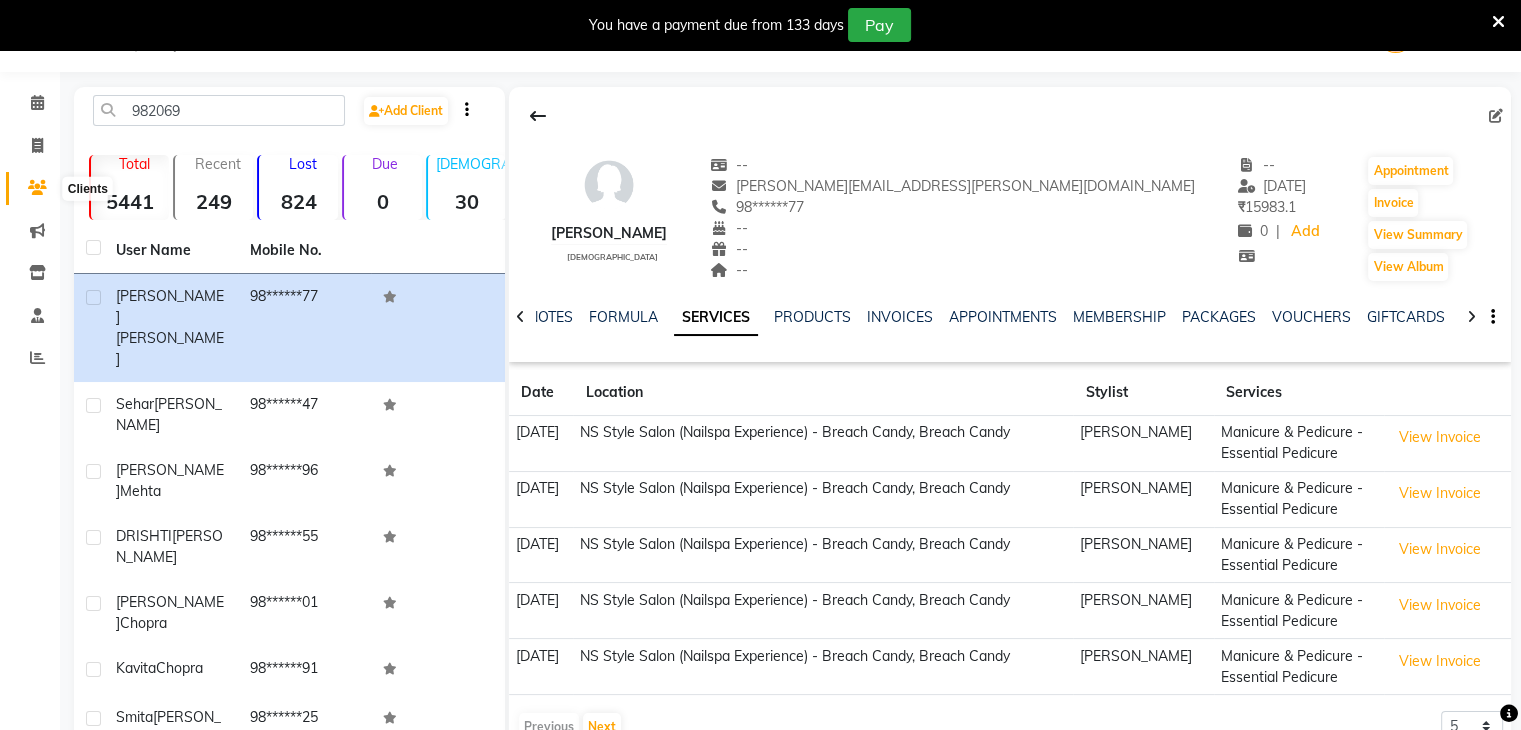 click 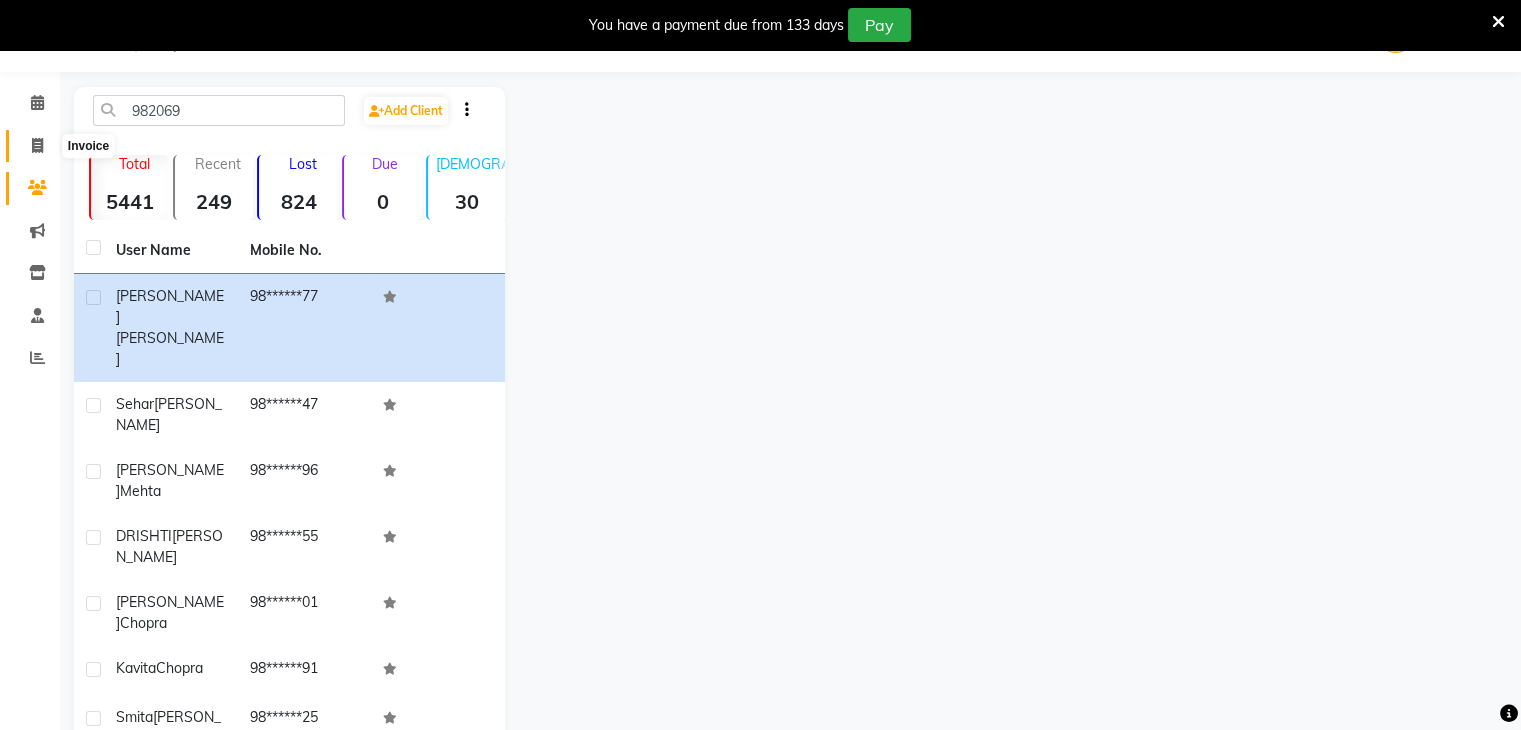 click 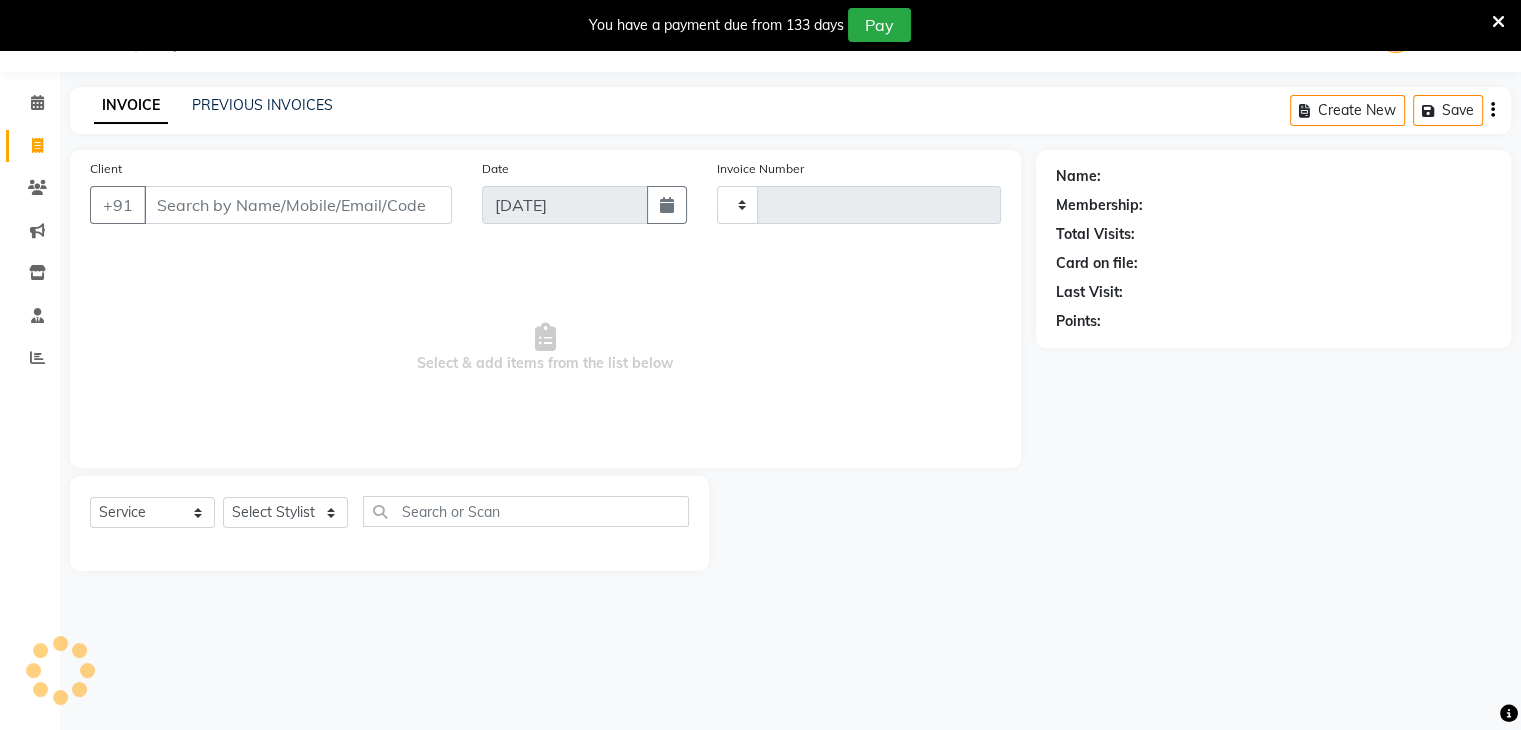 type on "0561" 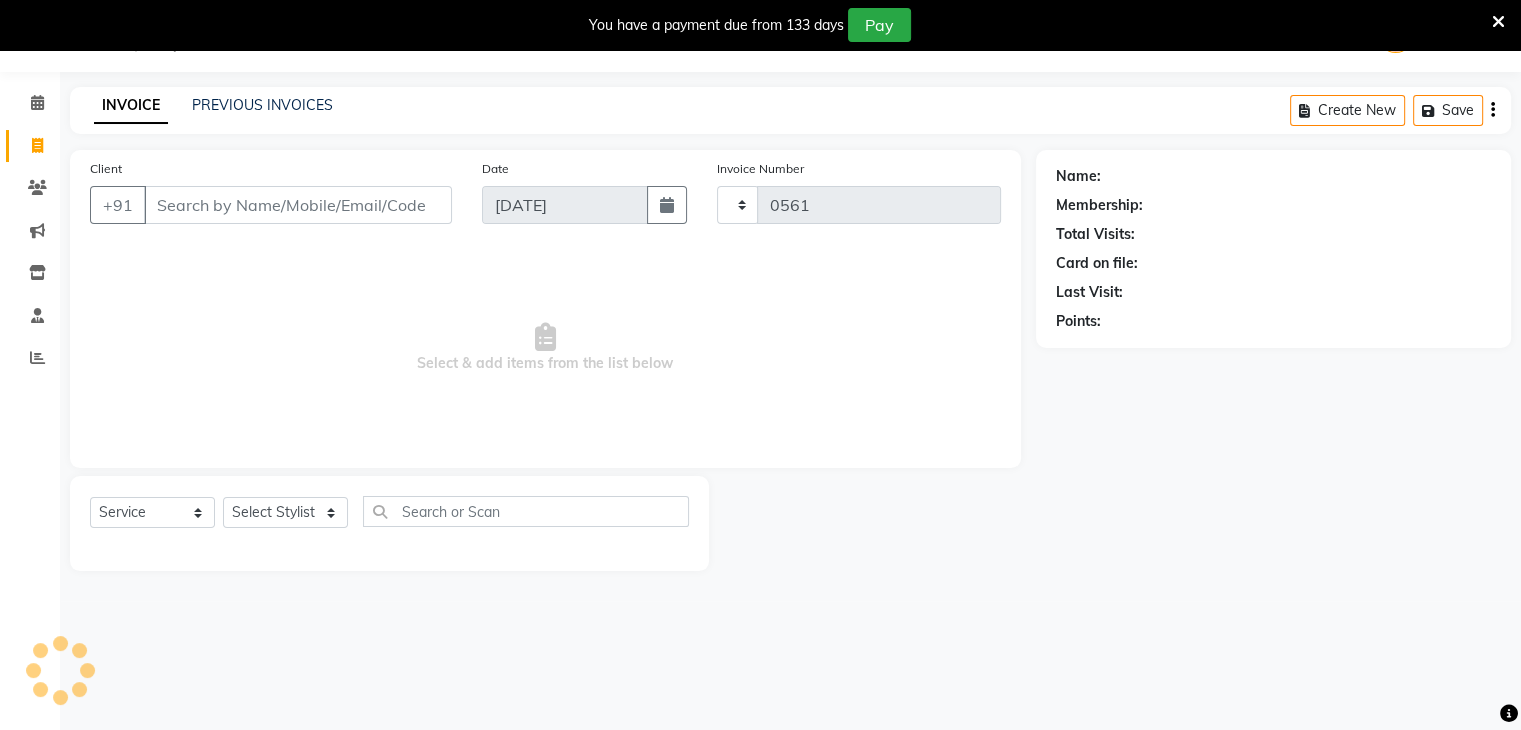 select on "5621" 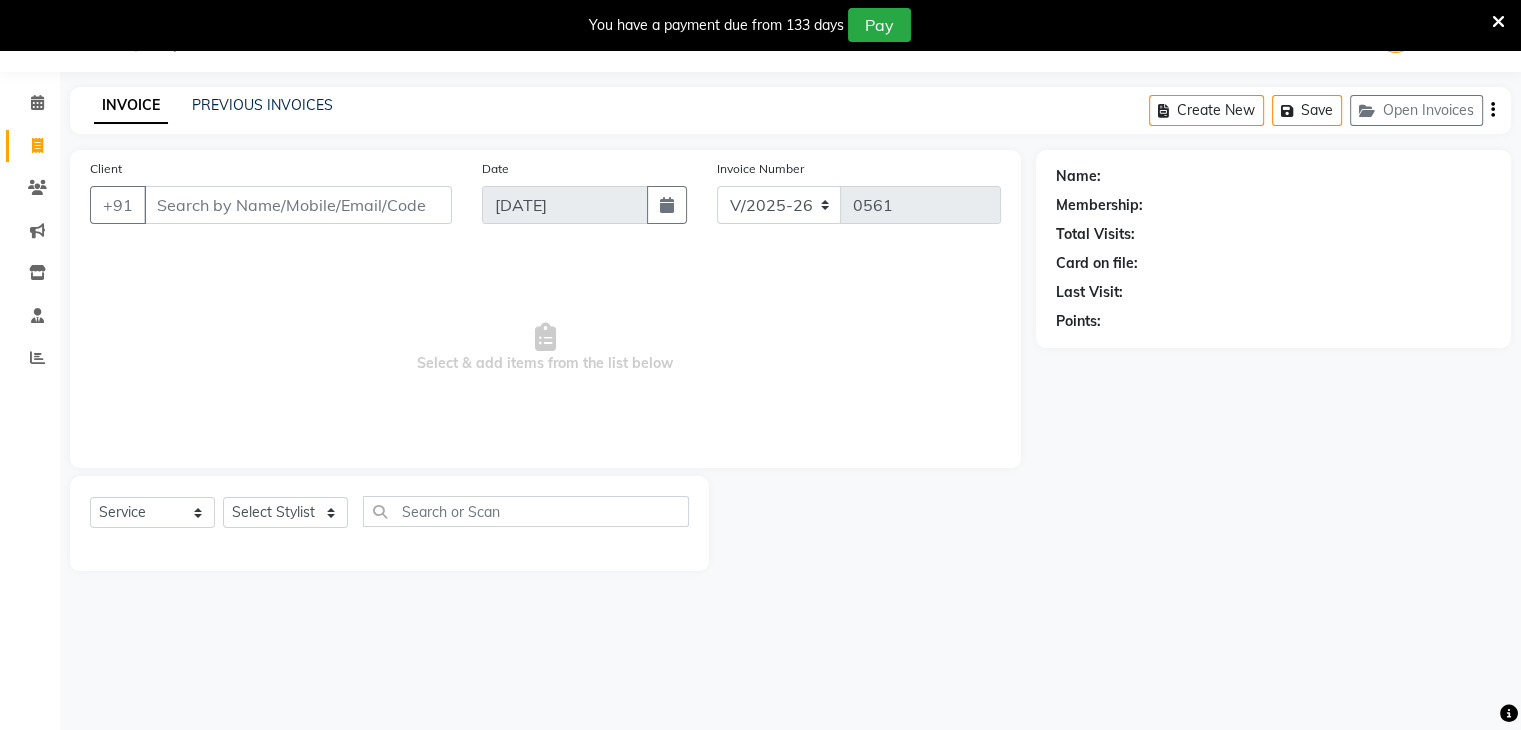 click on "Client" at bounding box center (298, 205) 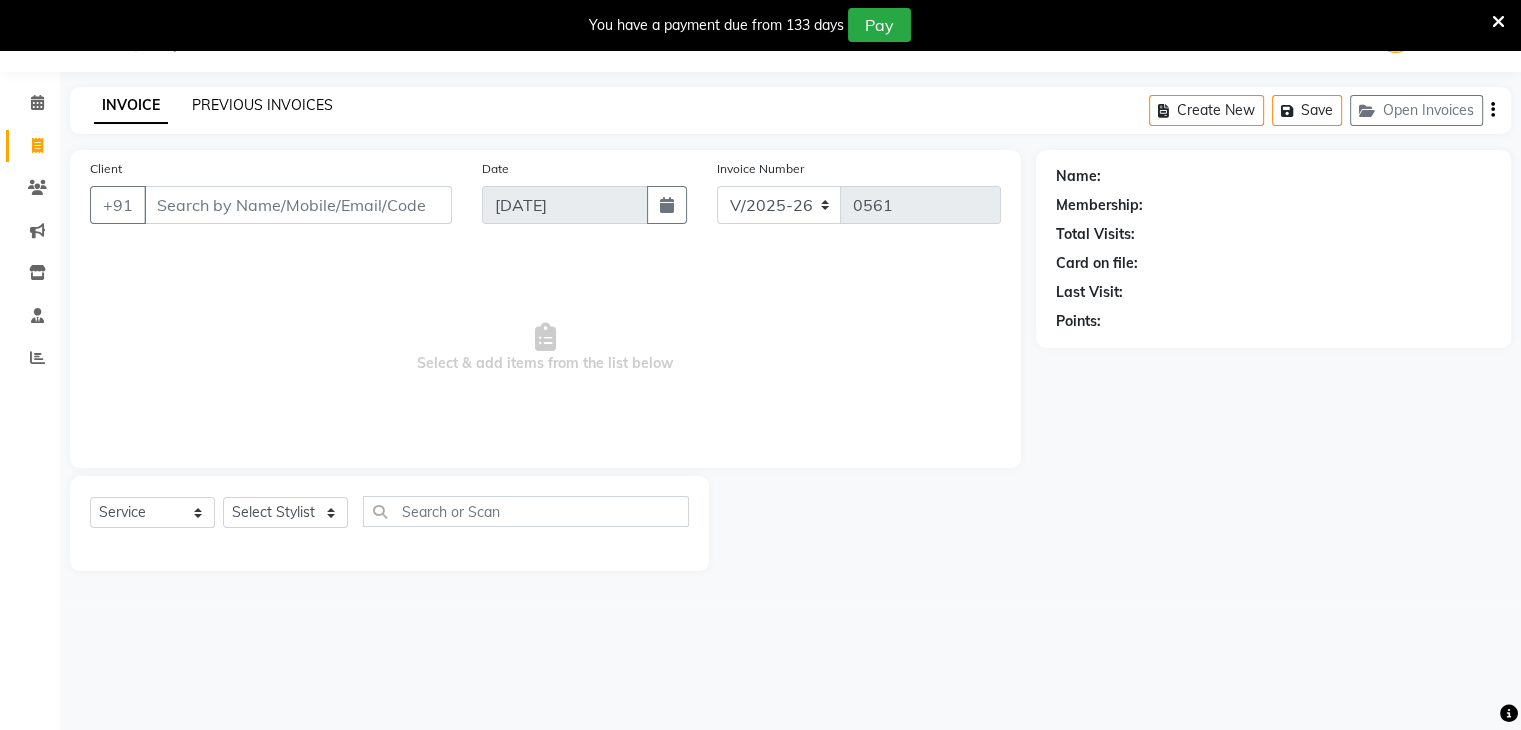 click on "PREVIOUS INVOICES" 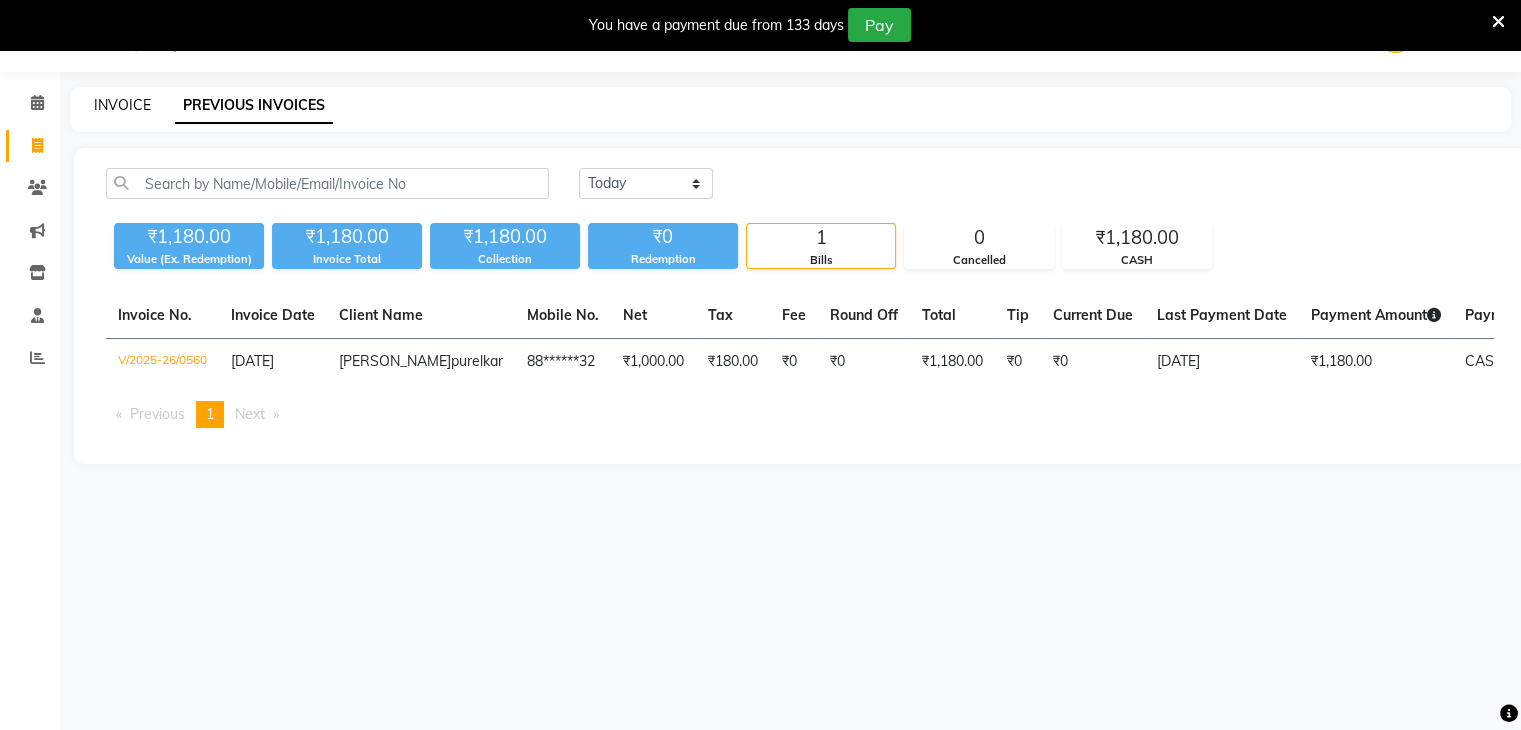 click on "INVOICE" 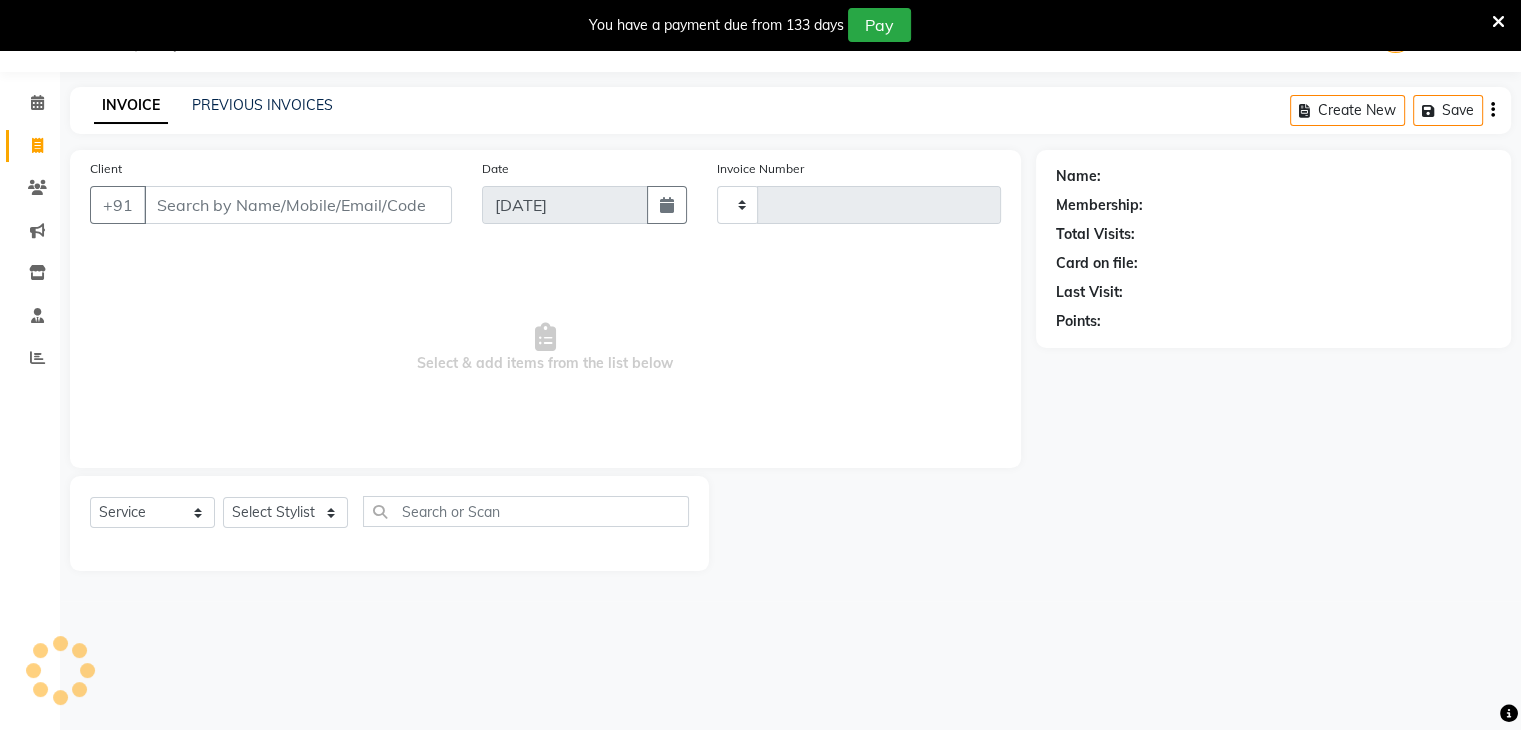 type on "0561" 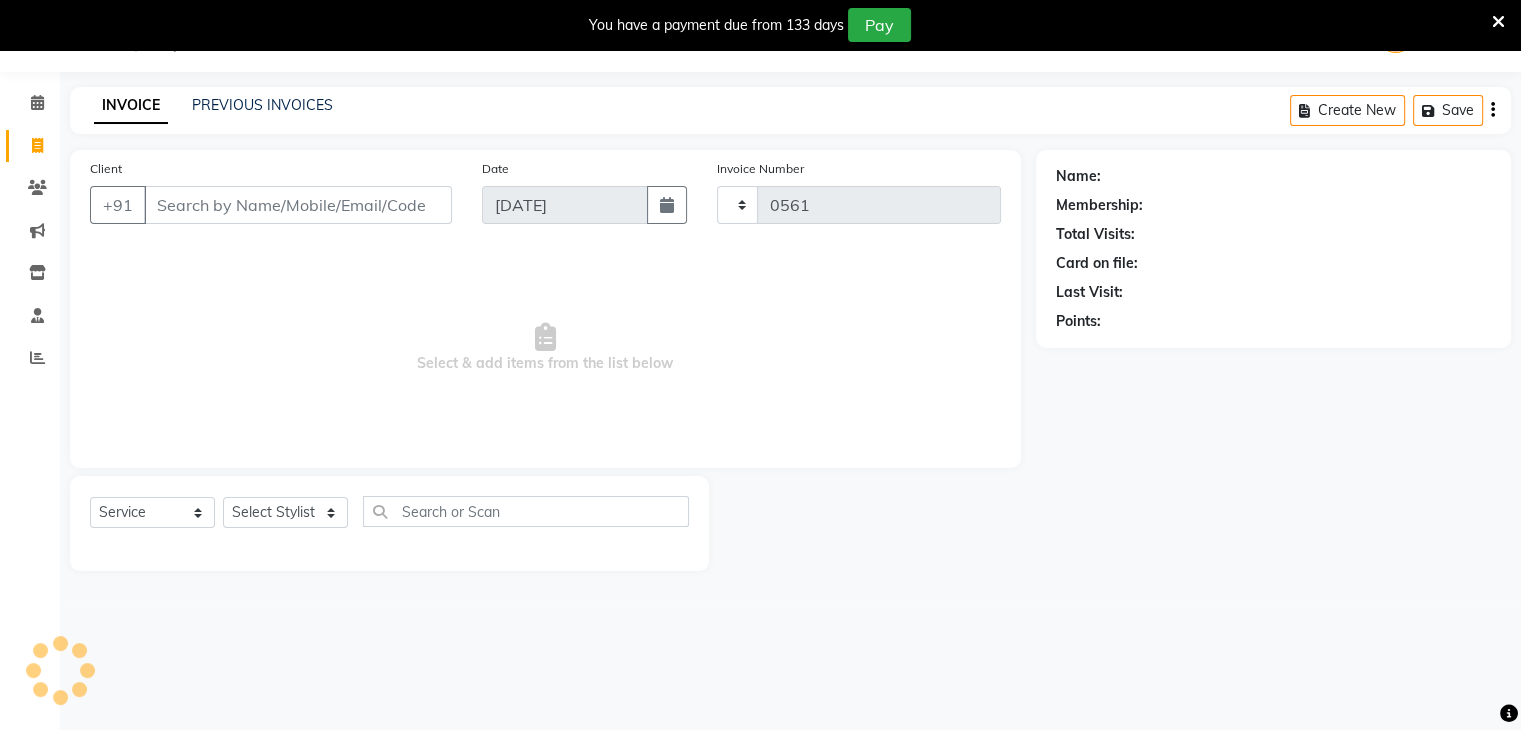select on "5621" 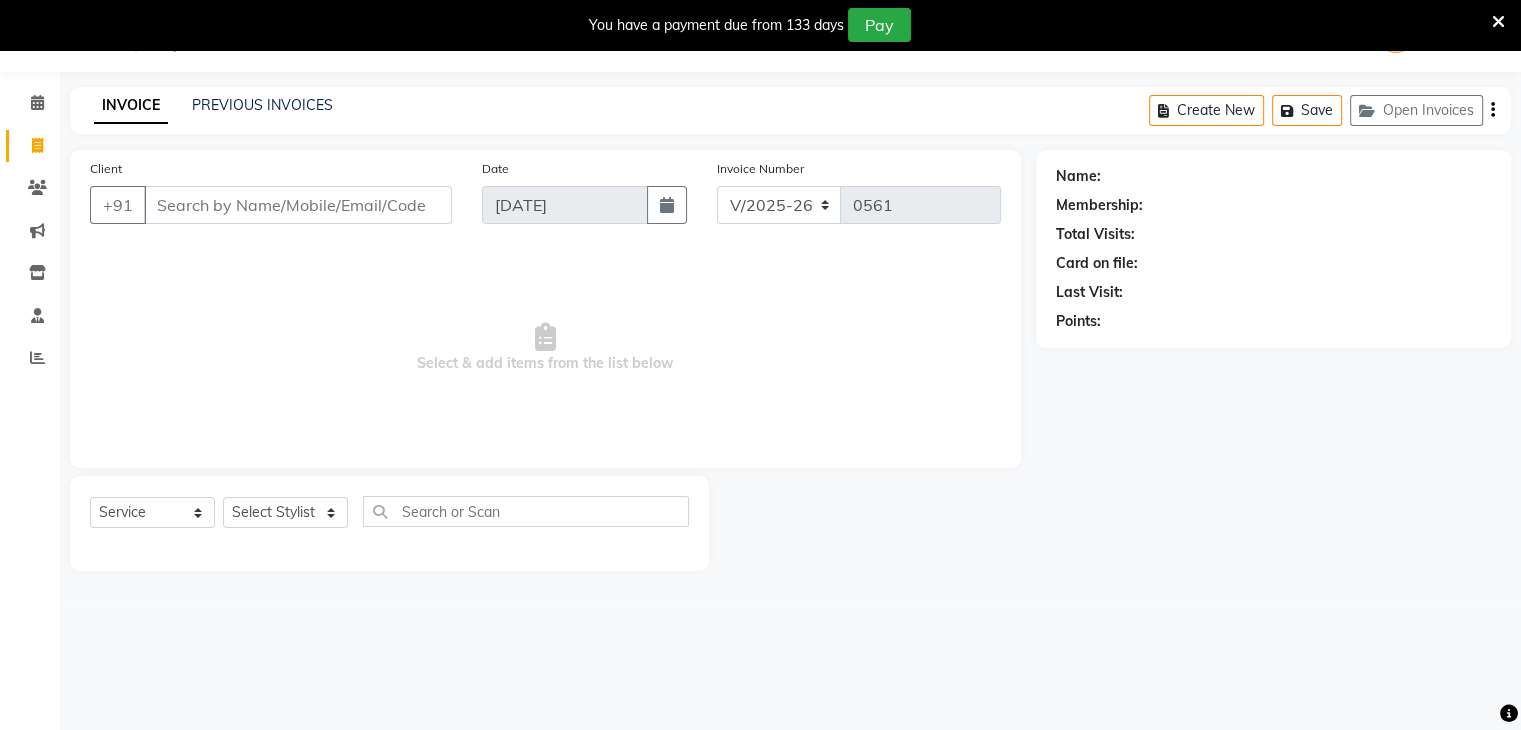 click on "Client" at bounding box center [298, 205] 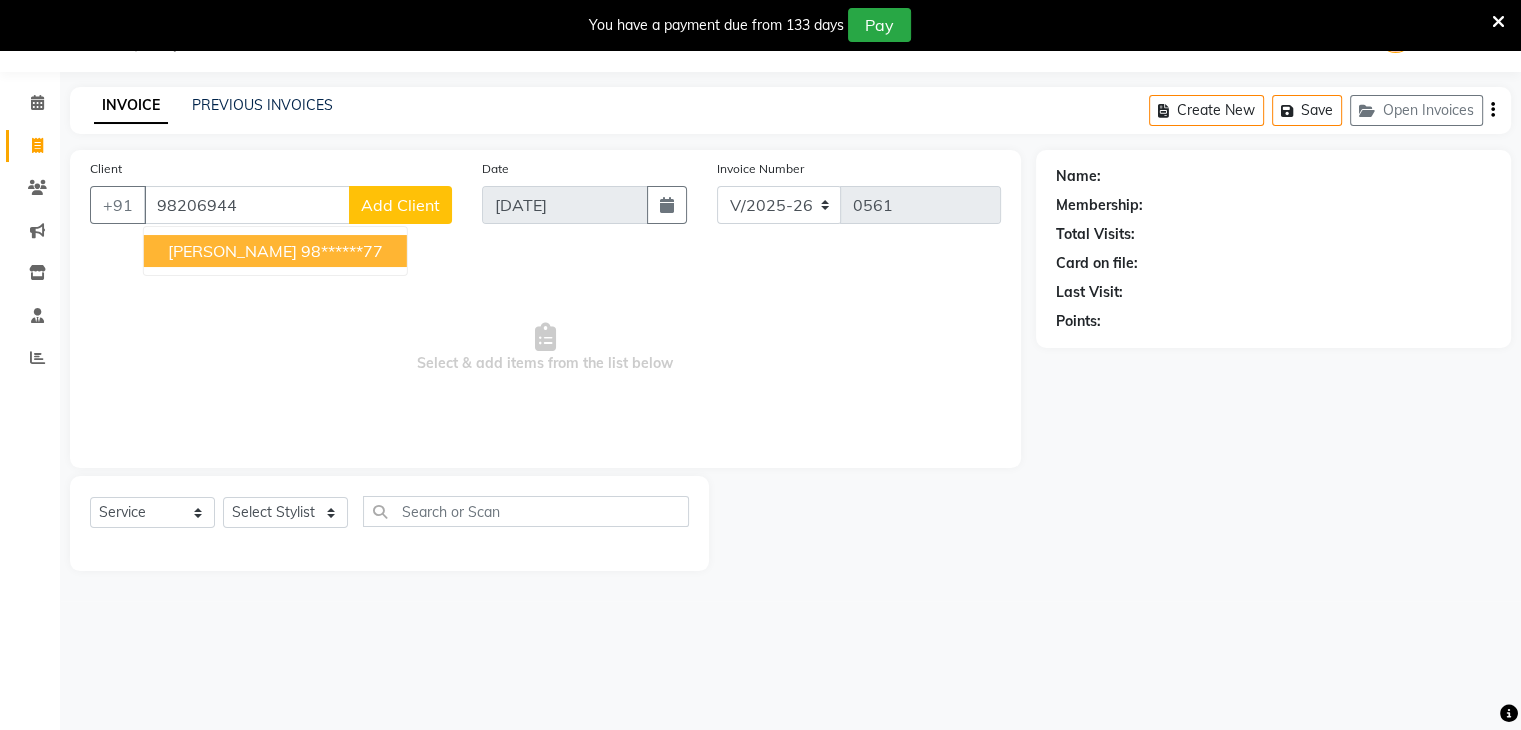 click on "[PERSON_NAME]" at bounding box center (232, 251) 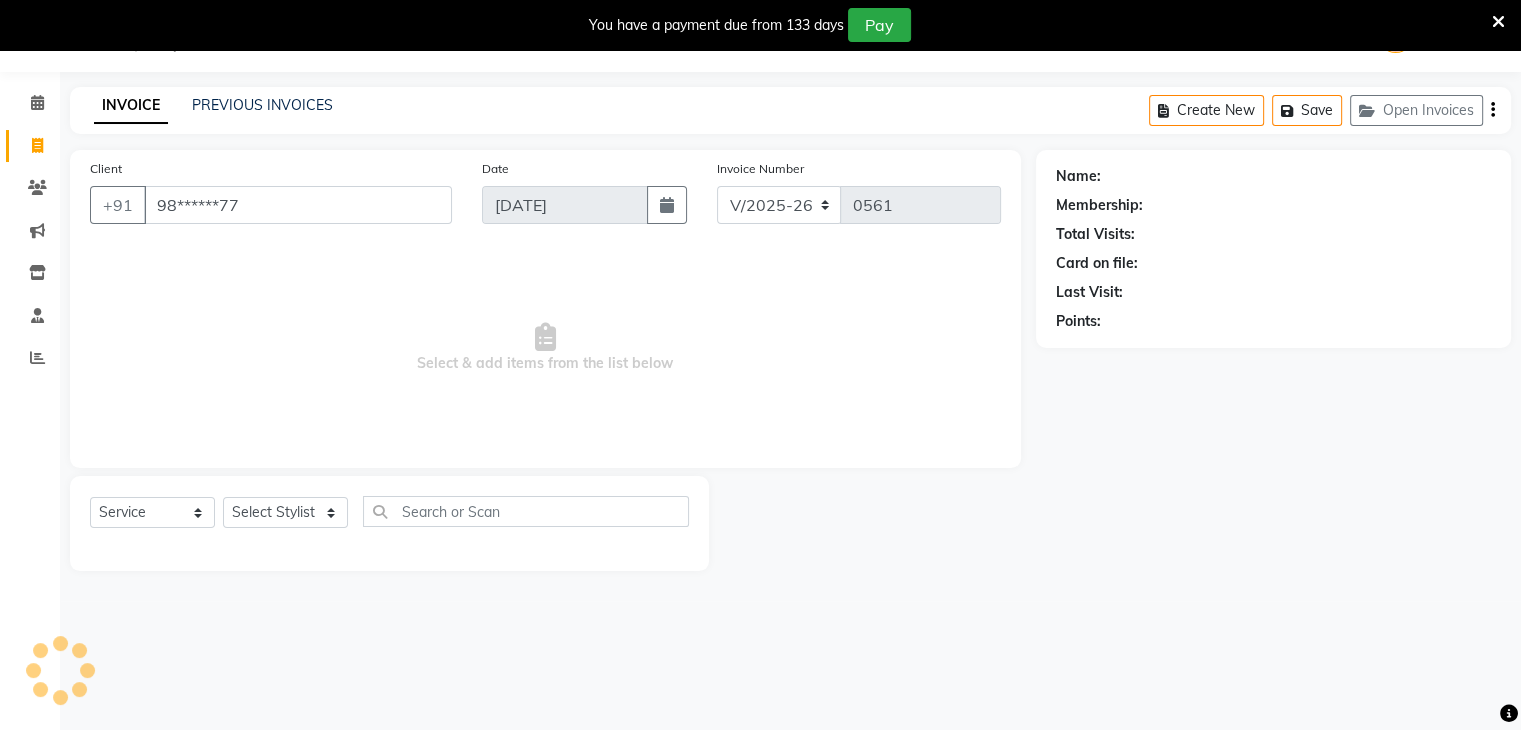 type on "98******77" 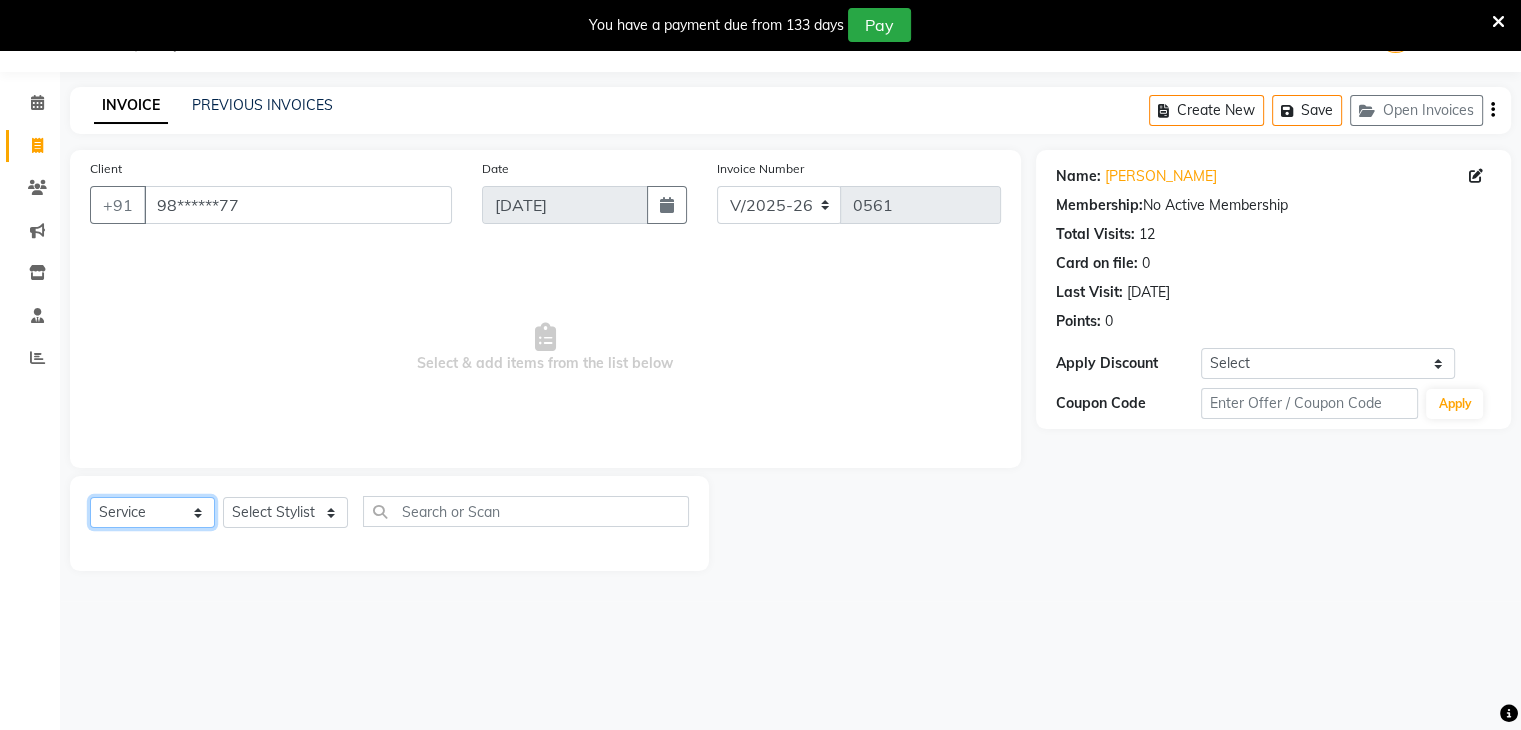 click on "Select  Service  Product  Membership  Package Voucher Prepaid Gift Card" 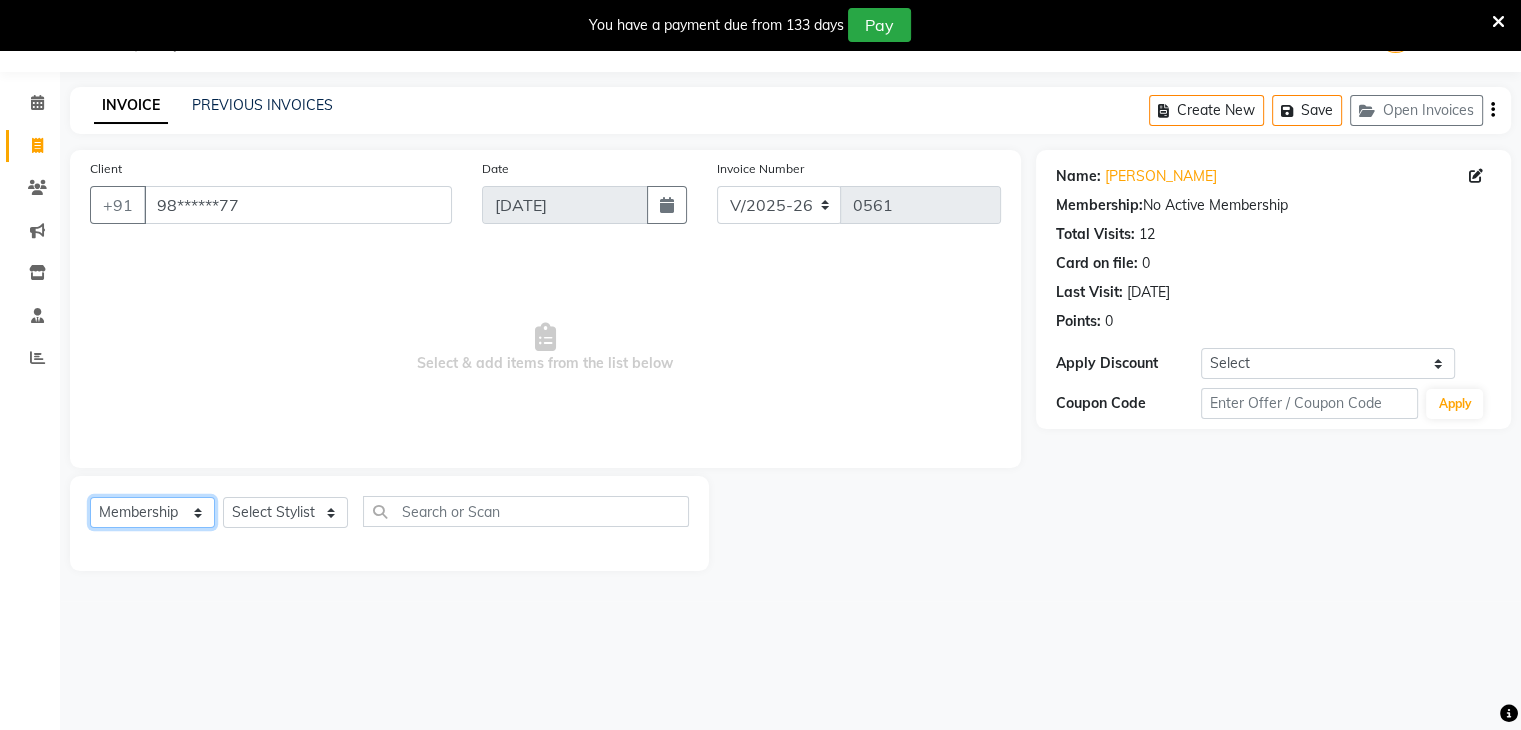 click on "Select  Service  Product  Membership  Package Voucher Prepaid Gift Card" 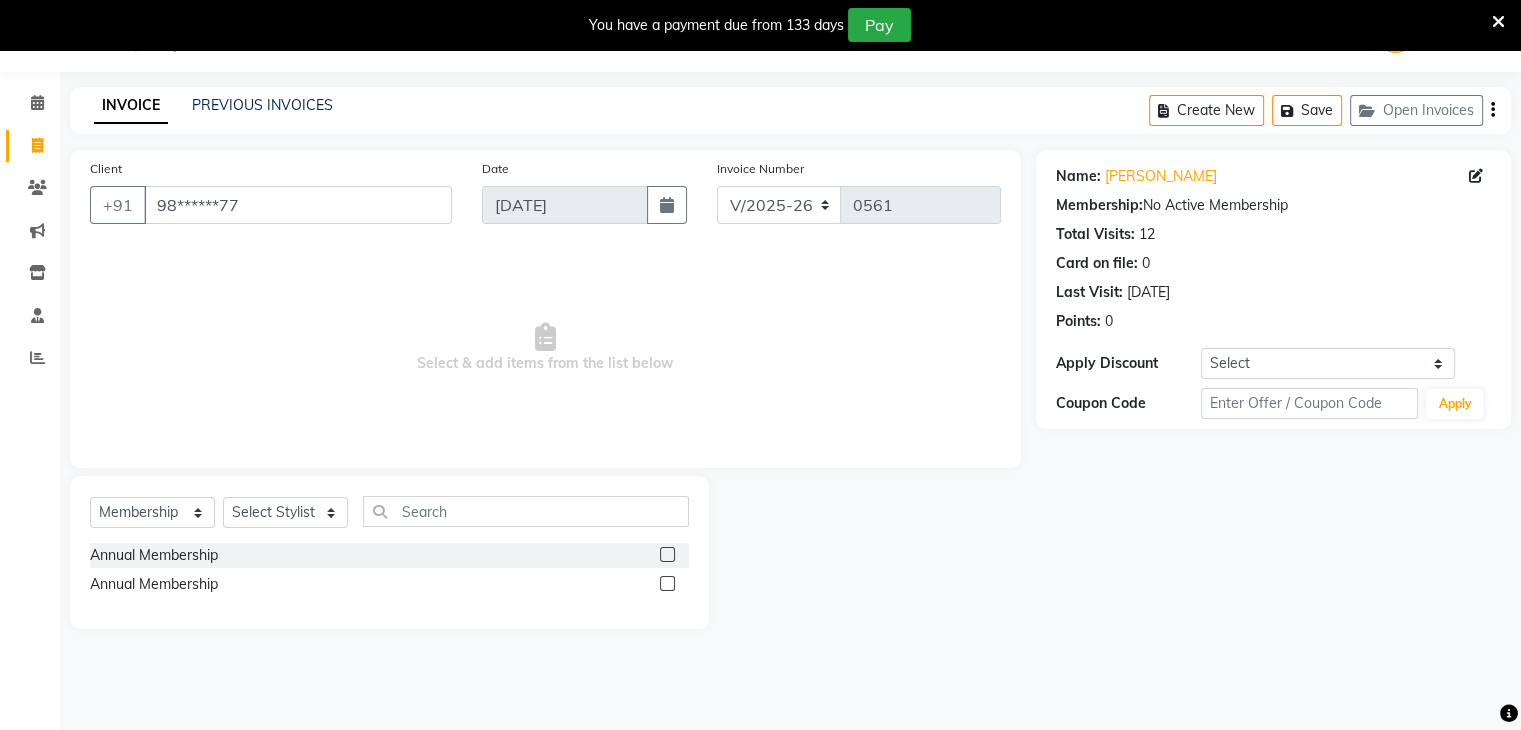 click 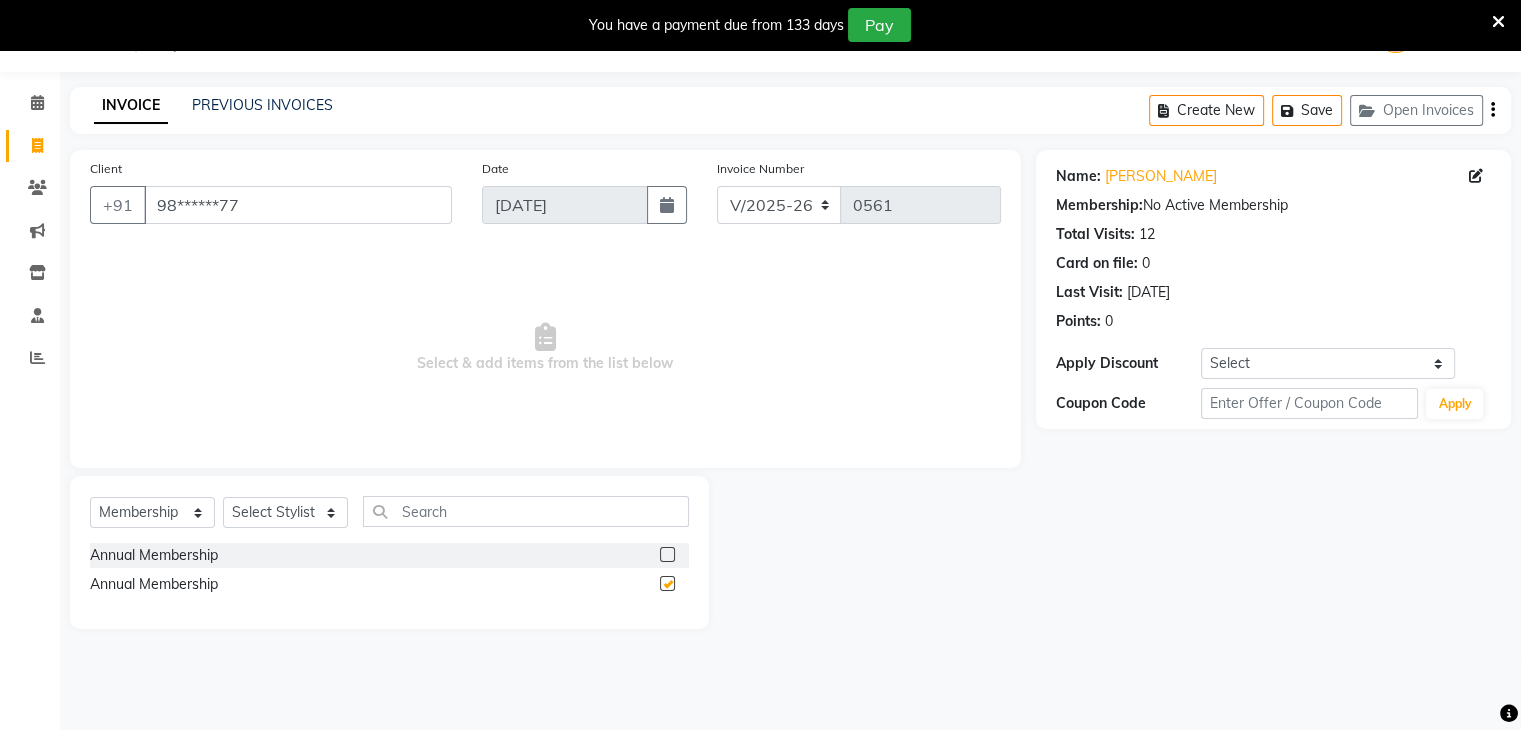checkbox on "false" 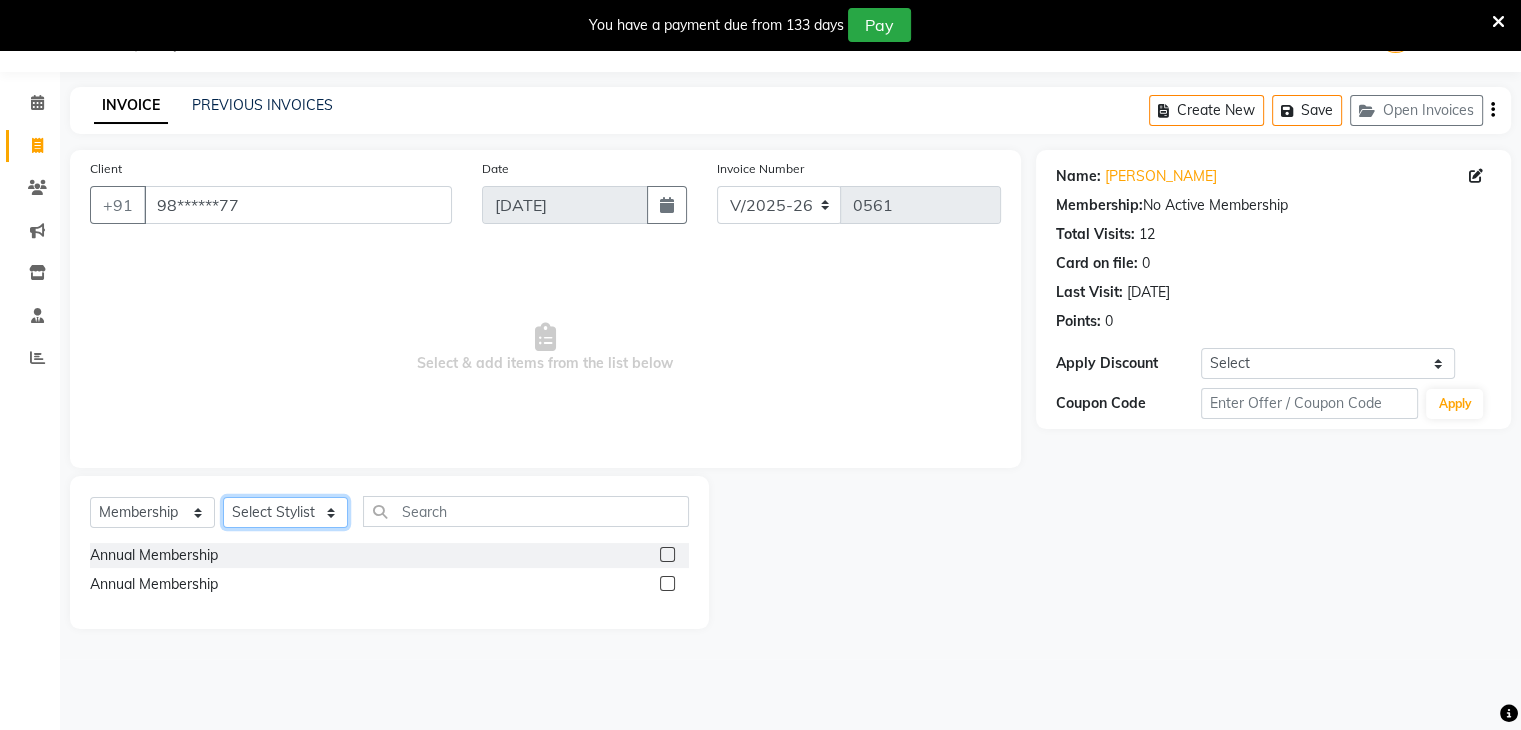 click on "Select Stylist [PERSON_NAME] Manager [PERSON_NAME] [PERSON_NAME] [PERSON_NAME] Sankat [PERSON_NAME]" 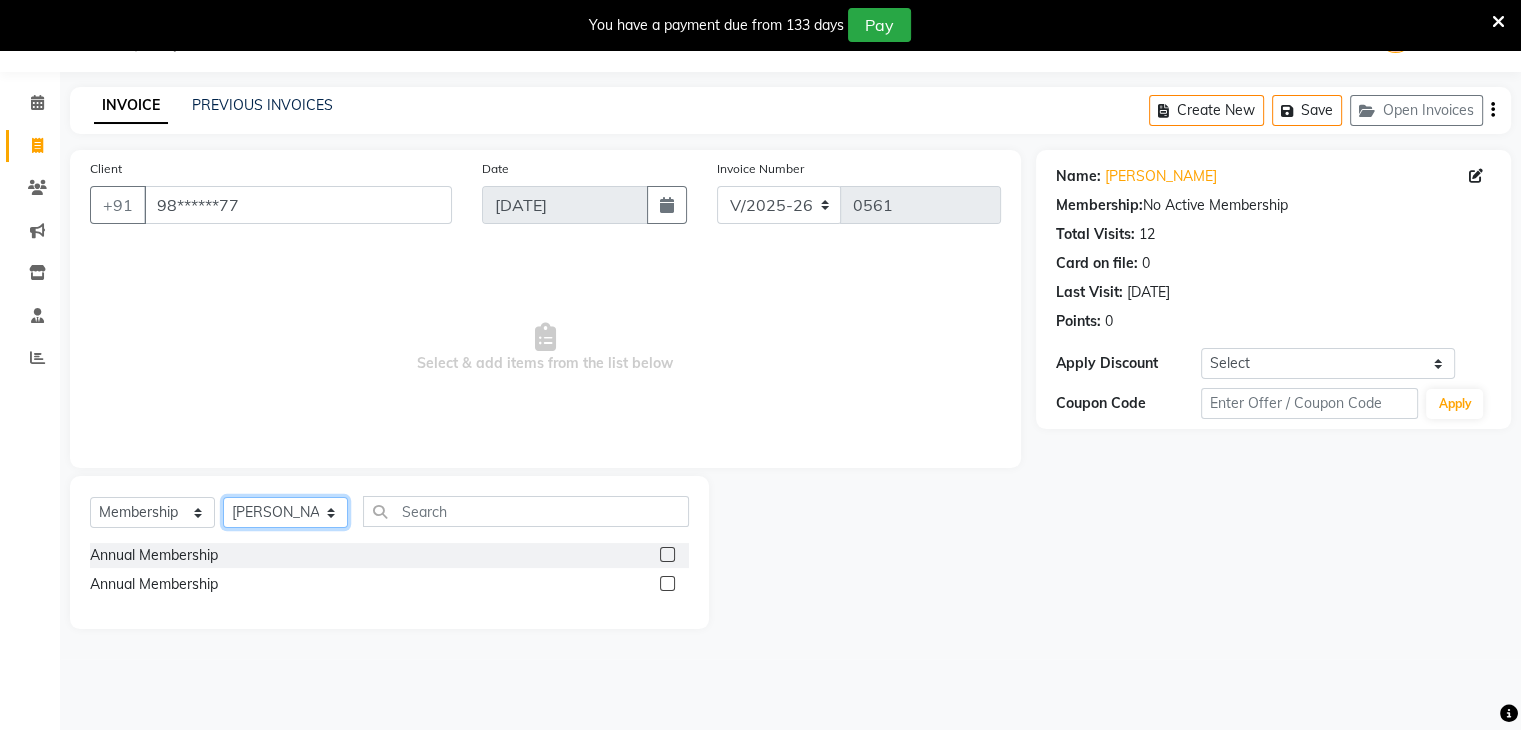 click on "Select Stylist [PERSON_NAME] Manager [PERSON_NAME] [PERSON_NAME] [PERSON_NAME] Sankat [PERSON_NAME]" 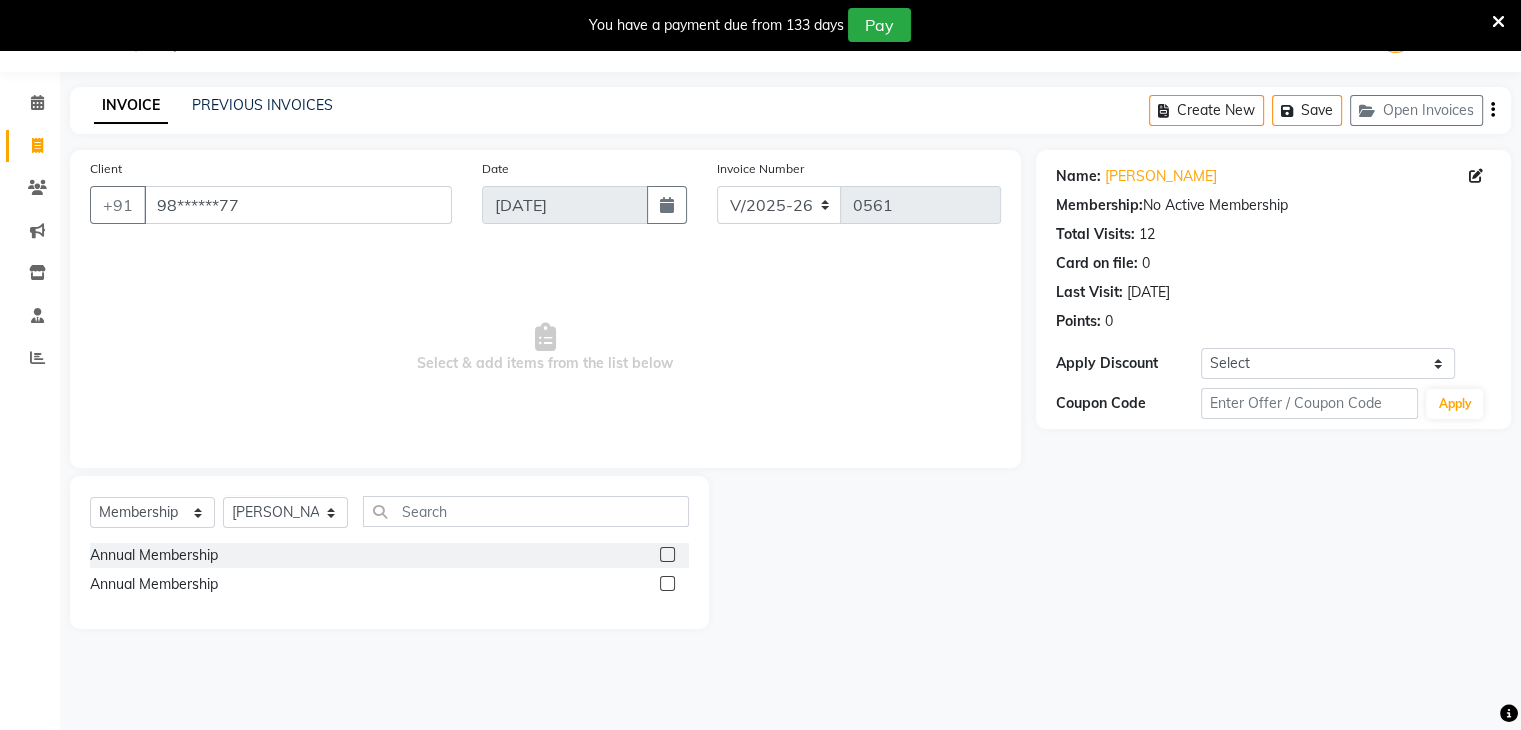 click 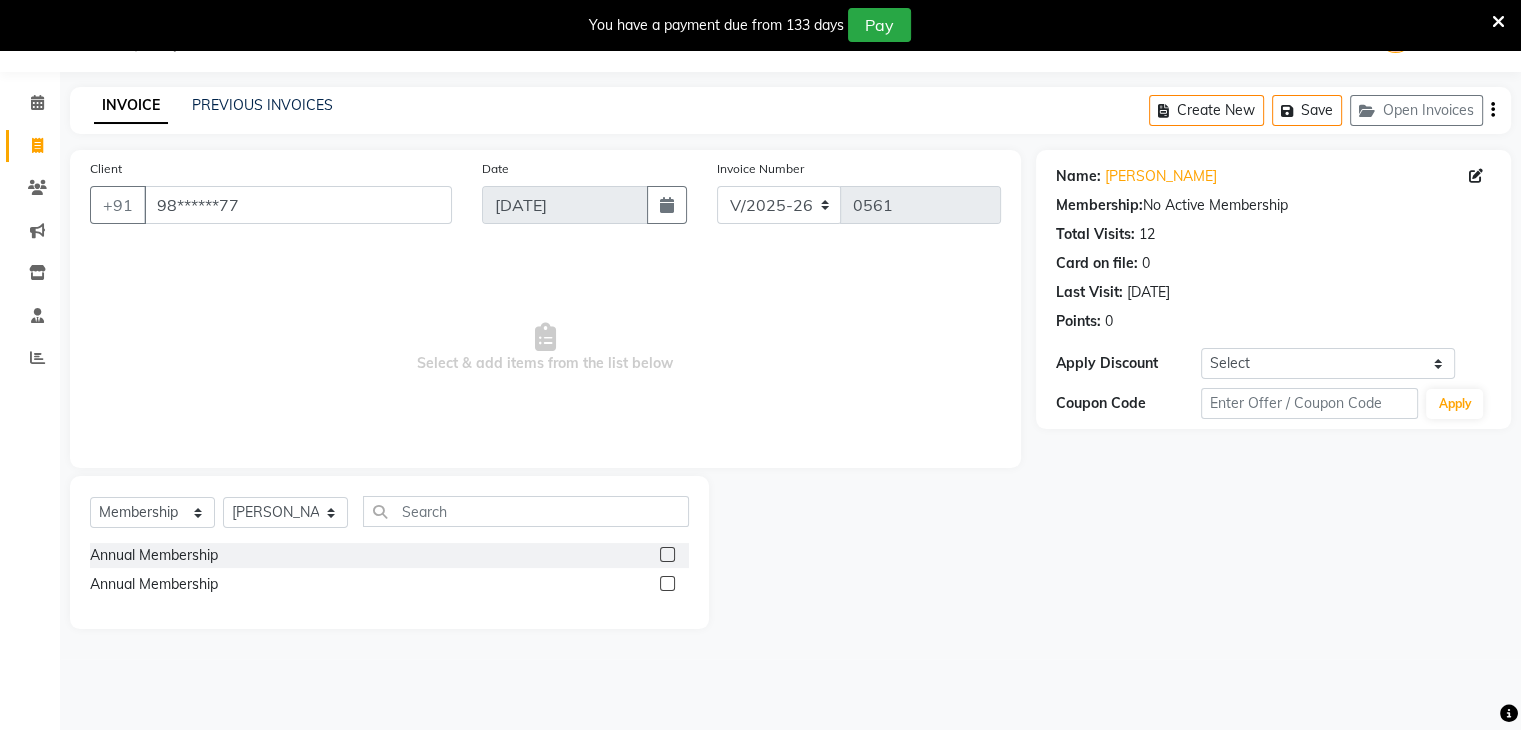 click at bounding box center [666, 584] 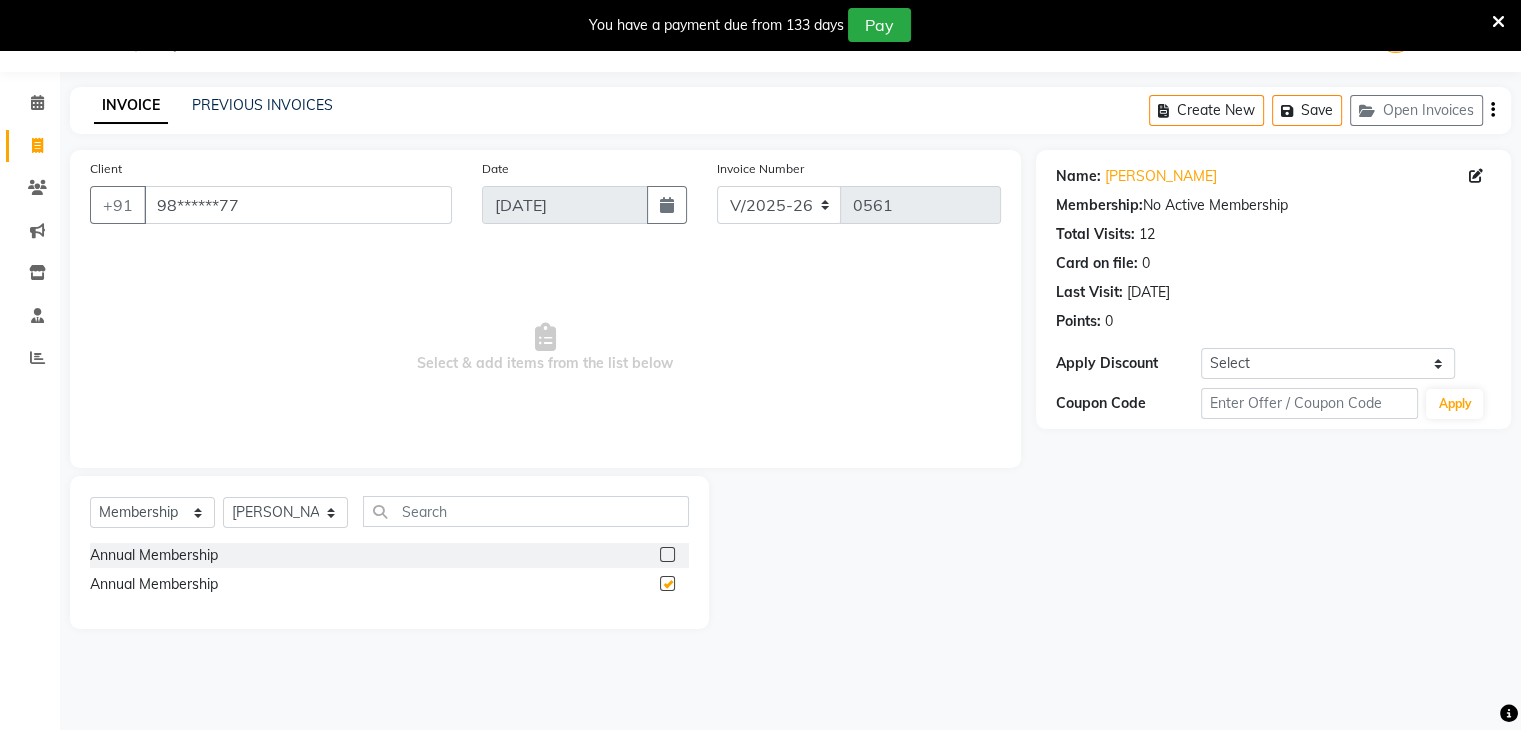 select on "select" 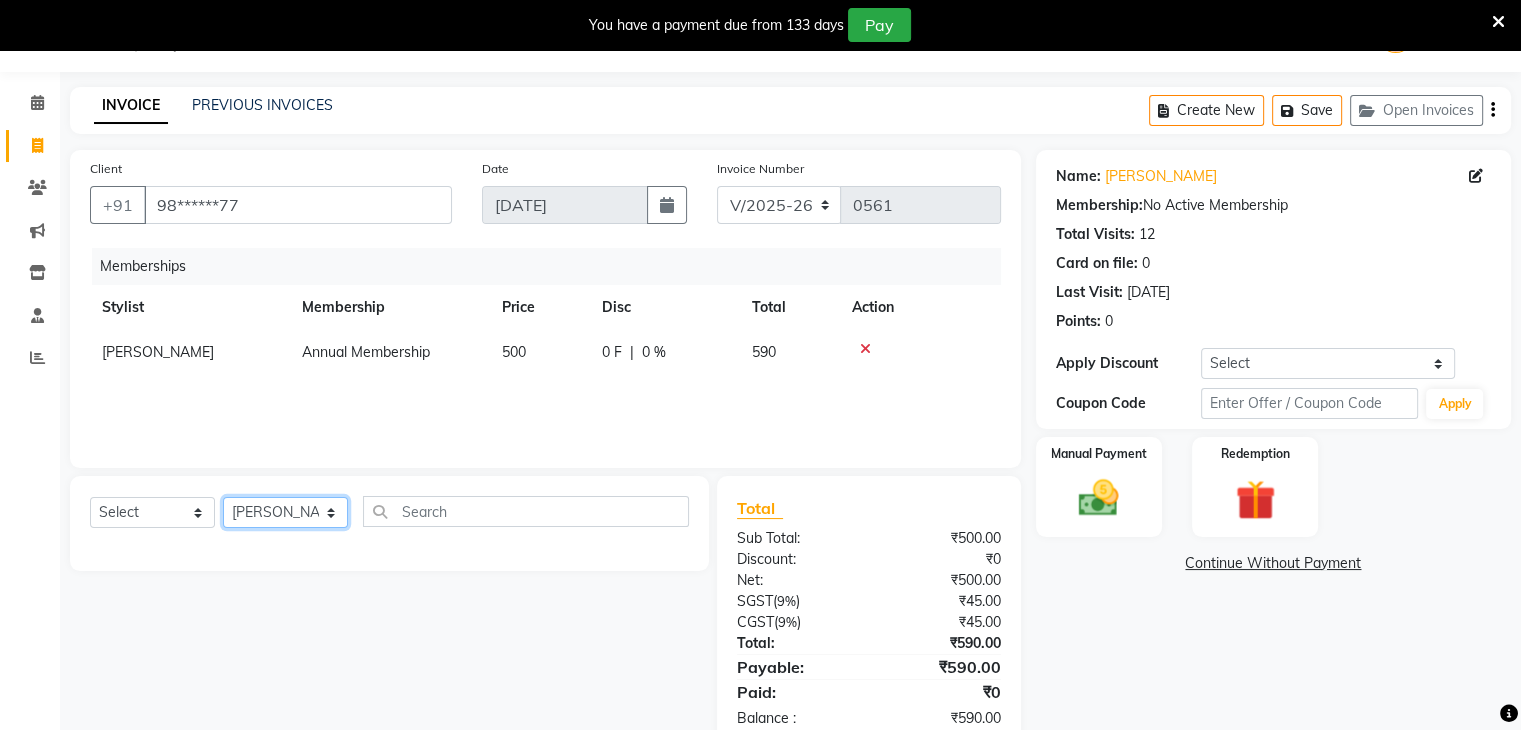 click on "Select Stylist [PERSON_NAME] Manager [PERSON_NAME] [PERSON_NAME] [PERSON_NAME] Sankat [PERSON_NAME]" 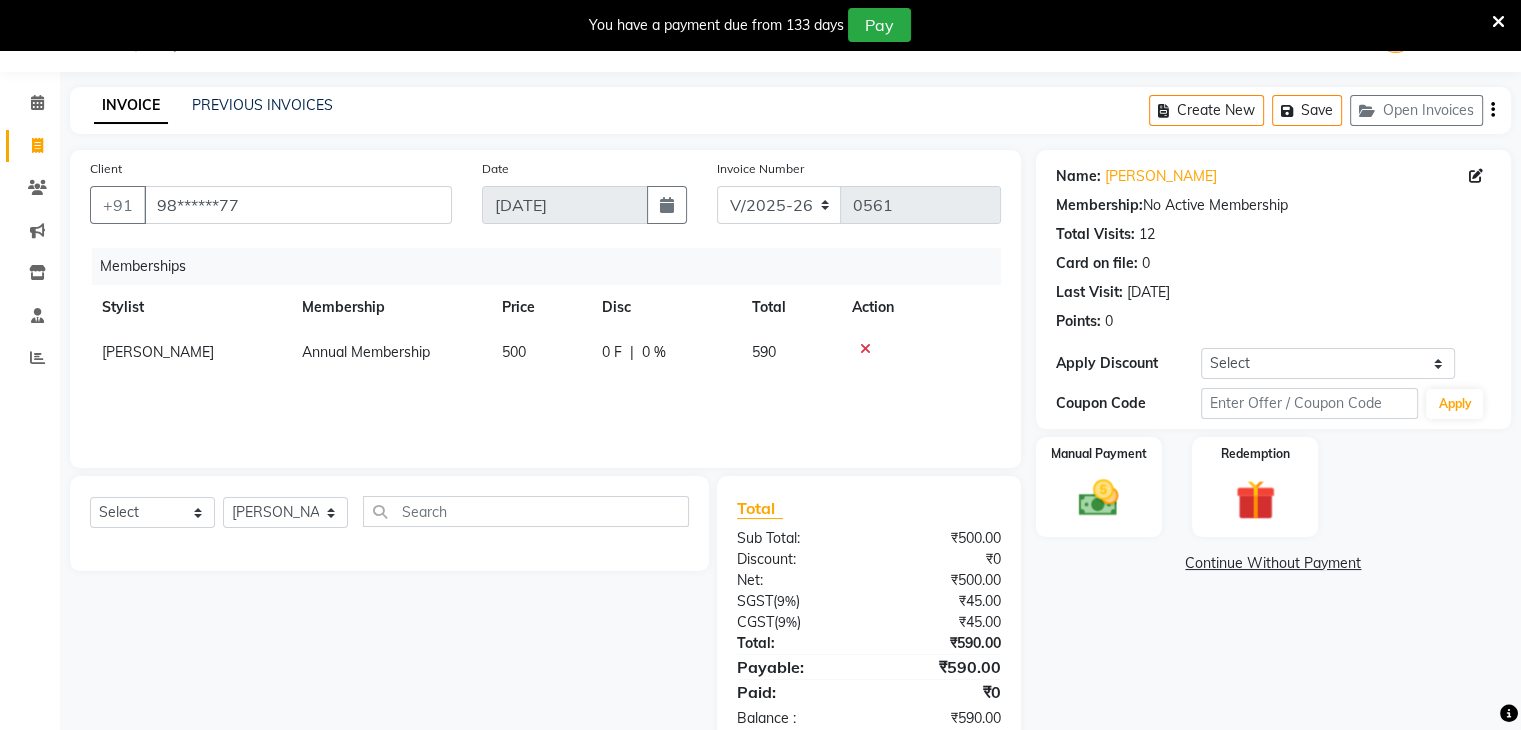 click on "Select  Service  Product  Package Voucher Prepaid Gift Card  Select Stylist [PERSON_NAME] Manager [PERSON_NAME] [PERSON_NAME] [PERSON_NAME] Sankat [PERSON_NAME]" 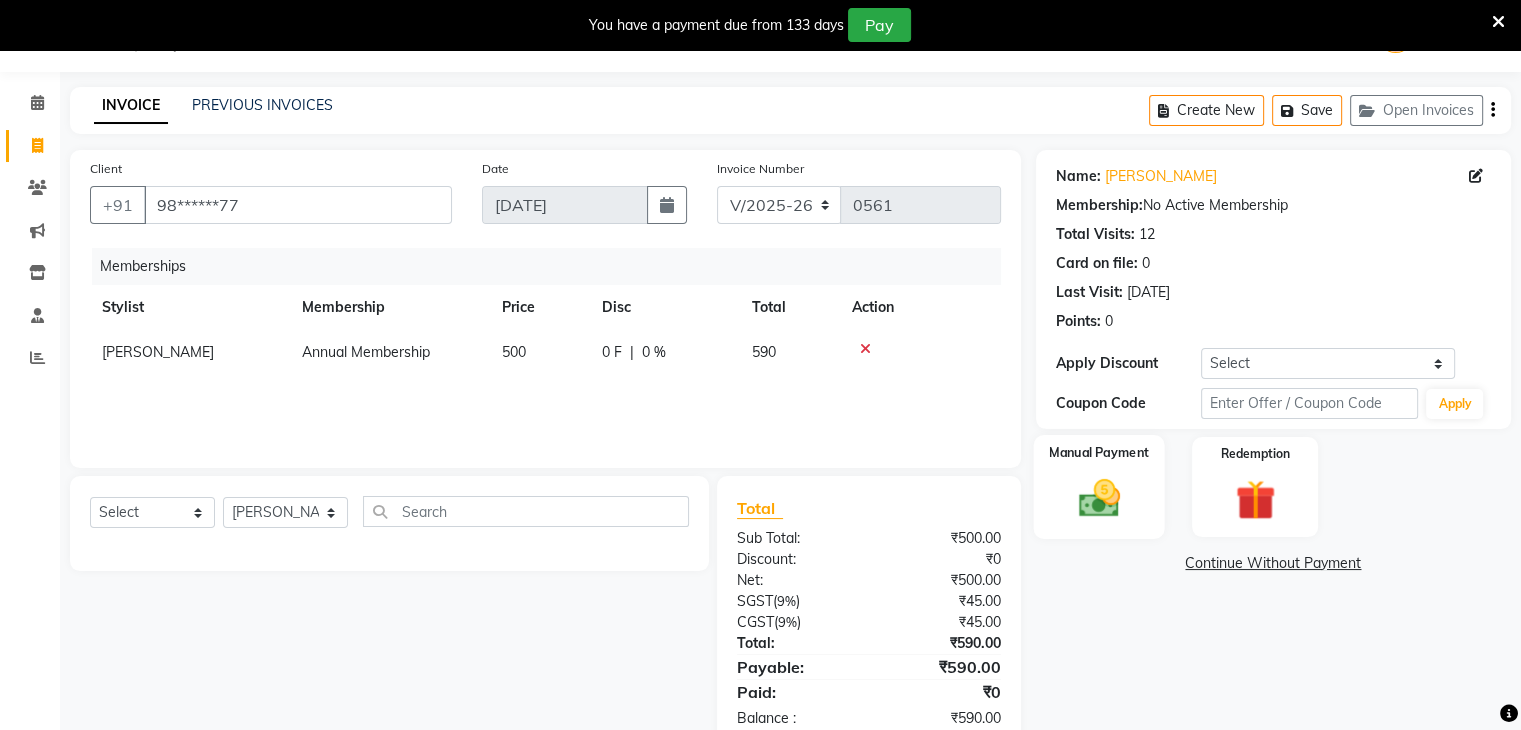 click 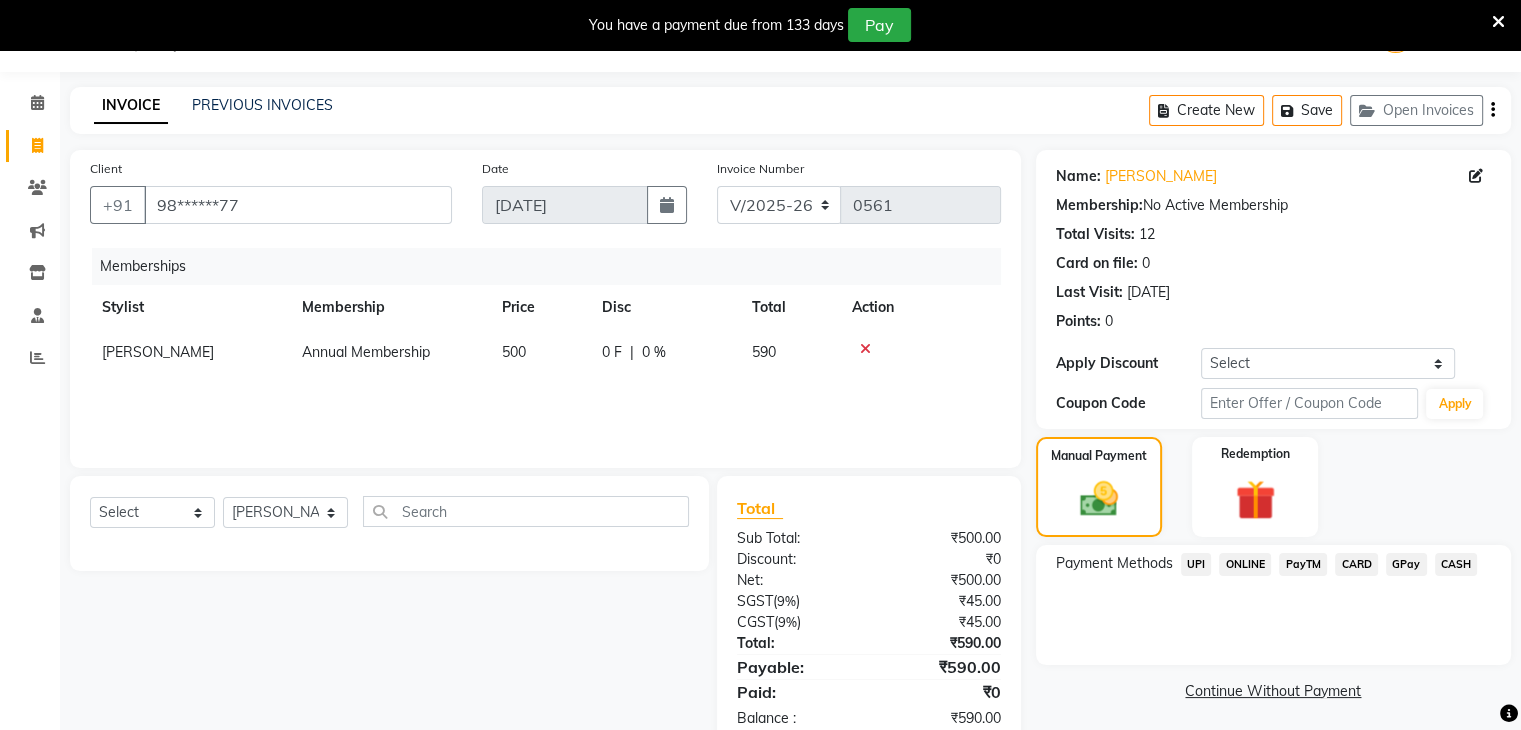 click on "GPay" 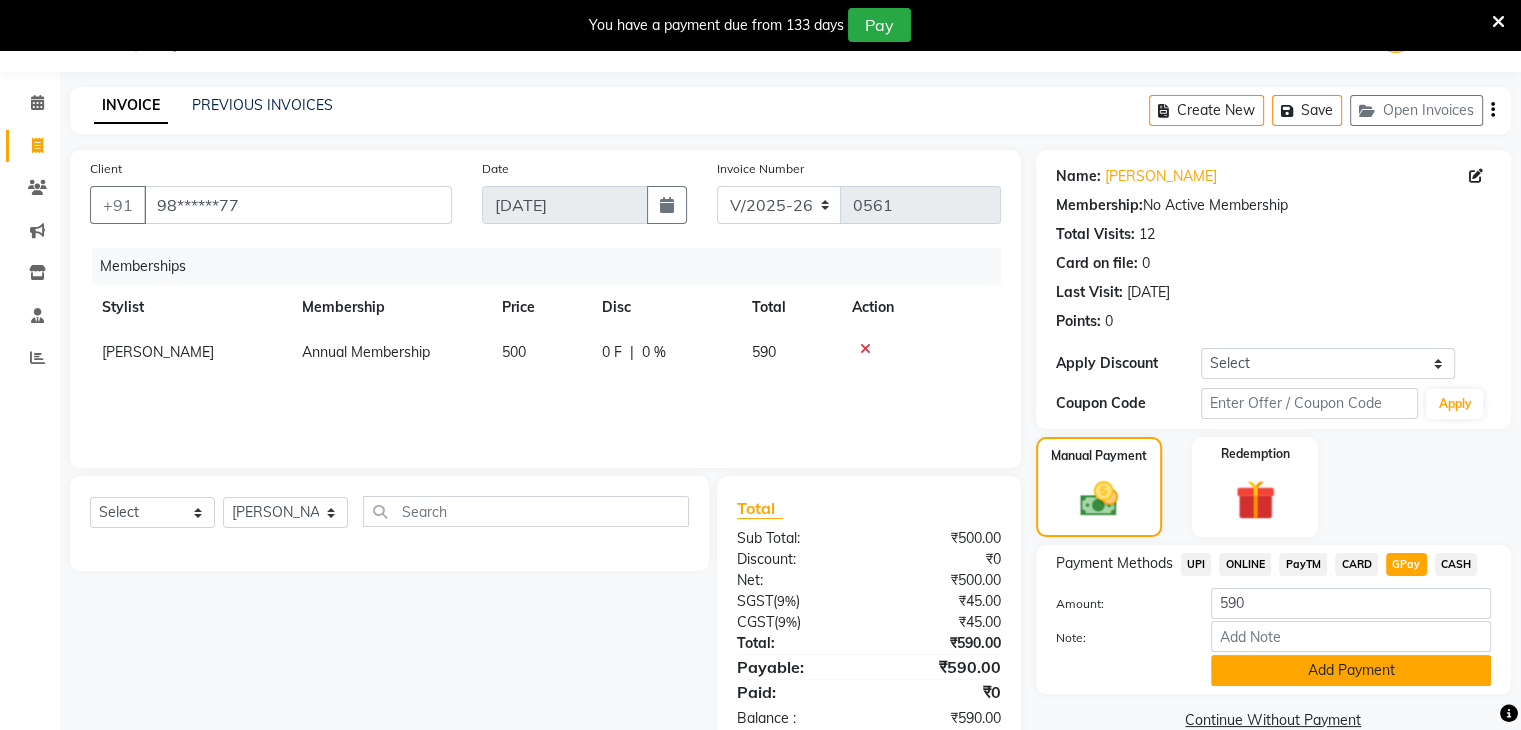 click on "Add Payment" 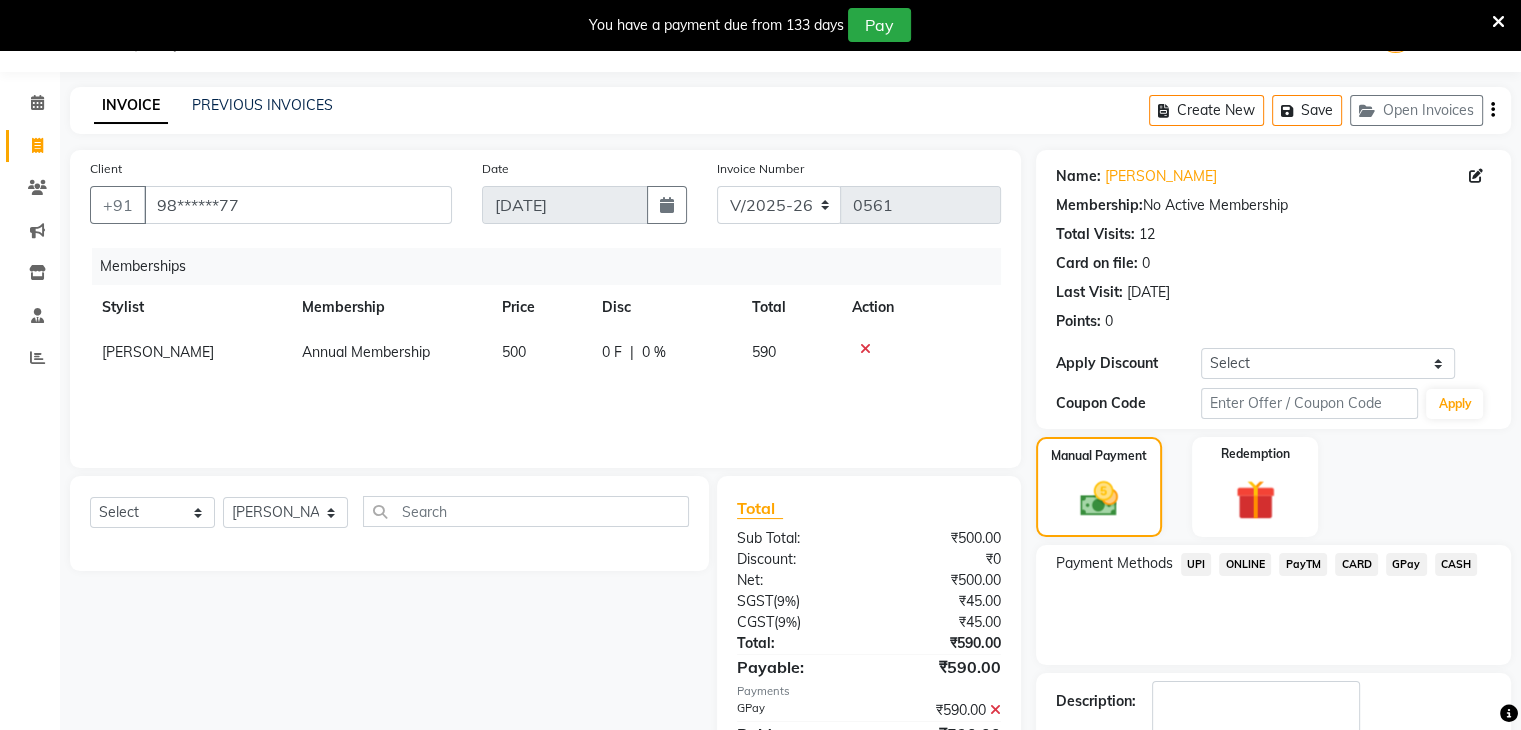 scroll, scrollTop: 168, scrollLeft: 0, axis: vertical 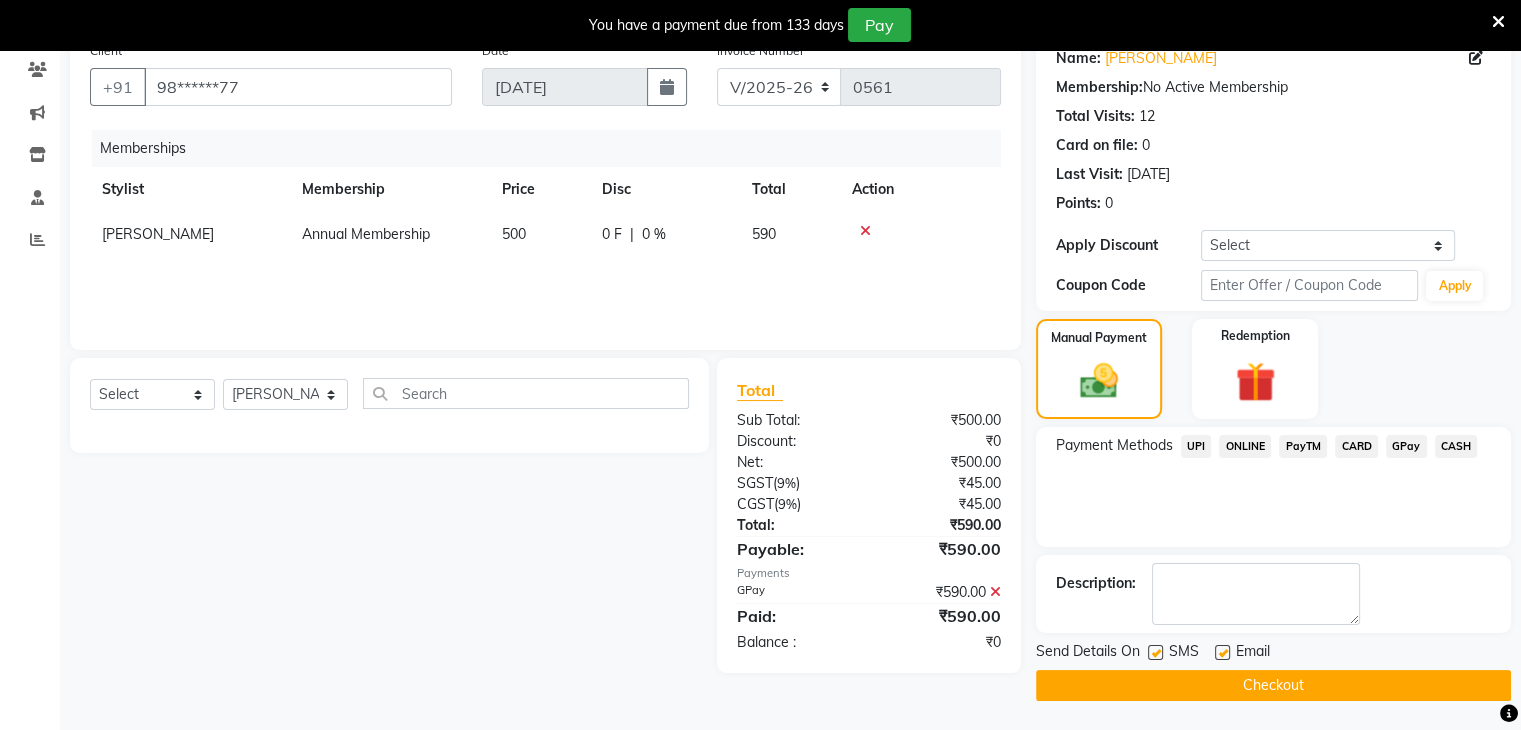 click on "Checkout" 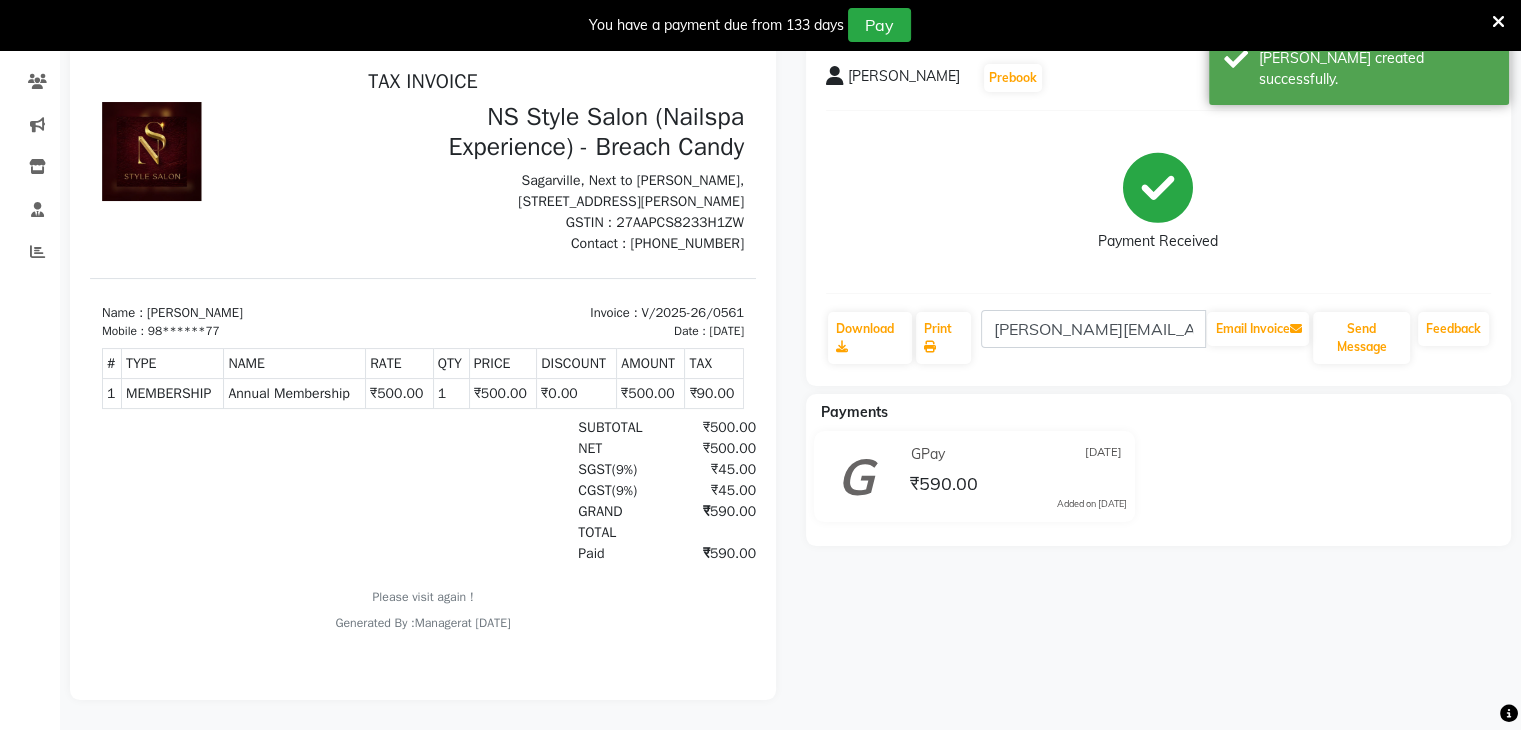 scroll, scrollTop: 0, scrollLeft: 0, axis: both 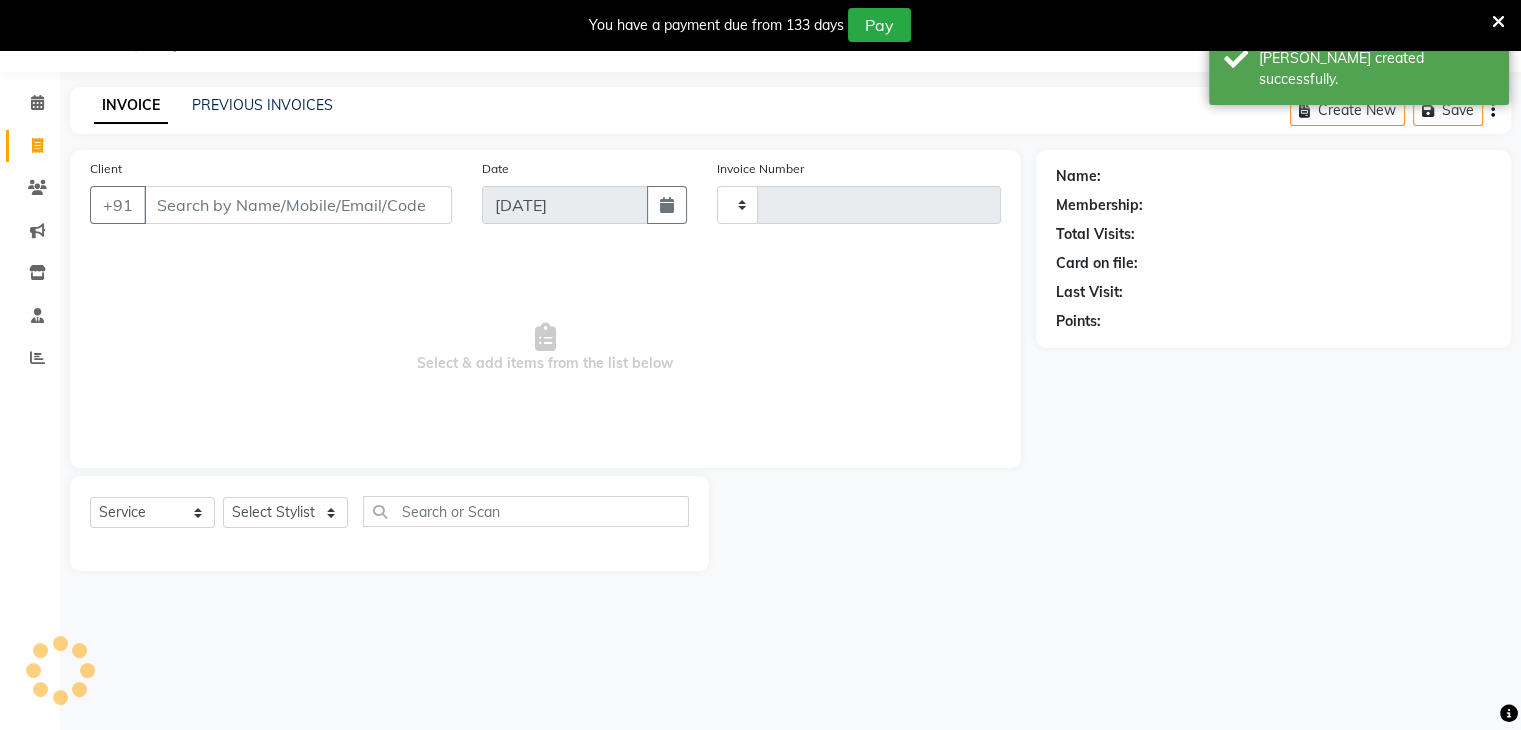 type on "0562" 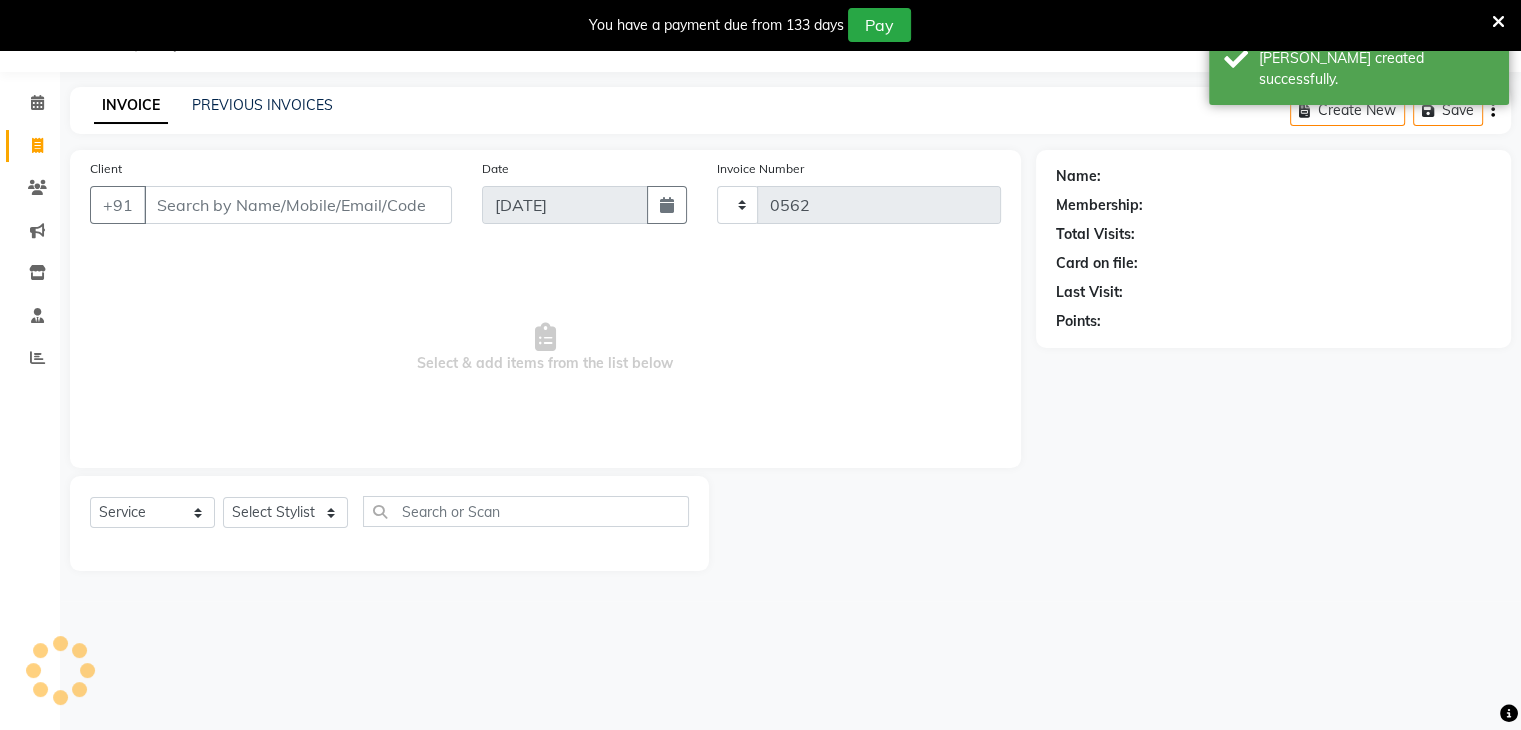scroll, scrollTop: 50, scrollLeft: 0, axis: vertical 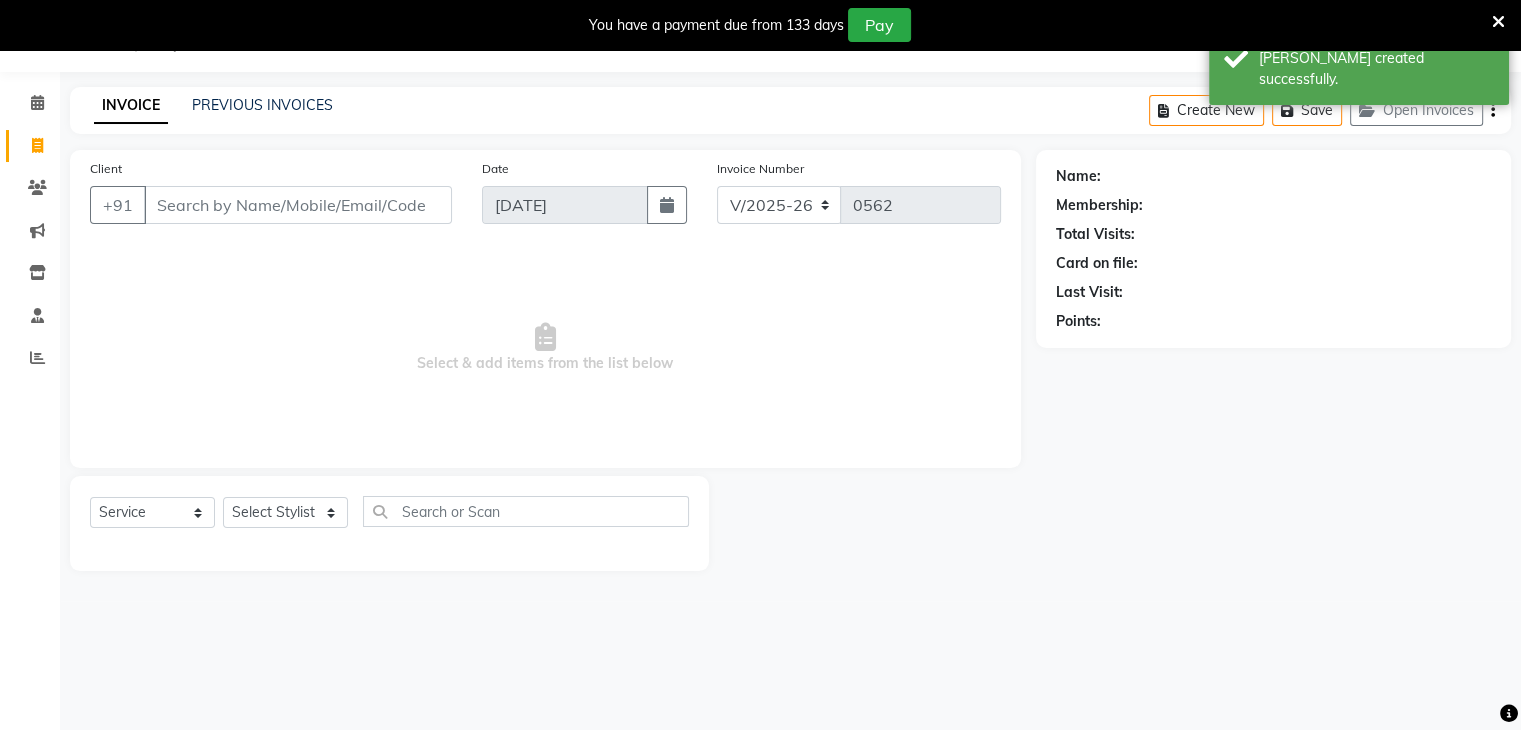click on "Client" at bounding box center [298, 205] 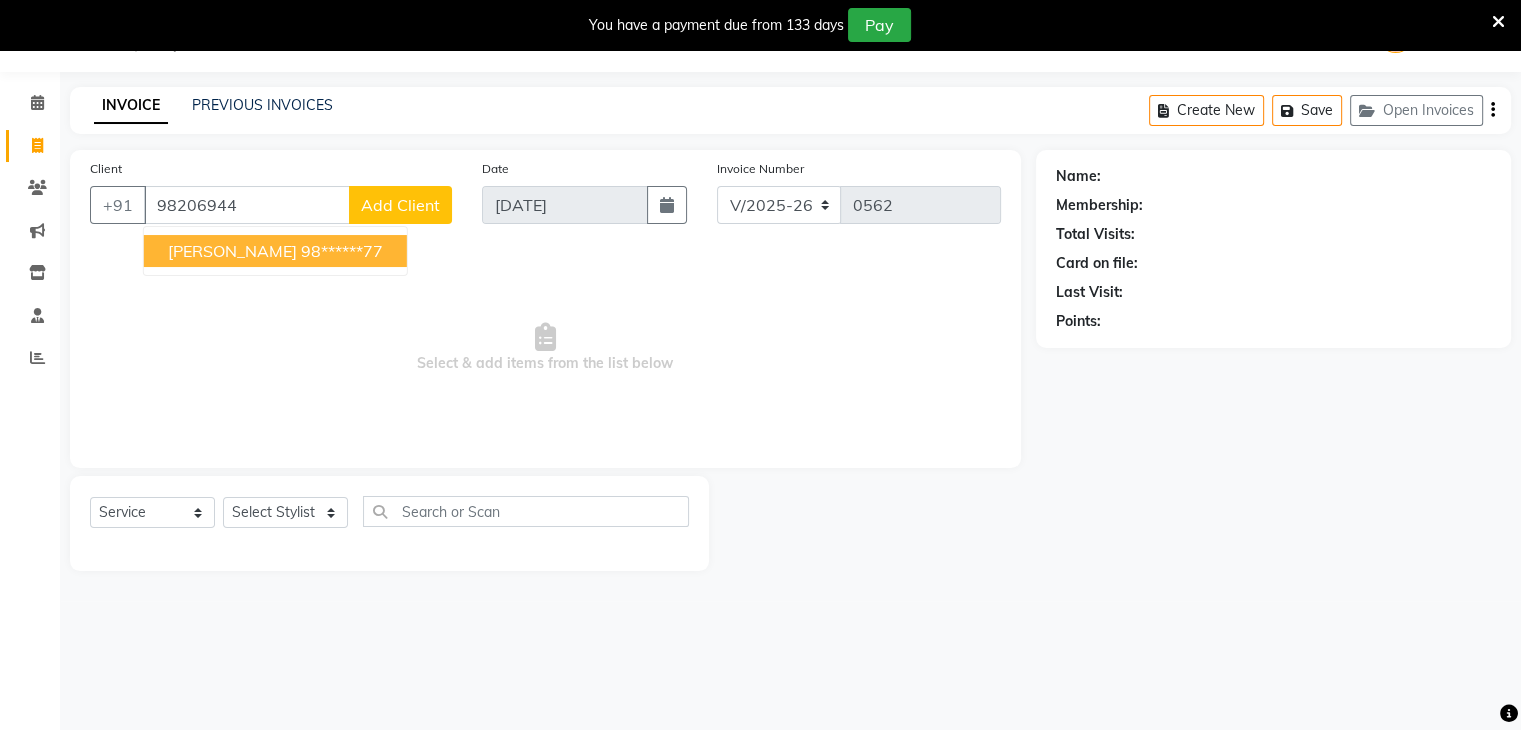 click on "[PERSON_NAME]  98******77" at bounding box center (275, 251) 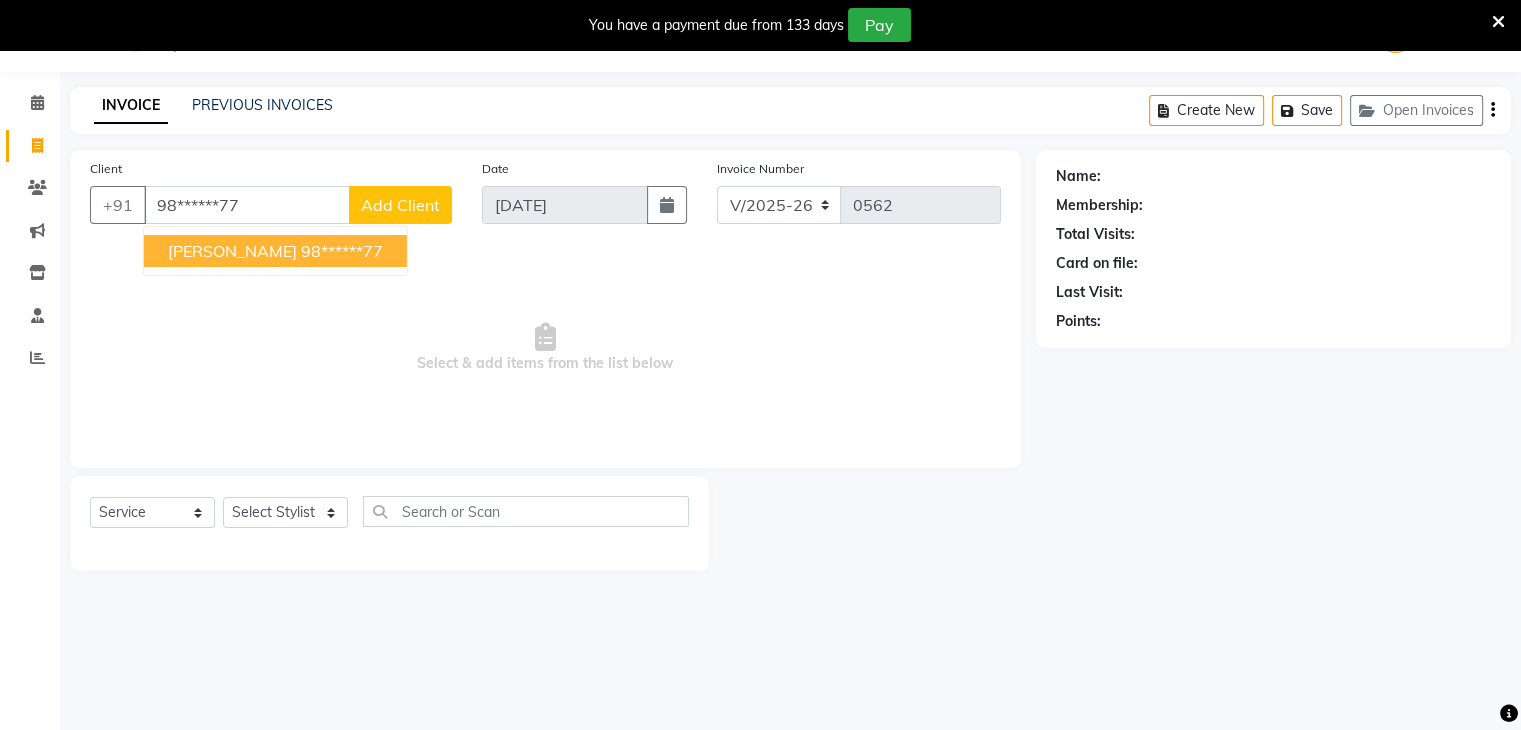 type on "98******77" 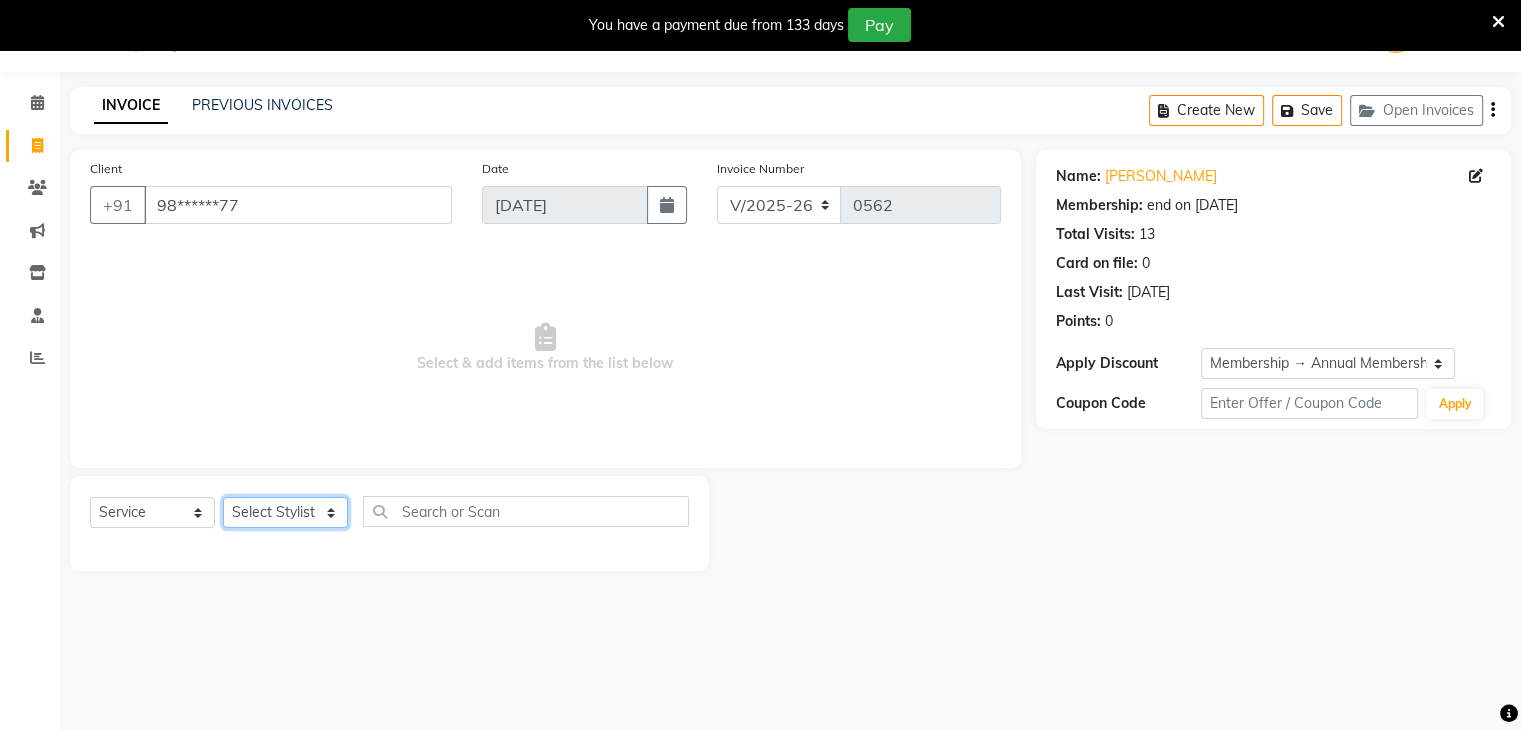 click on "Select Stylist [PERSON_NAME] Manager [PERSON_NAME] [PERSON_NAME] [PERSON_NAME] Sankat [PERSON_NAME]" 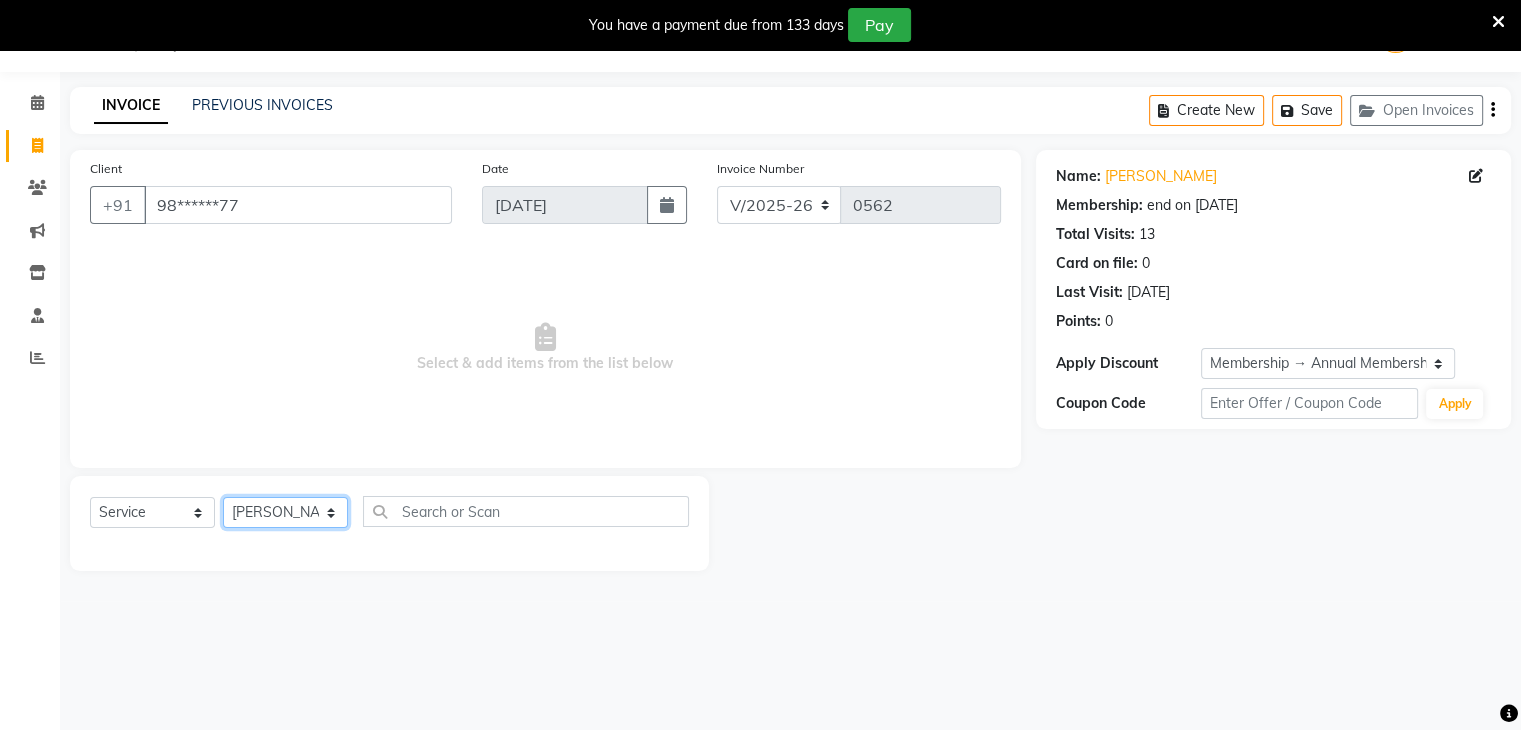 click on "Select Stylist [PERSON_NAME] Manager [PERSON_NAME] [PERSON_NAME] [PERSON_NAME] Sankat [PERSON_NAME]" 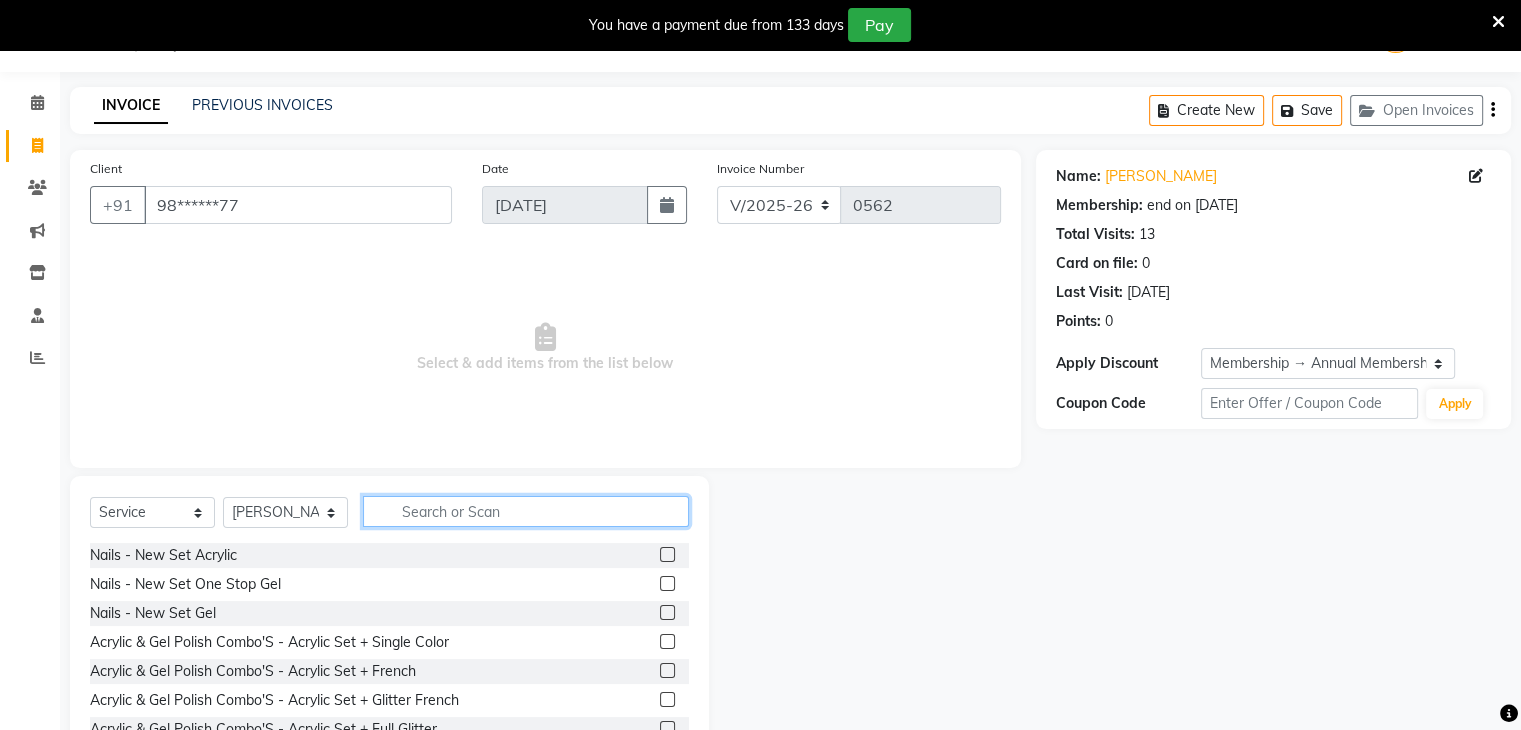 click 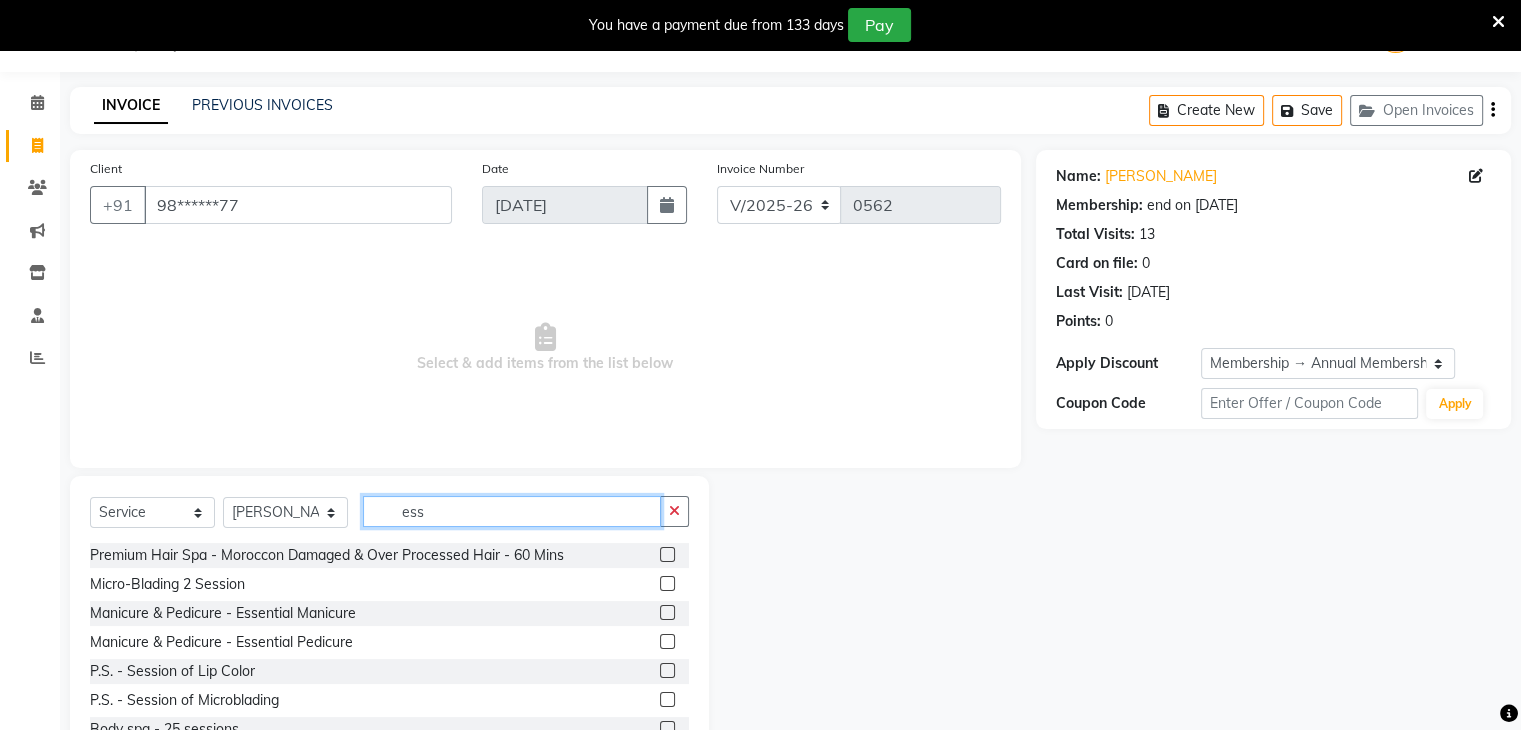 type on "ess" 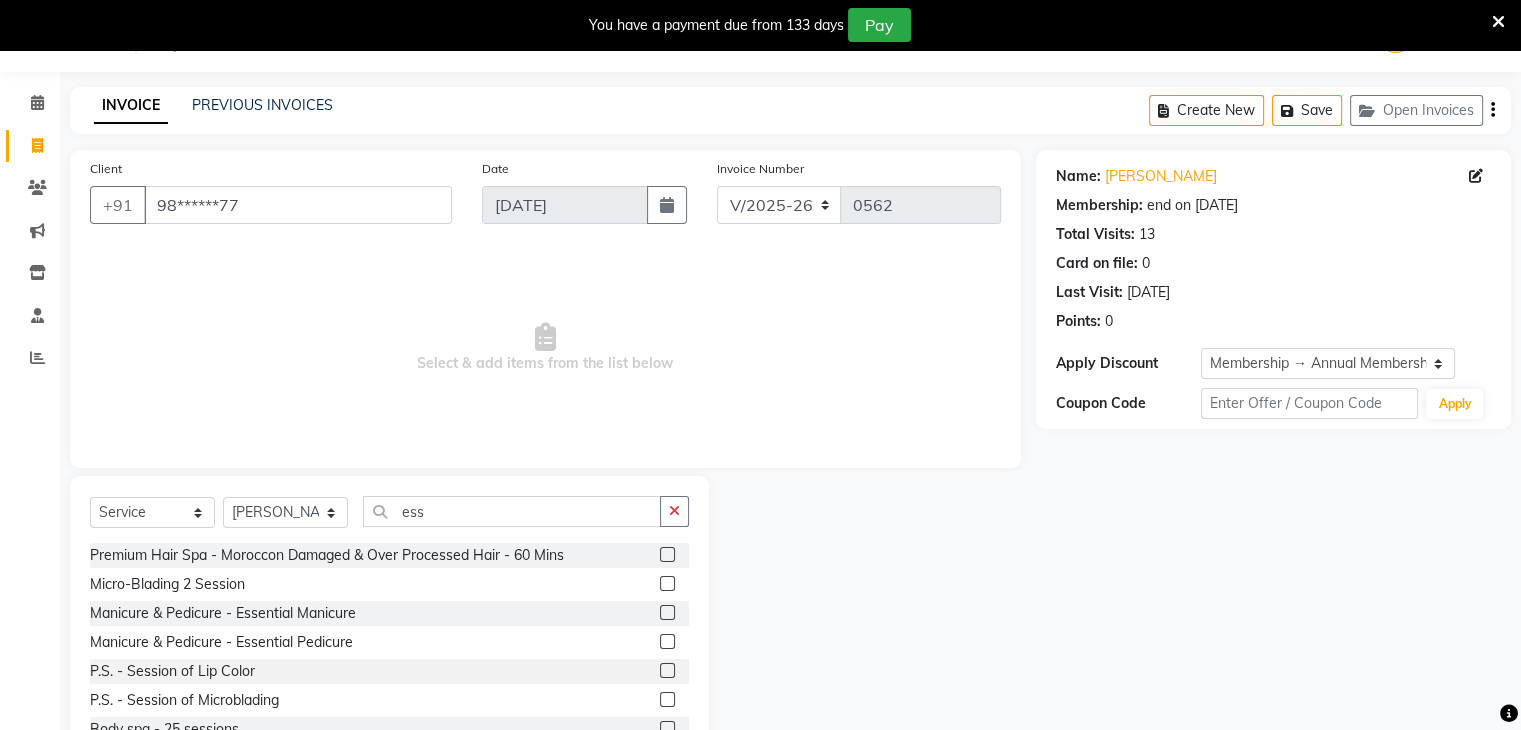 click 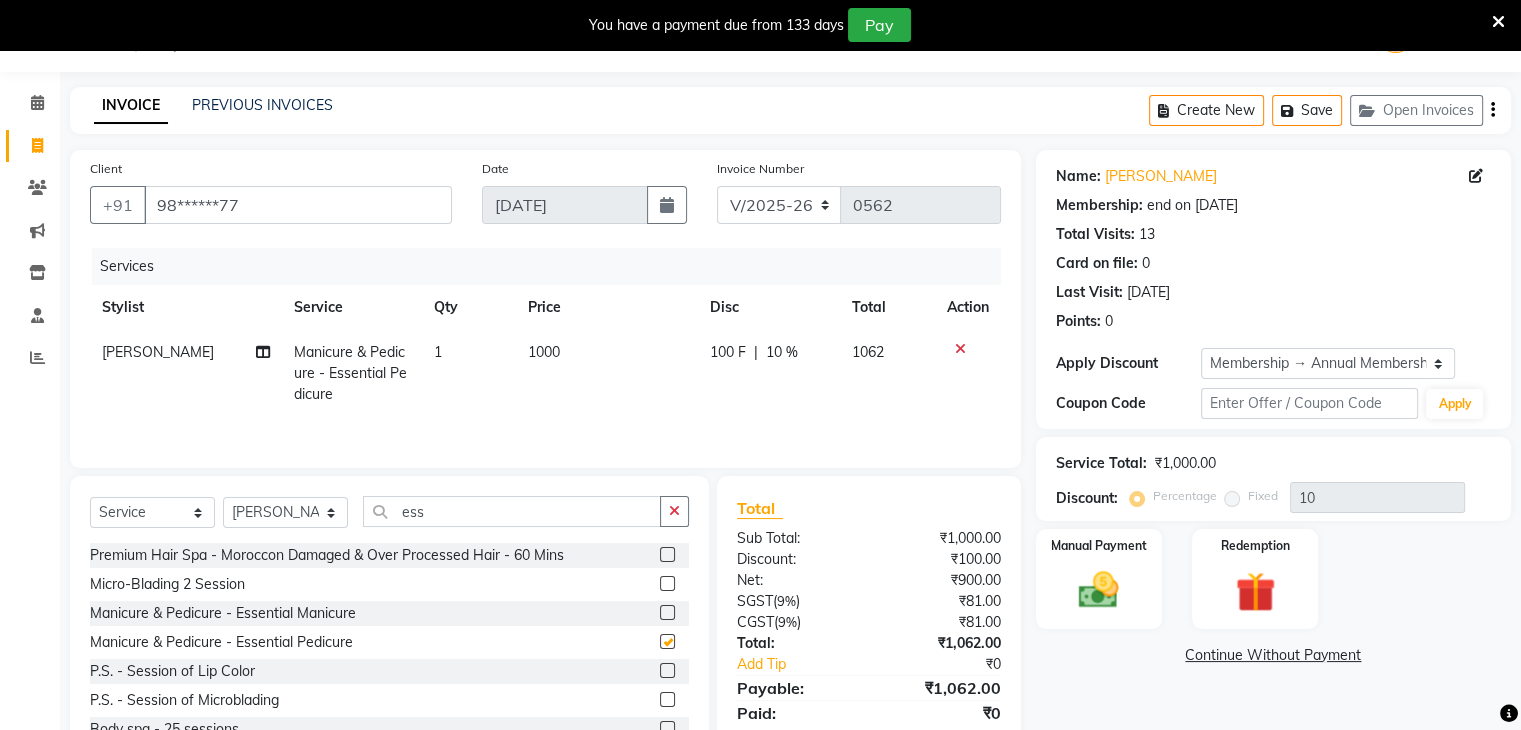 checkbox on "false" 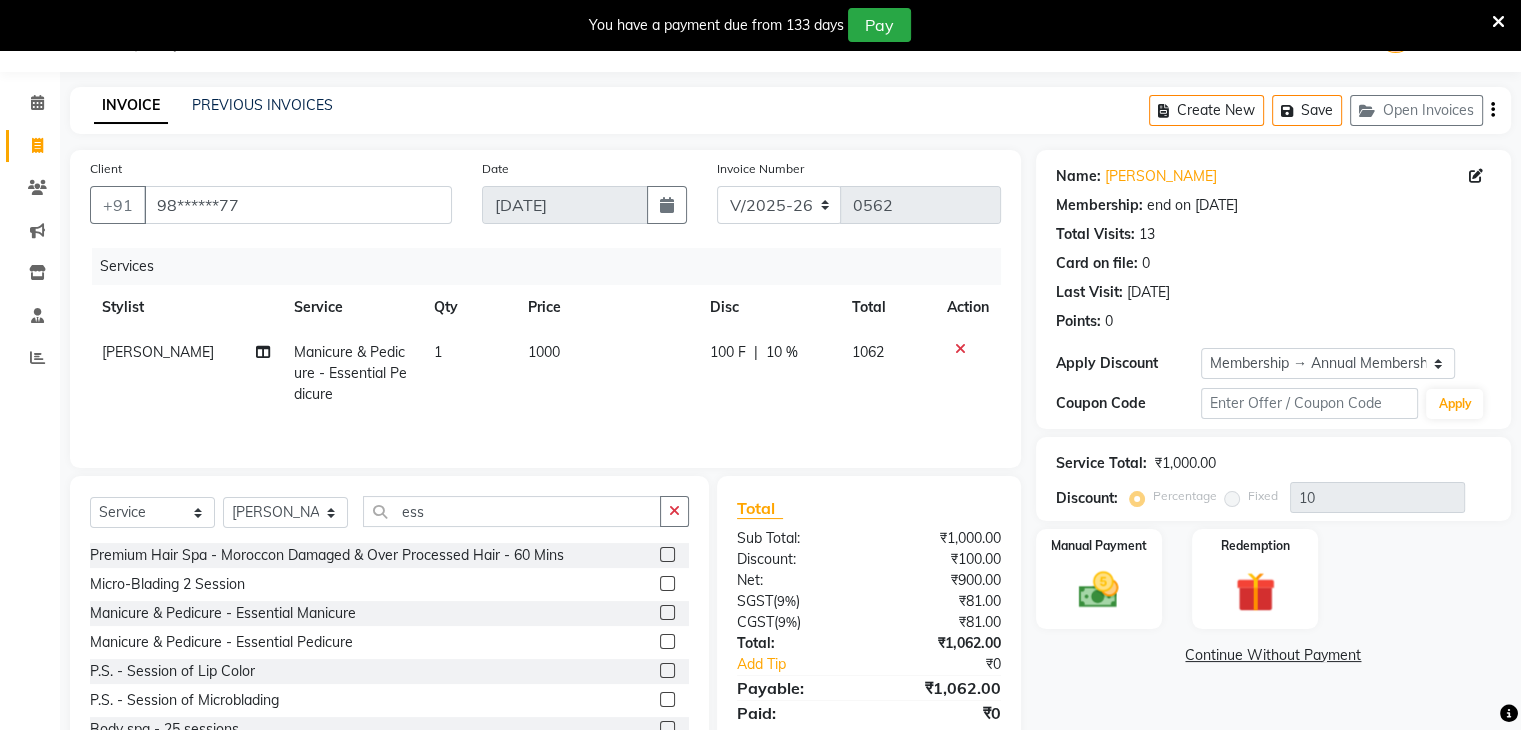 scroll, scrollTop: 122, scrollLeft: 0, axis: vertical 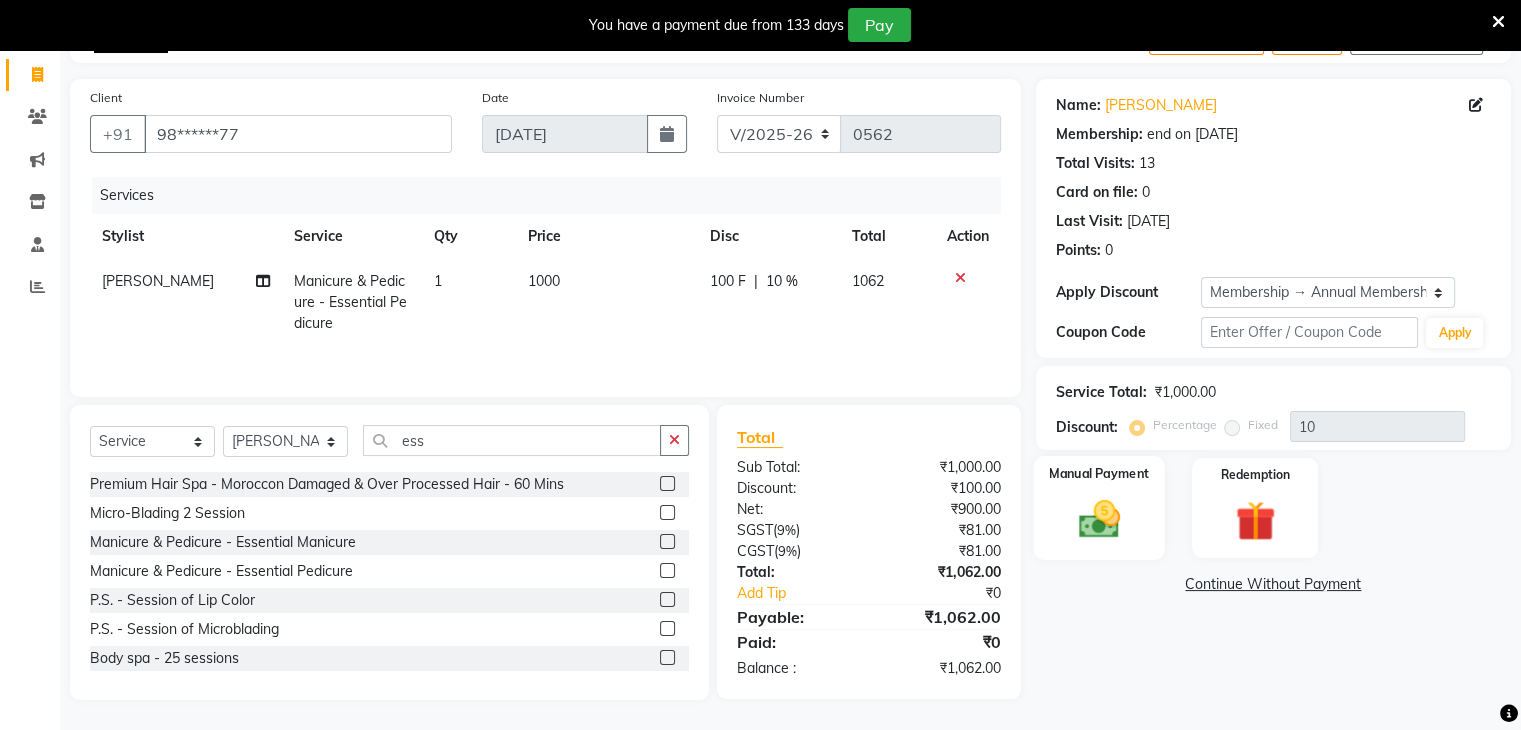 click 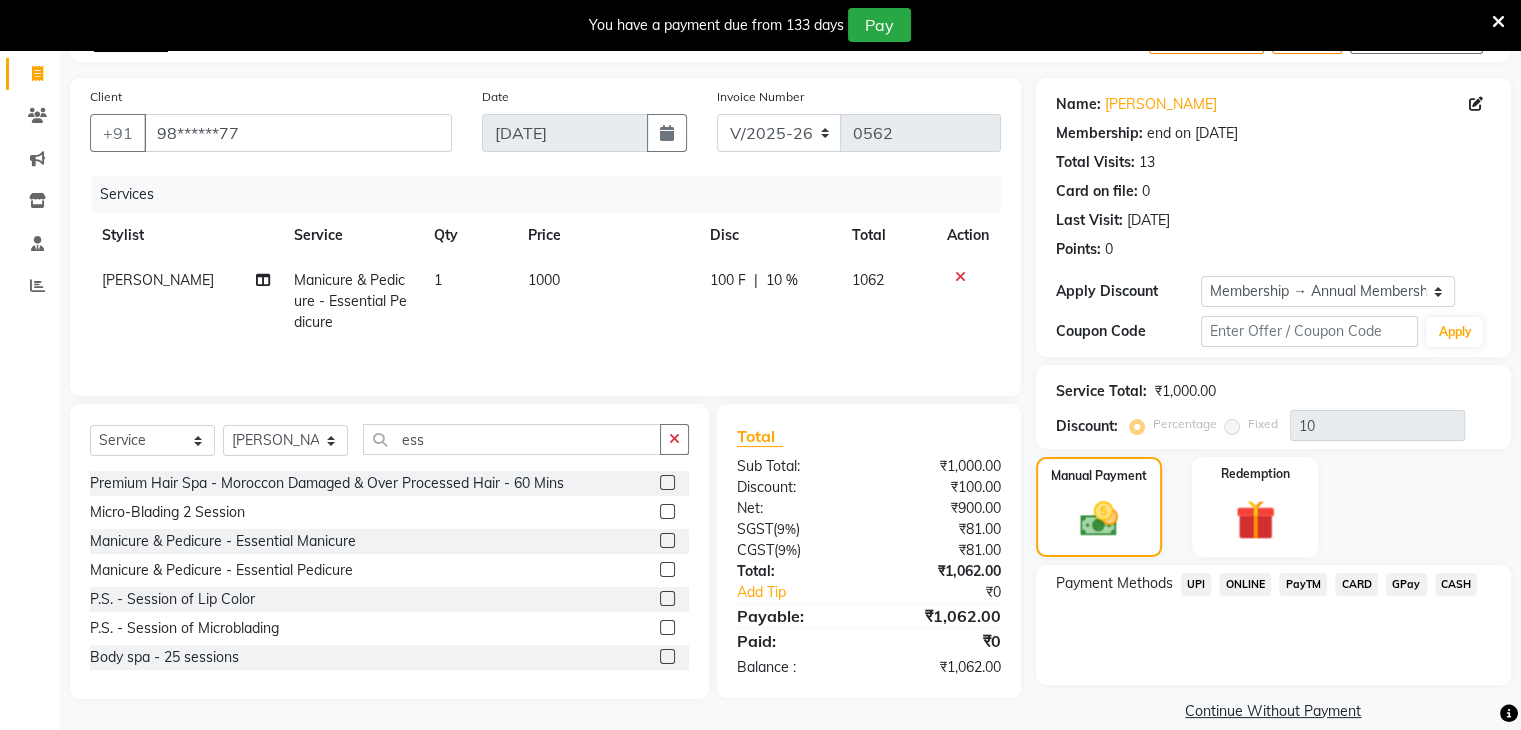 click on "GPay" 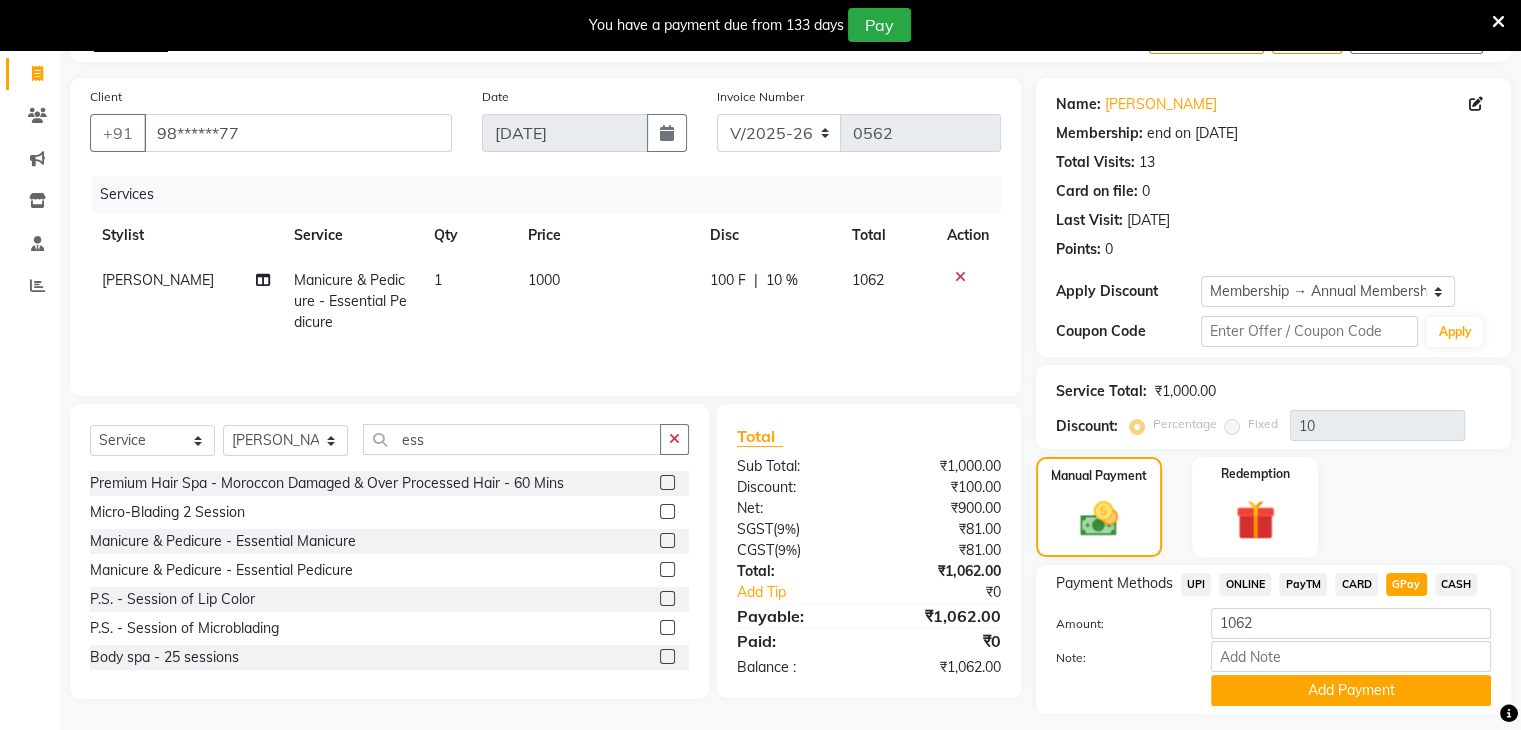scroll, scrollTop: 178, scrollLeft: 0, axis: vertical 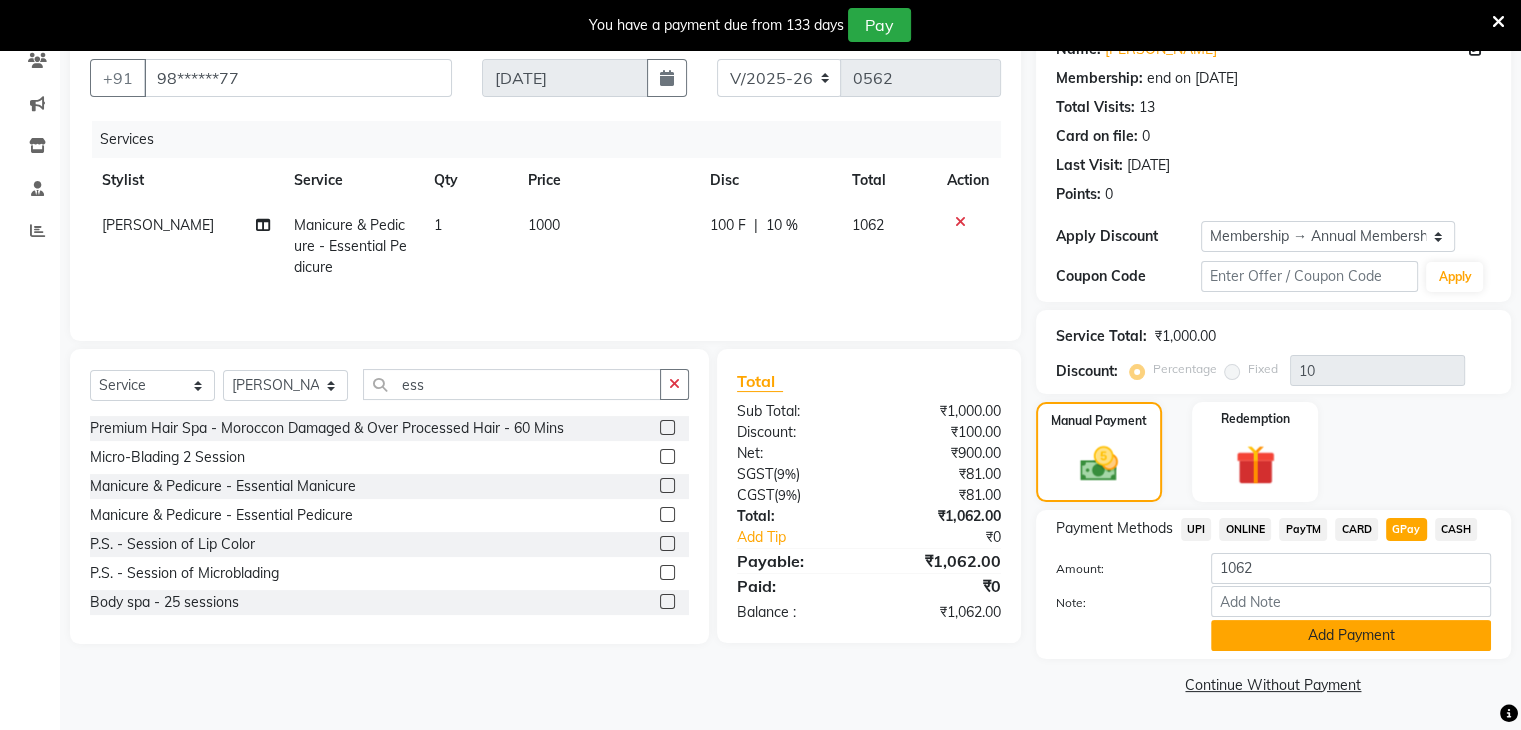 click on "Add Payment" 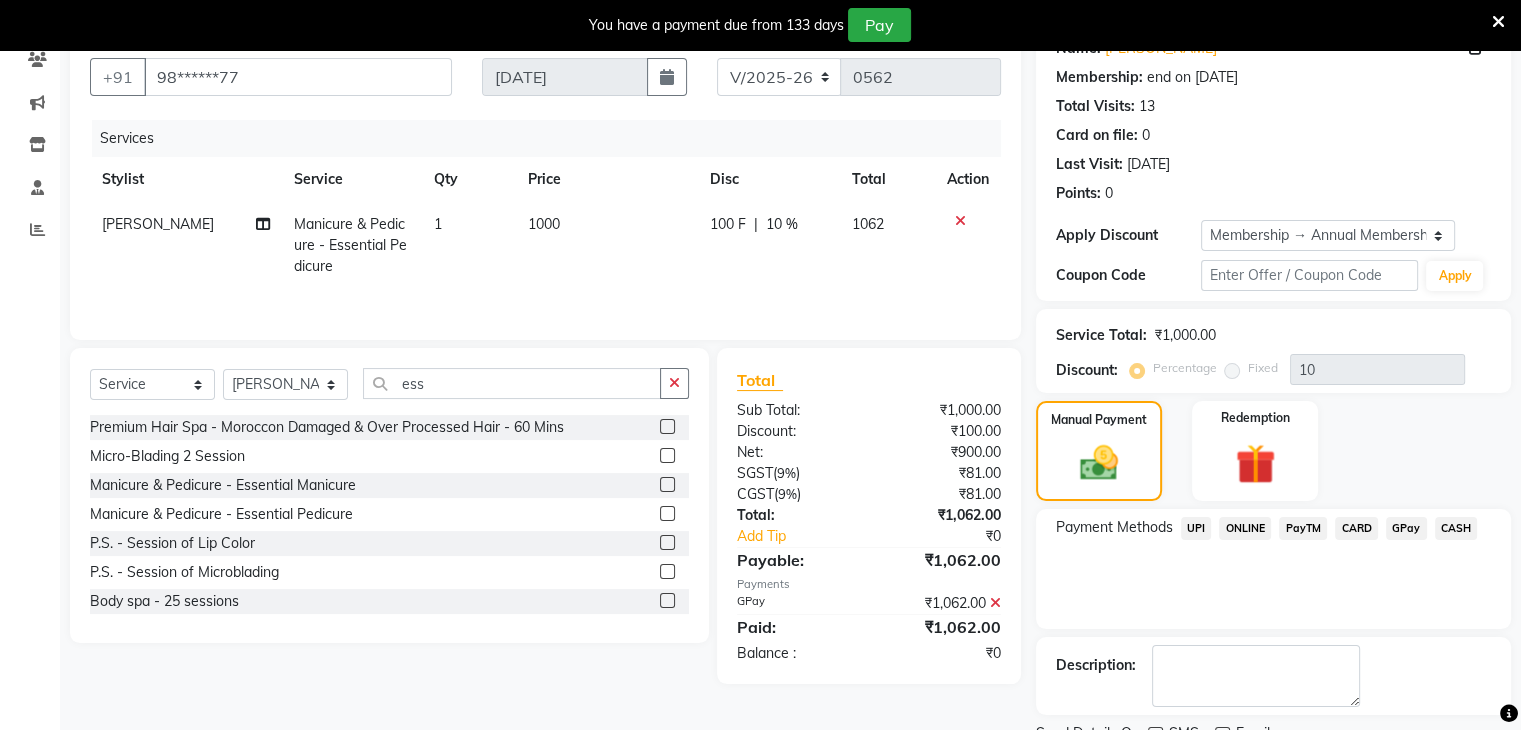 scroll, scrollTop: 260, scrollLeft: 0, axis: vertical 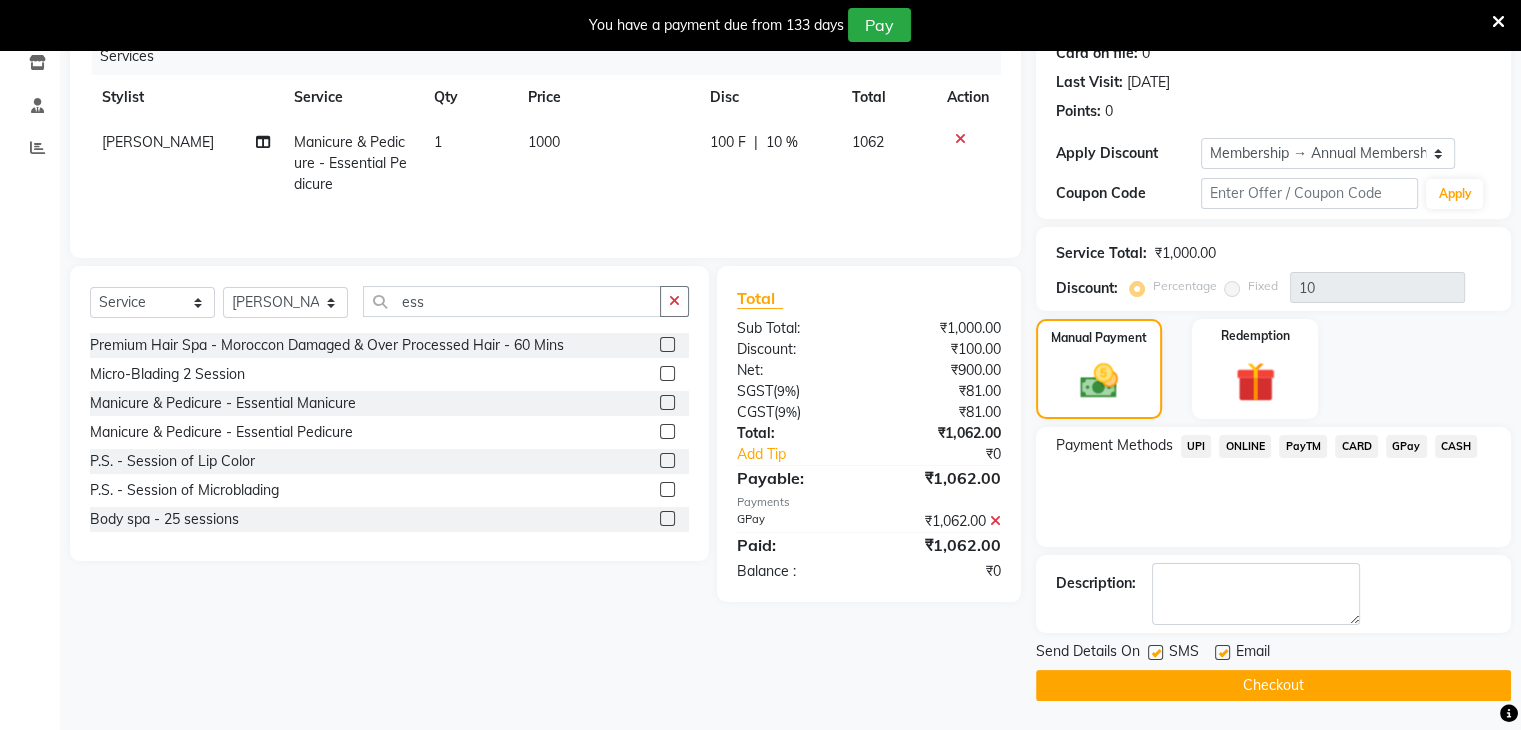 click on "Checkout" 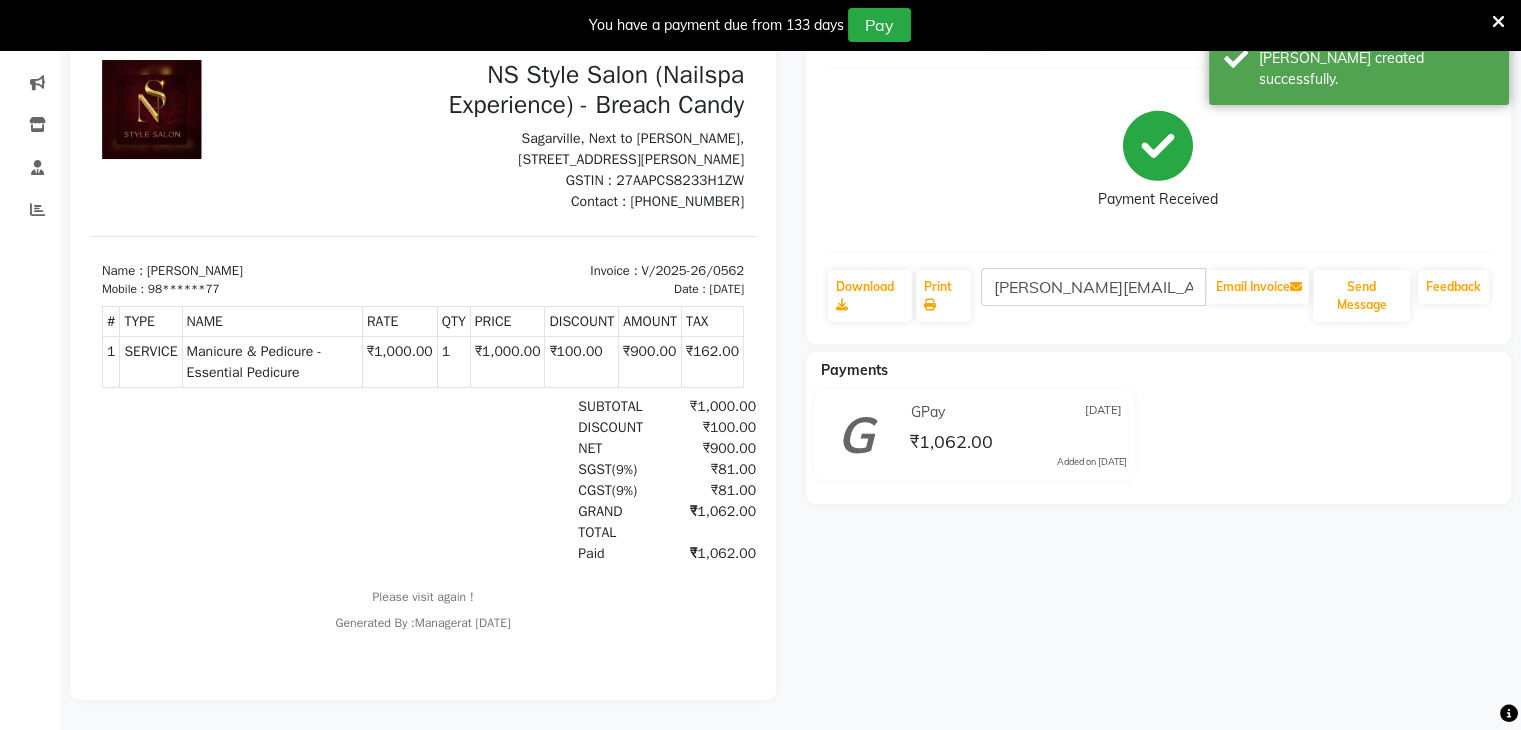 scroll, scrollTop: 0, scrollLeft: 0, axis: both 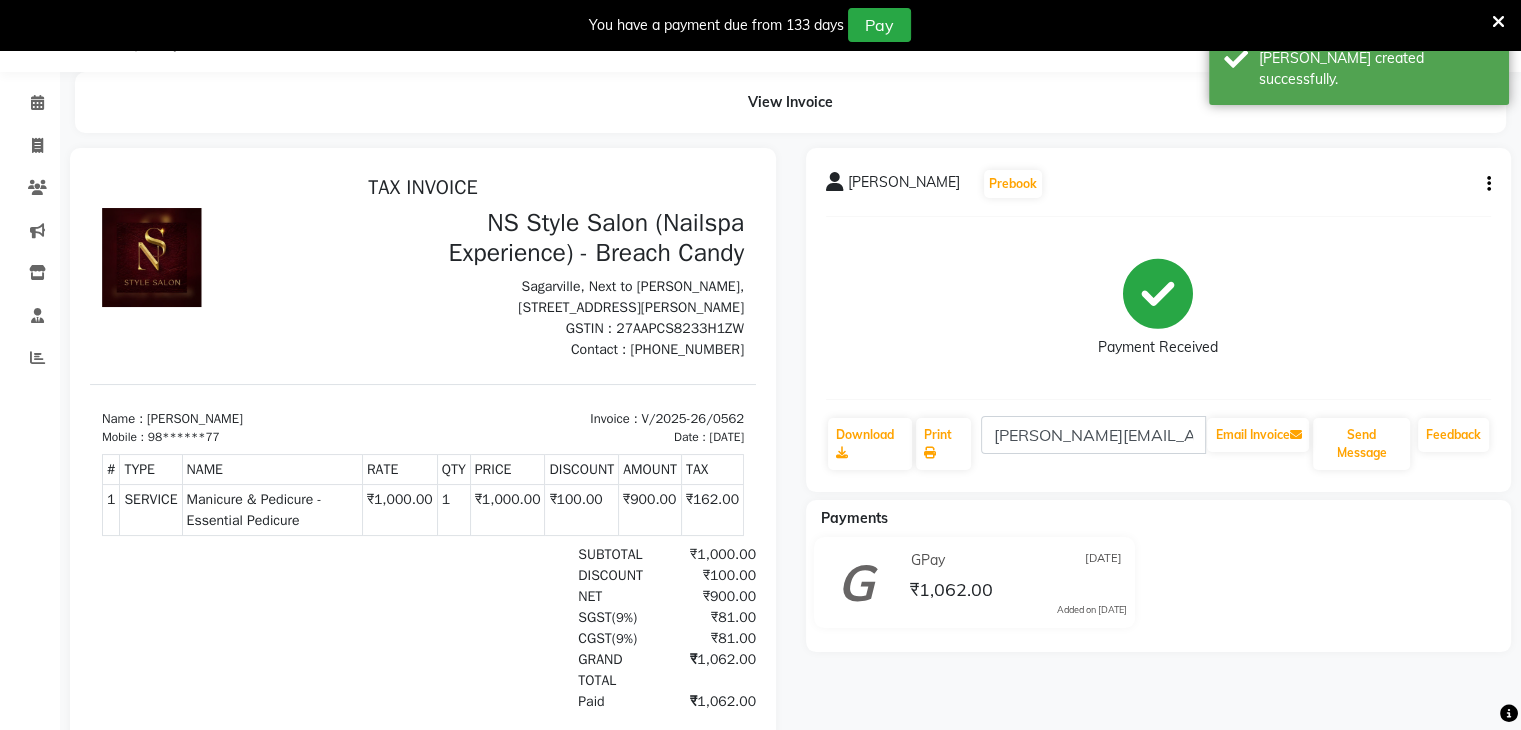 select on "5621" 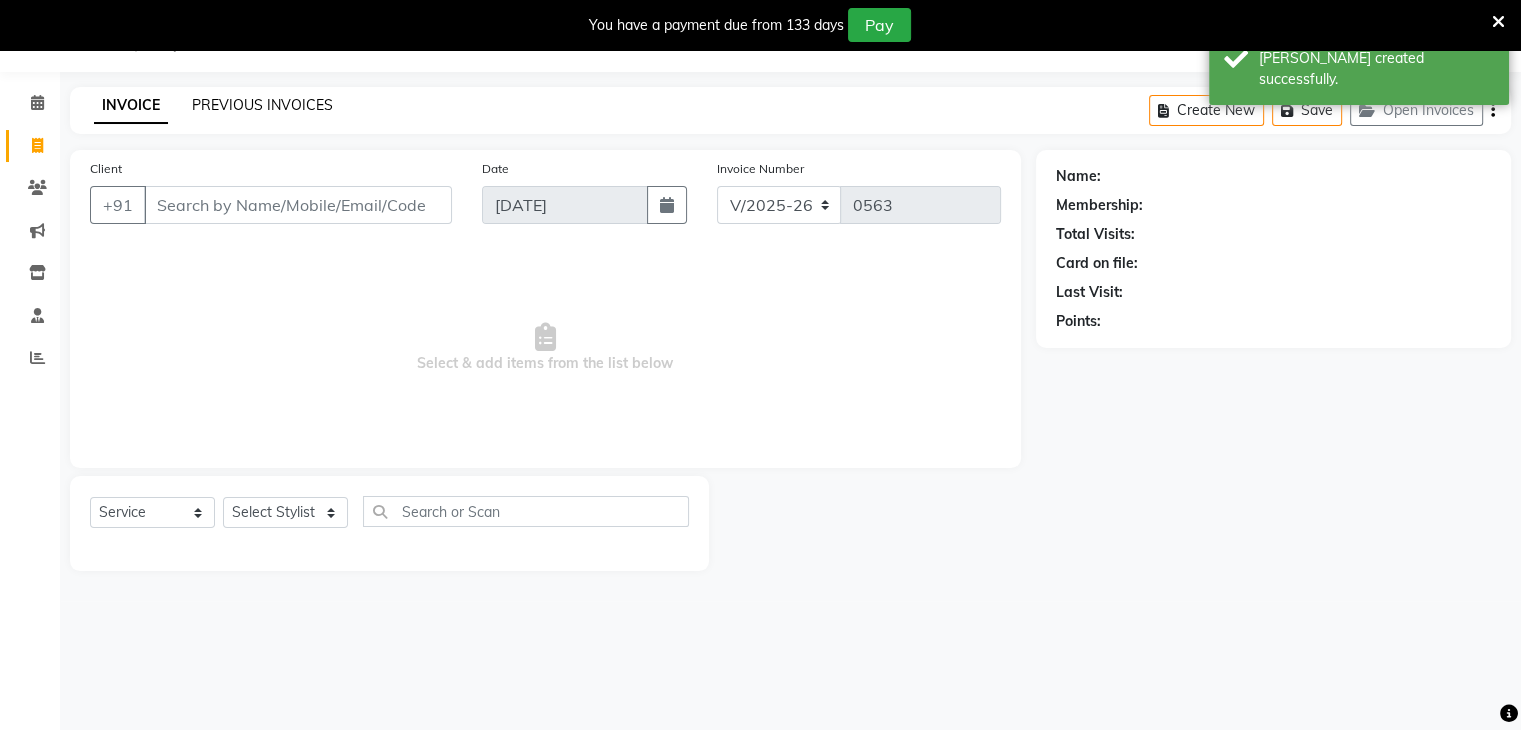 click on "PREVIOUS INVOICES" 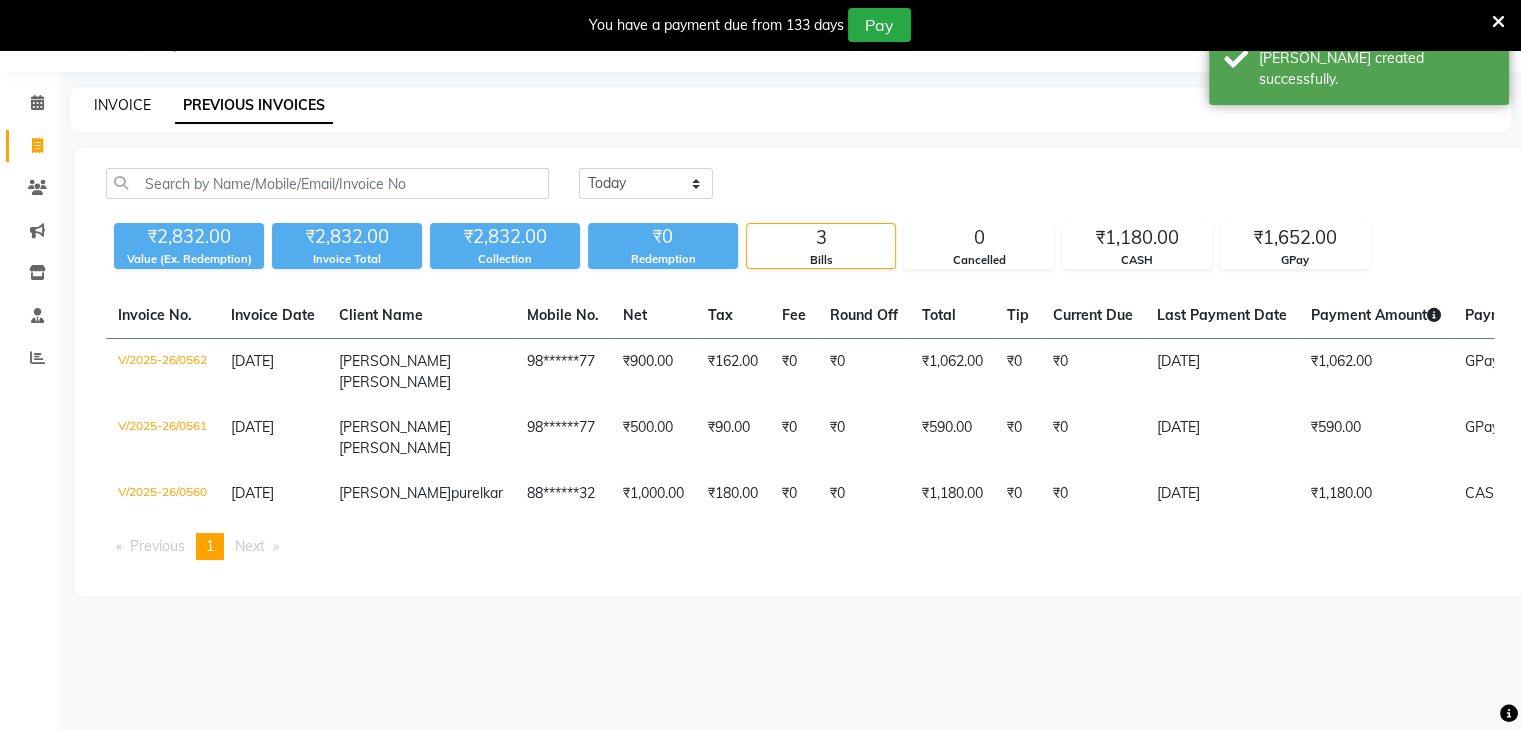 click on "INVOICE" 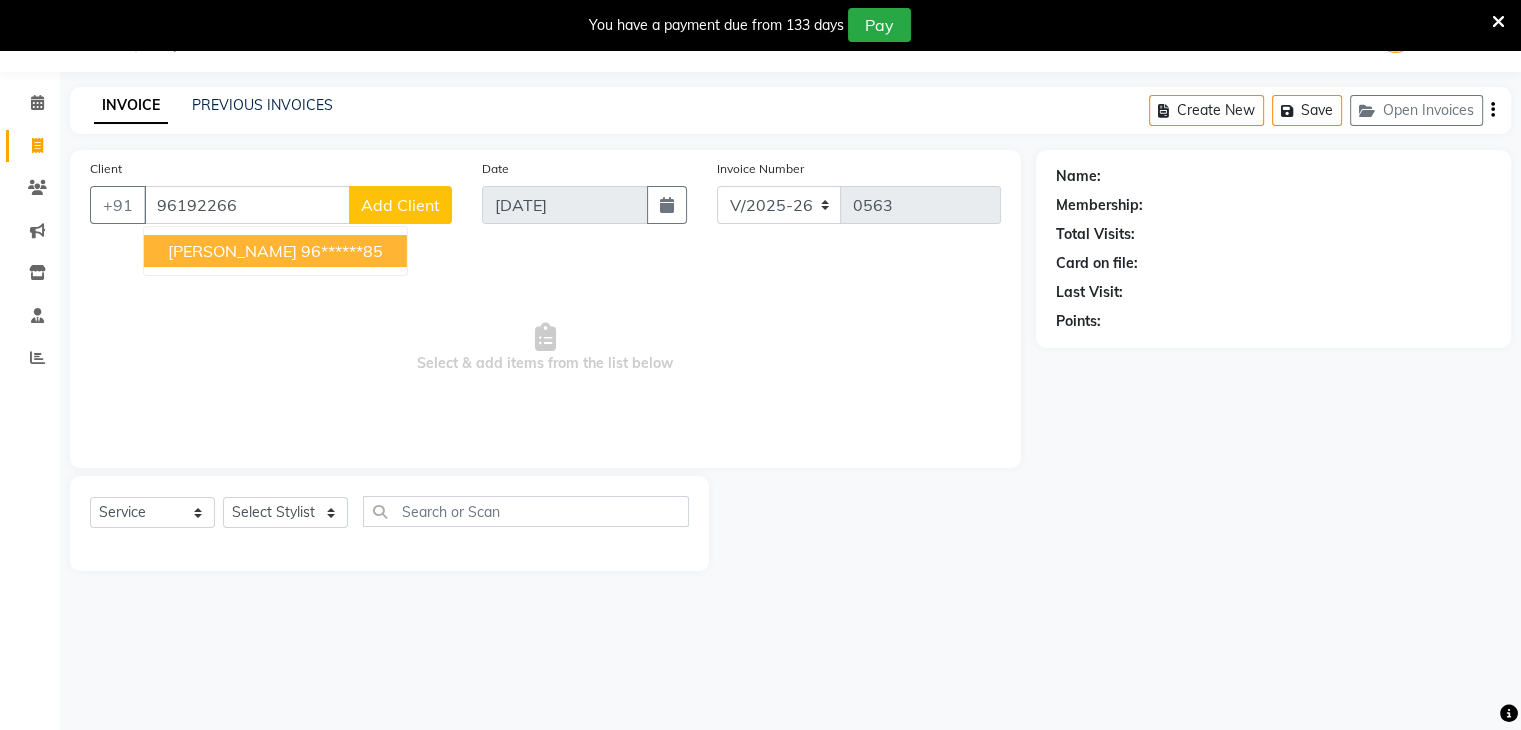click on "[PERSON_NAME]" at bounding box center (232, 251) 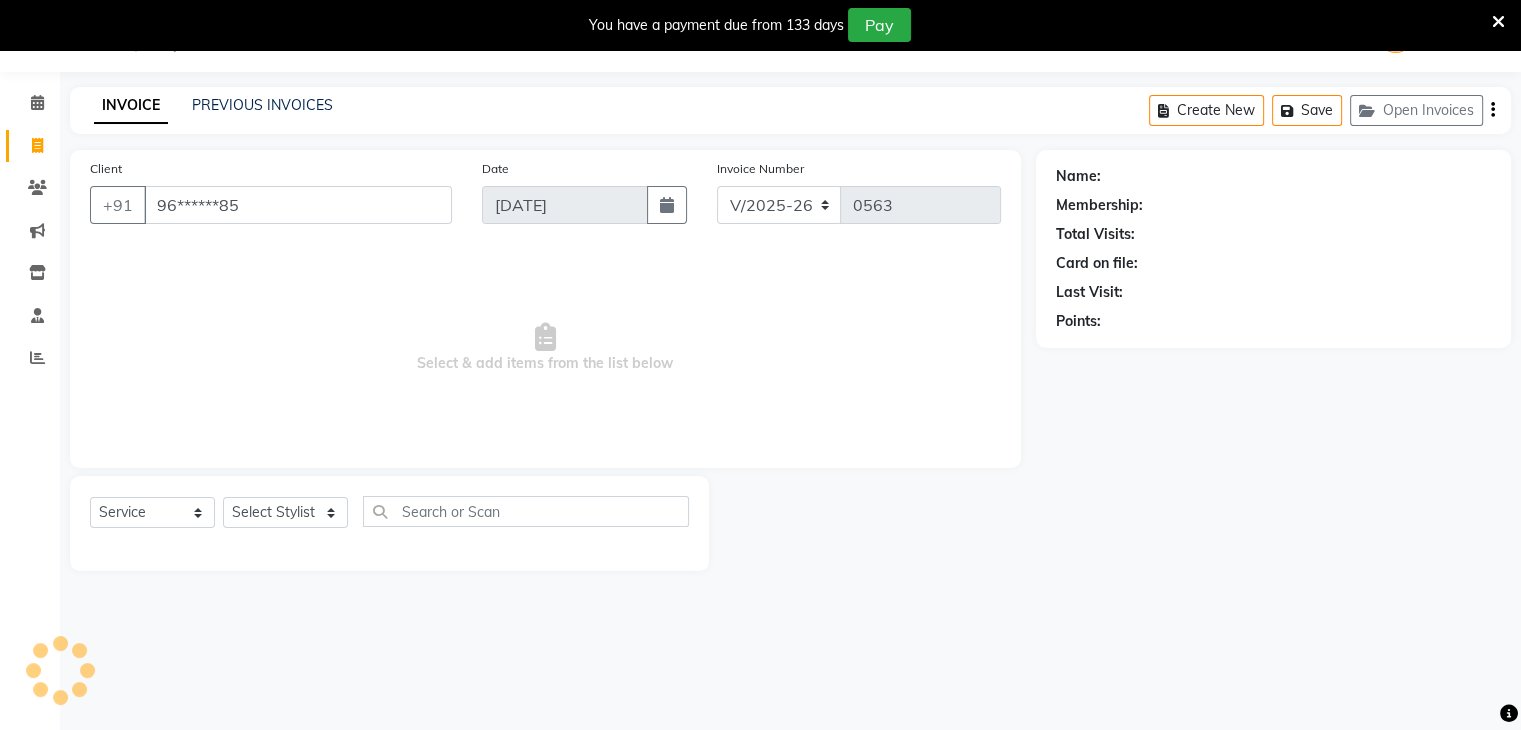 type on "96******85" 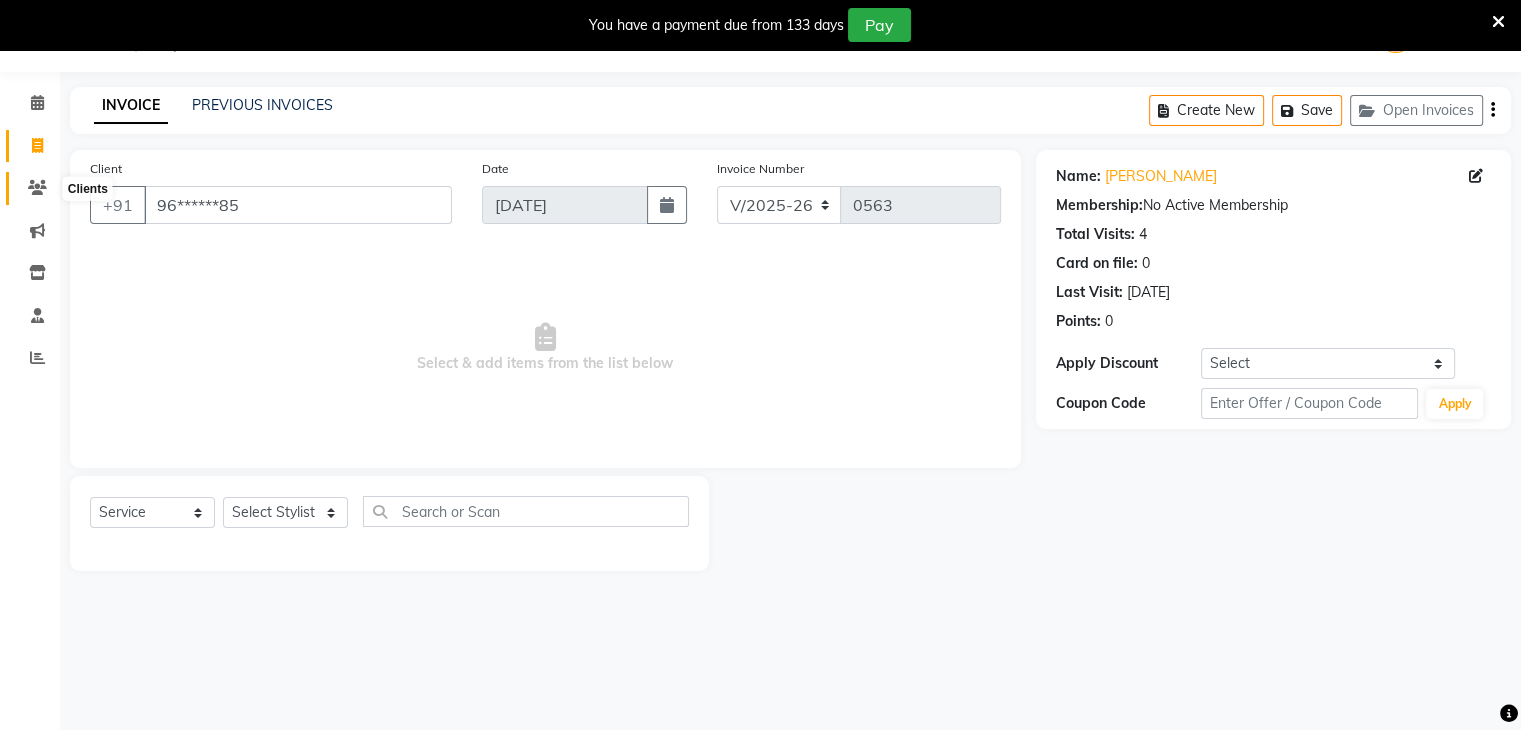 click 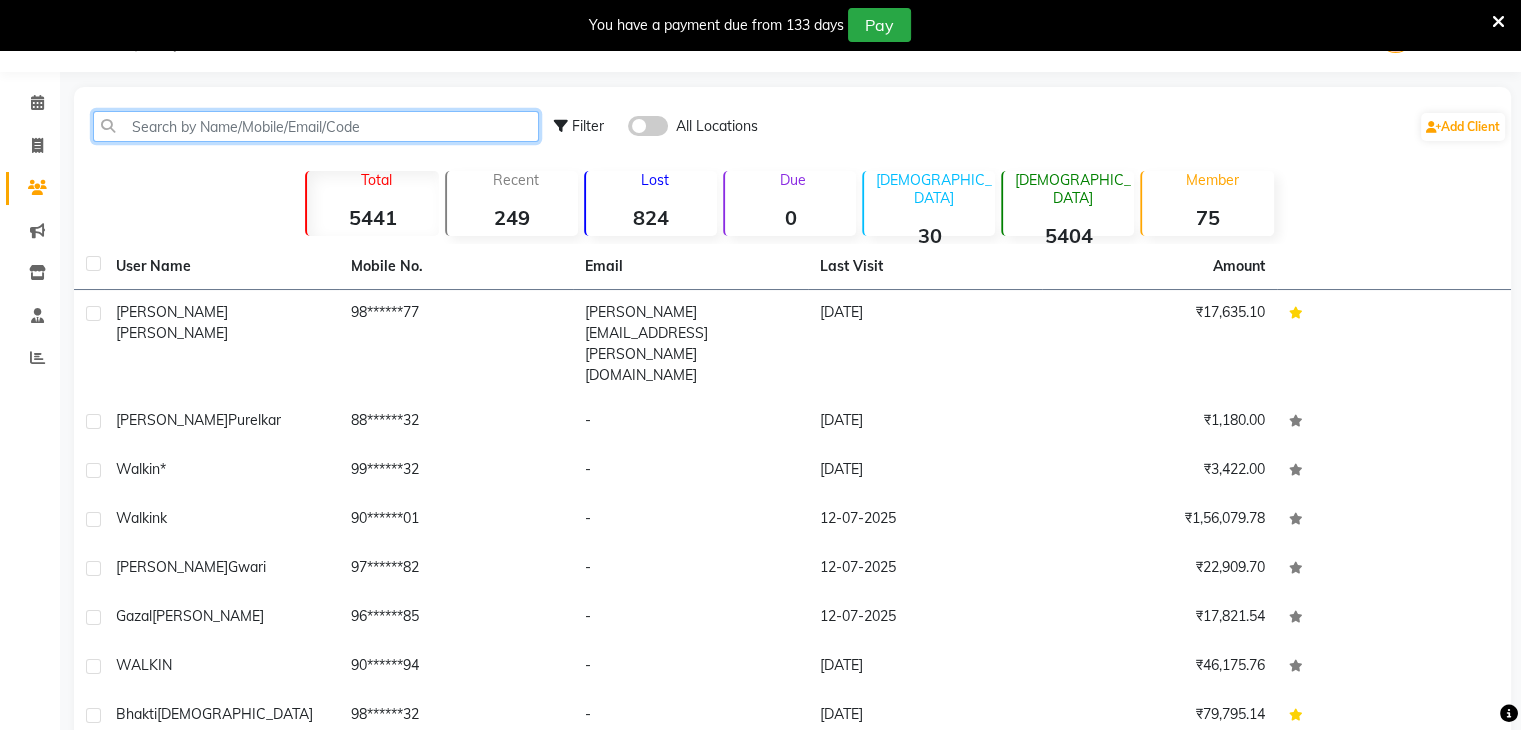 click 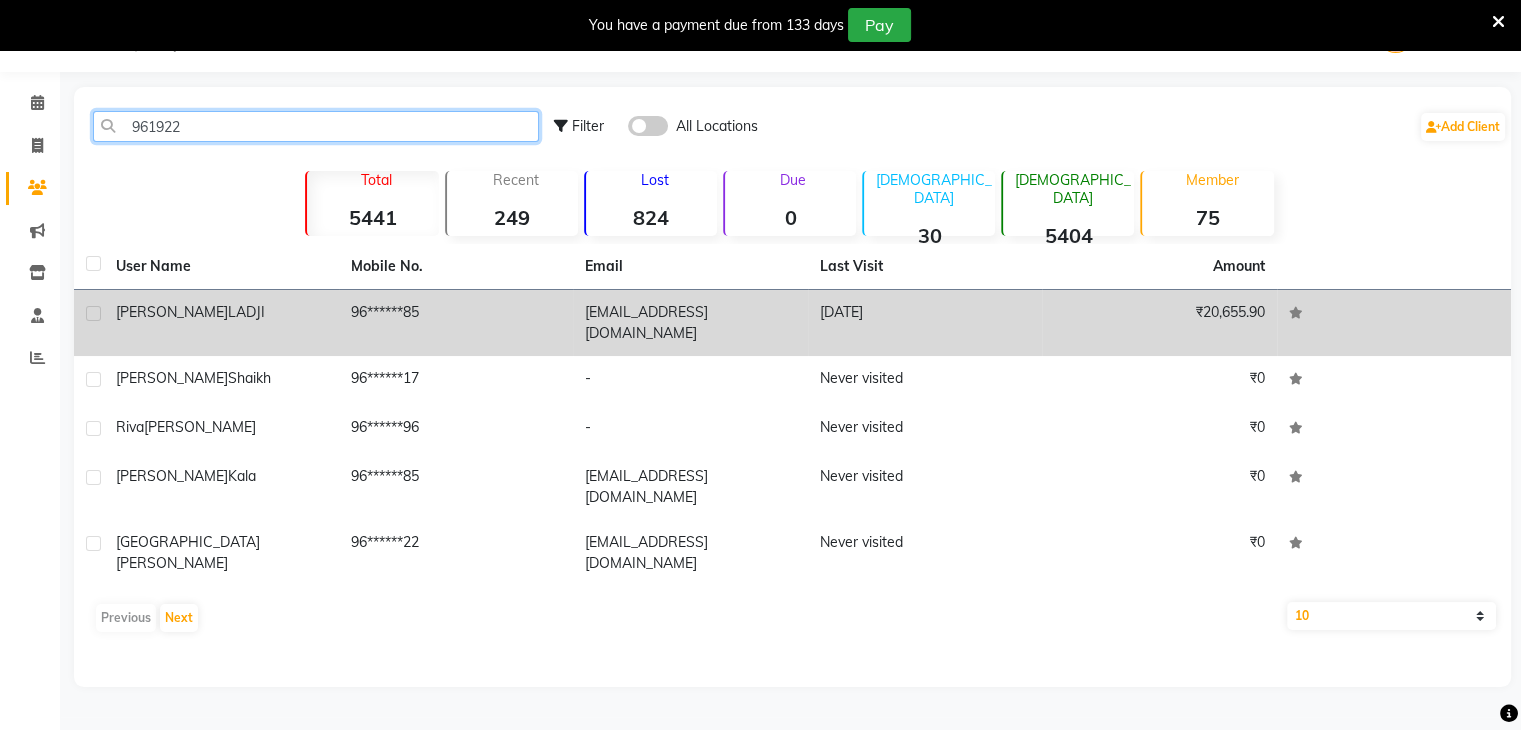 type on "961922" 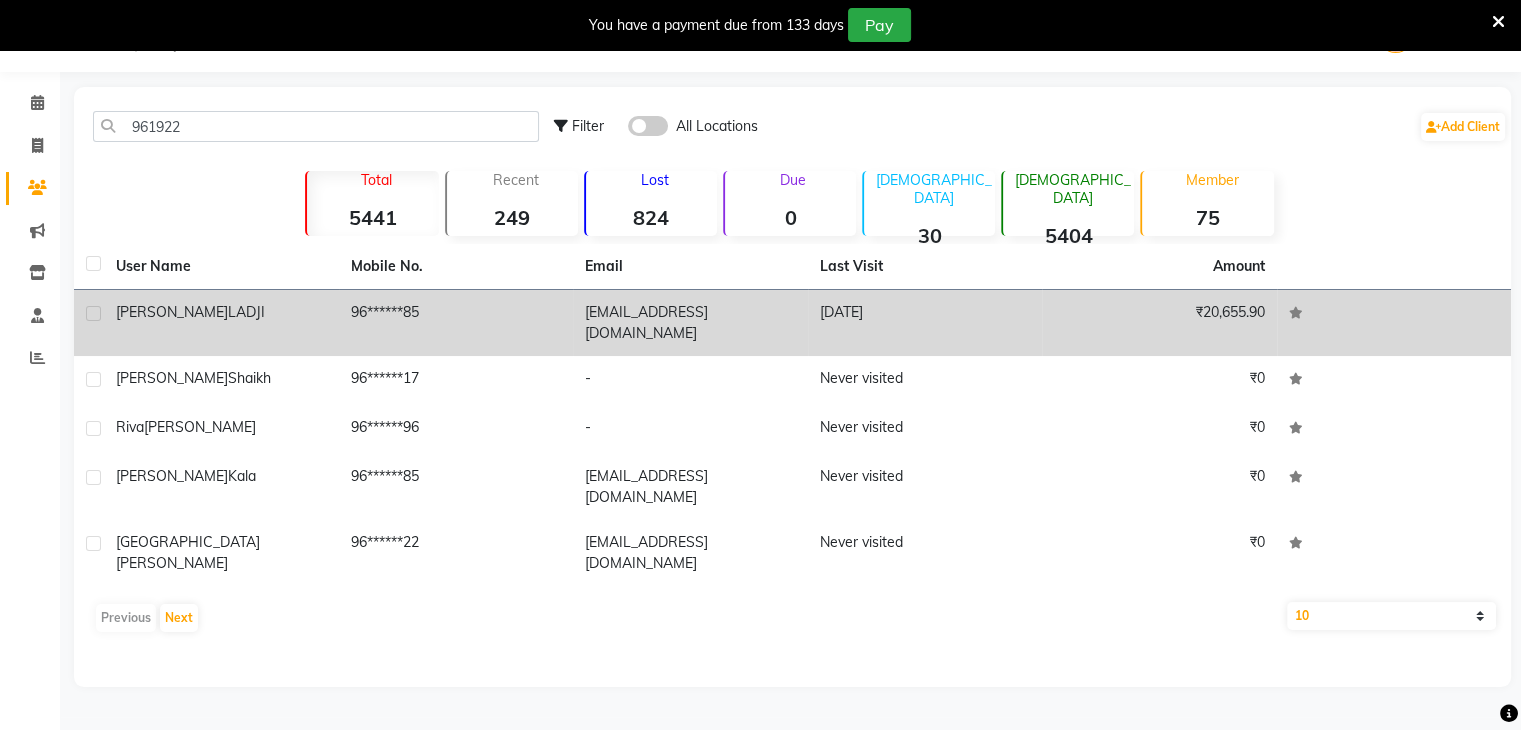 click on "96******85" 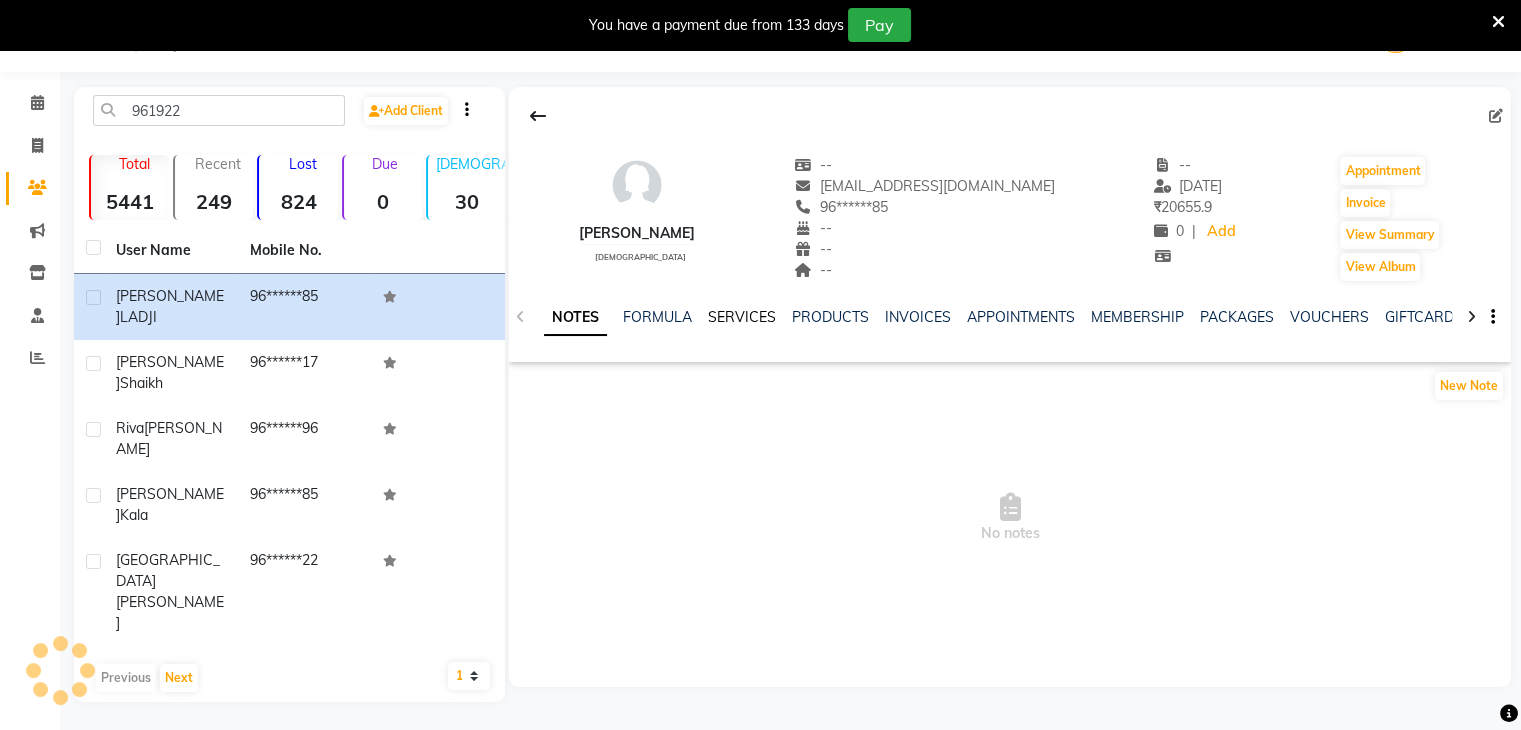 click on "SERVICES" 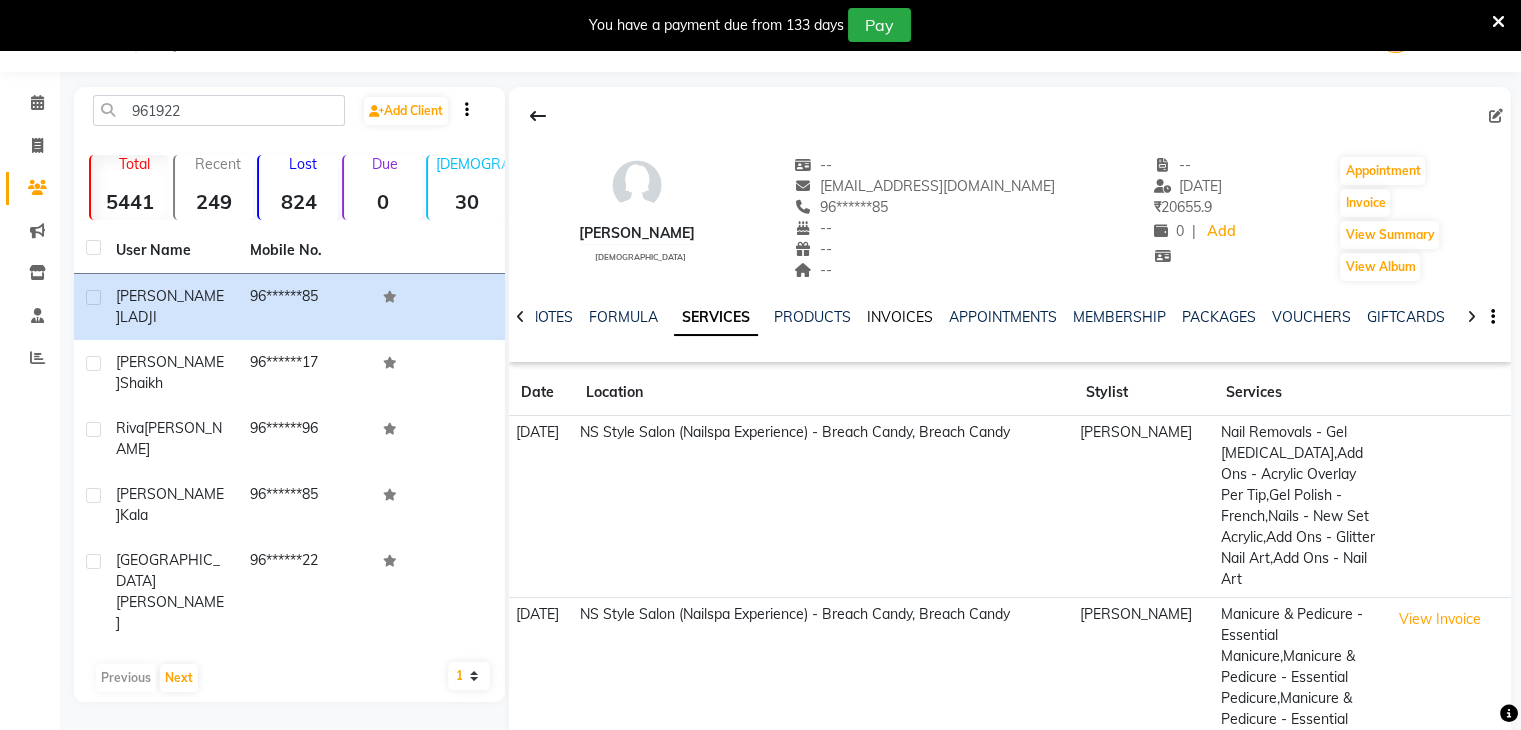 click on "INVOICES" 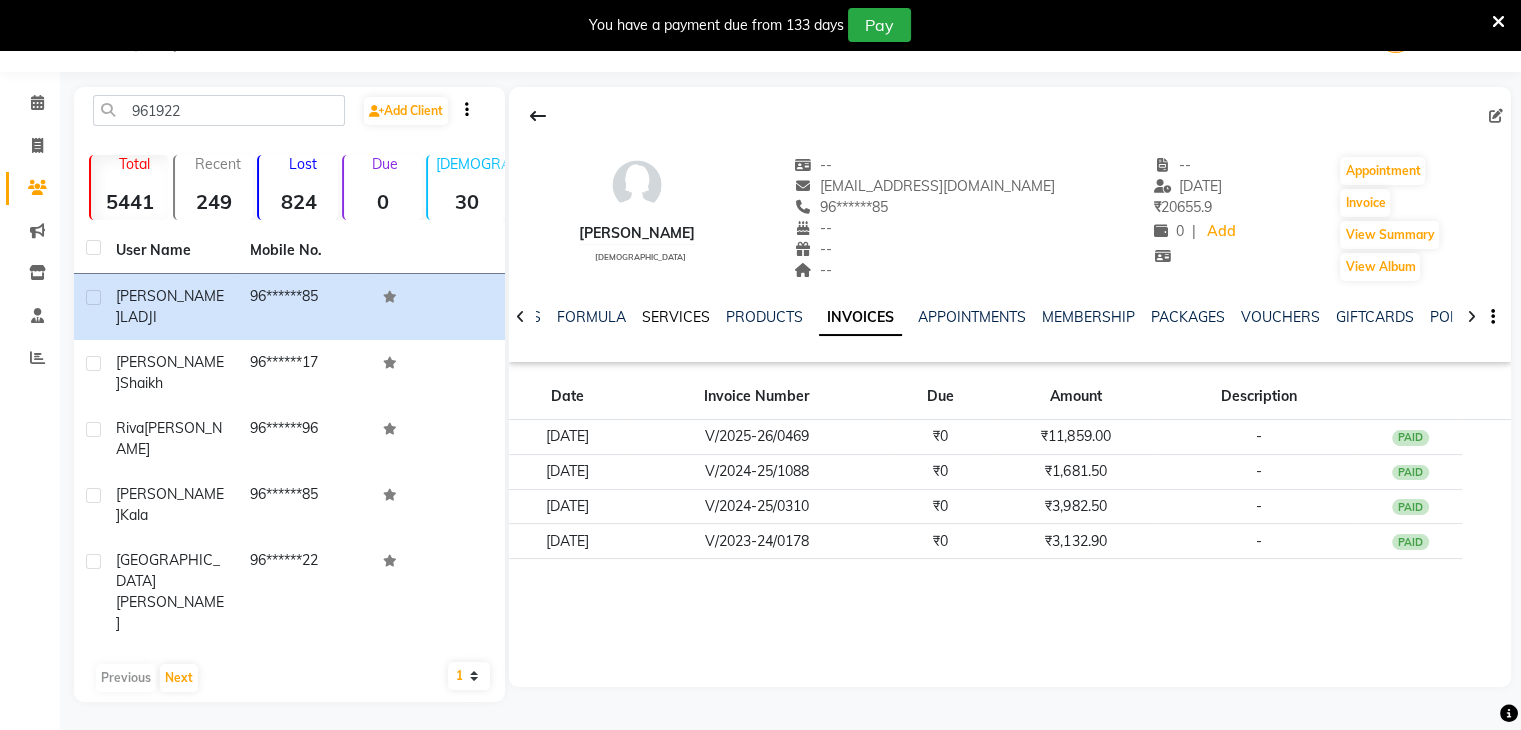 click on "SERVICES" 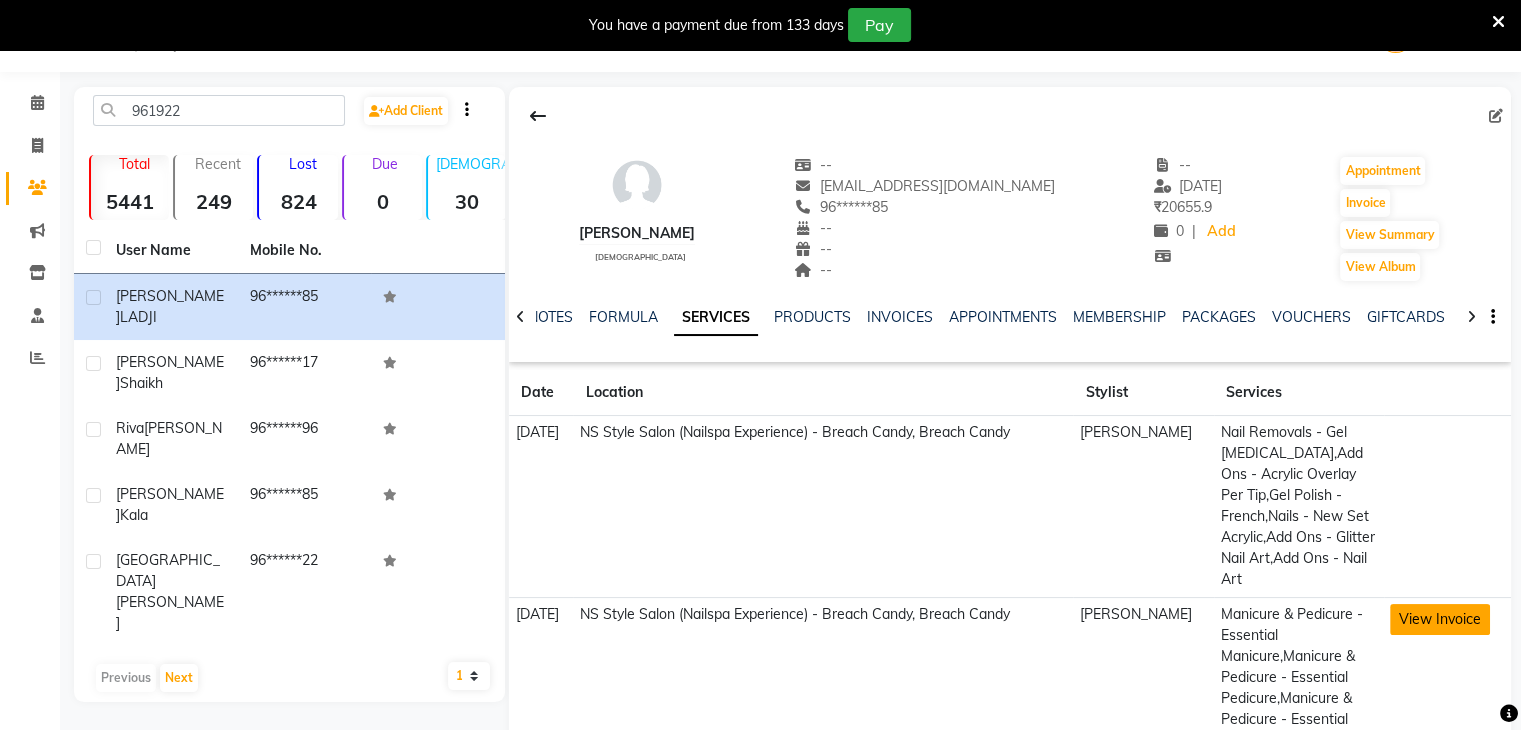 click on "View Invoice" 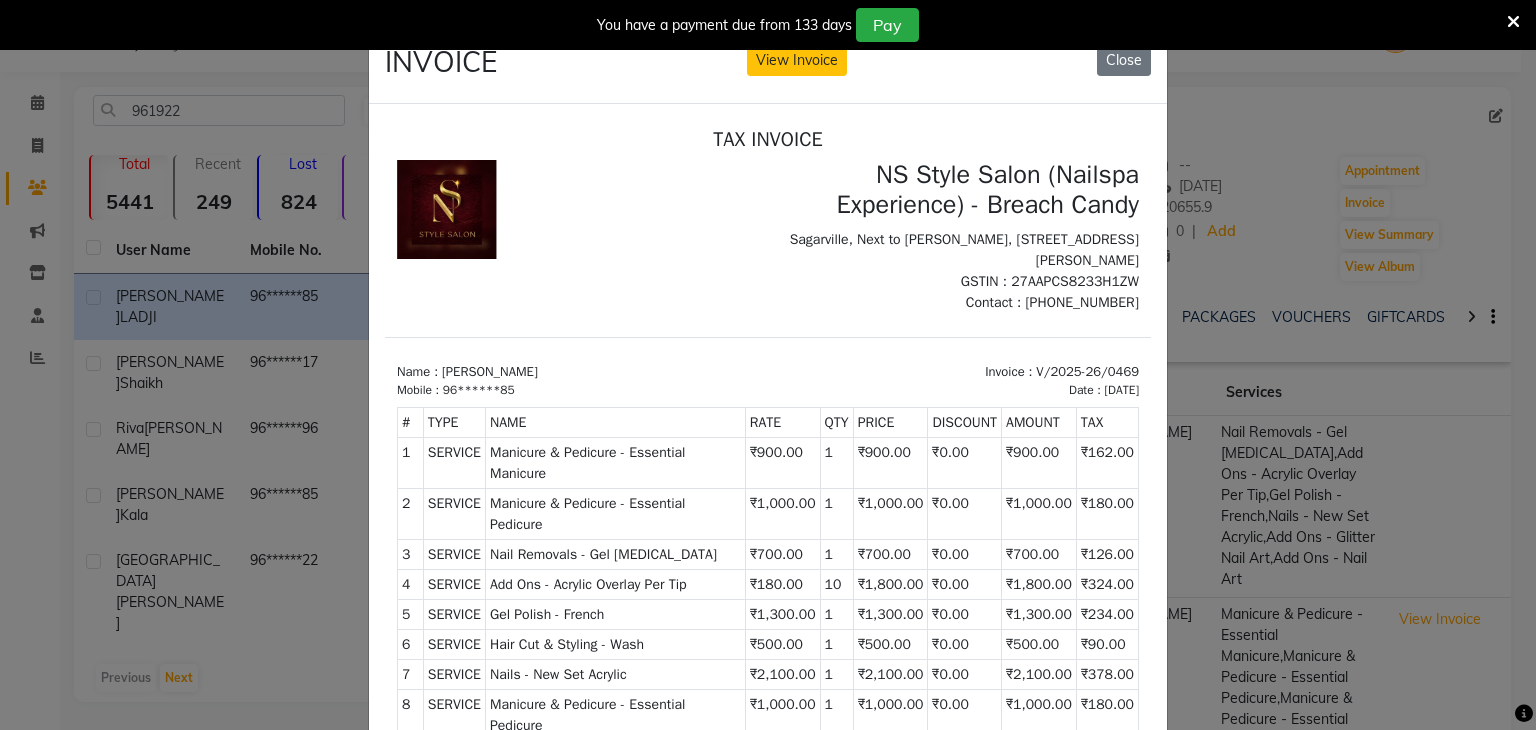 scroll, scrollTop: 16, scrollLeft: 0, axis: vertical 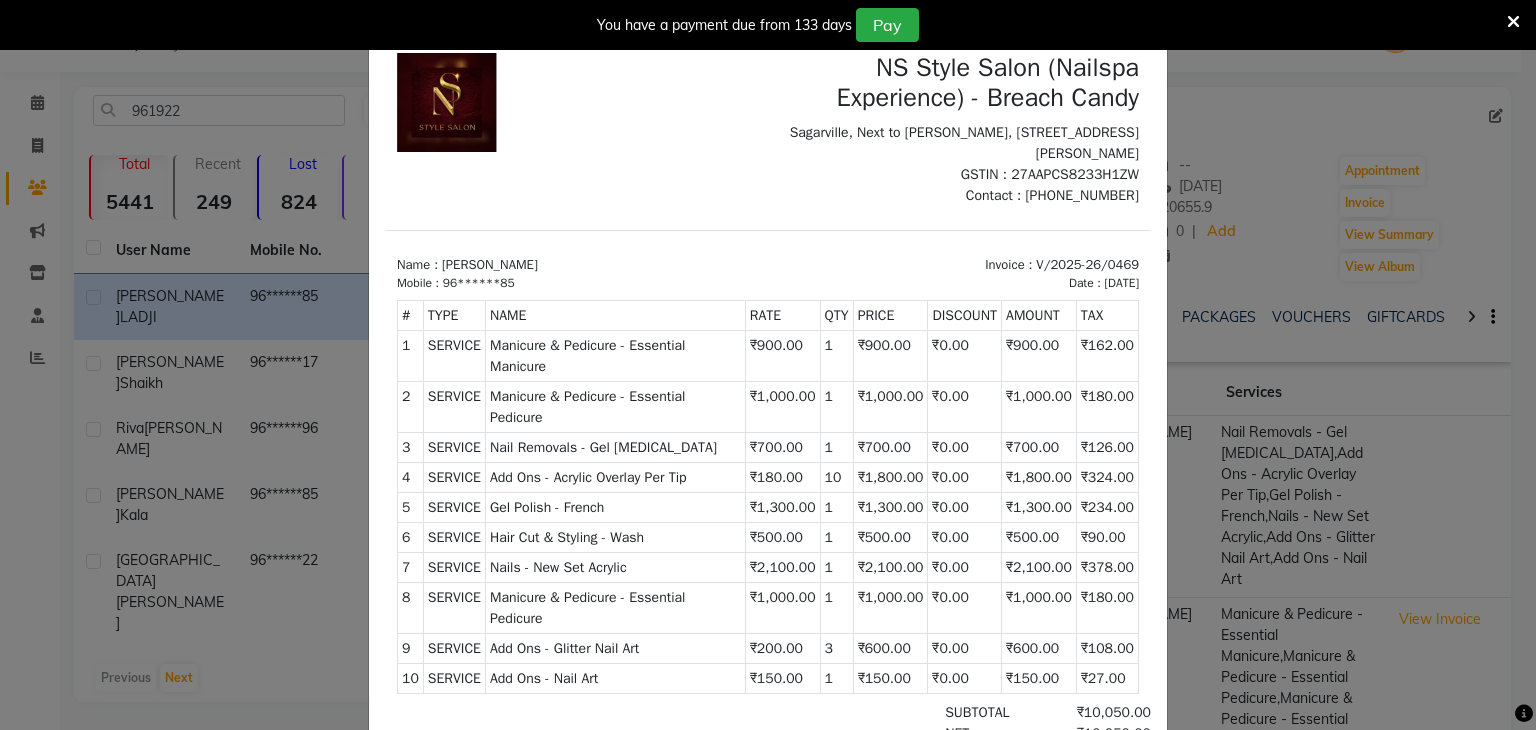 click on "₹0.00" at bounding box center [965, 355] 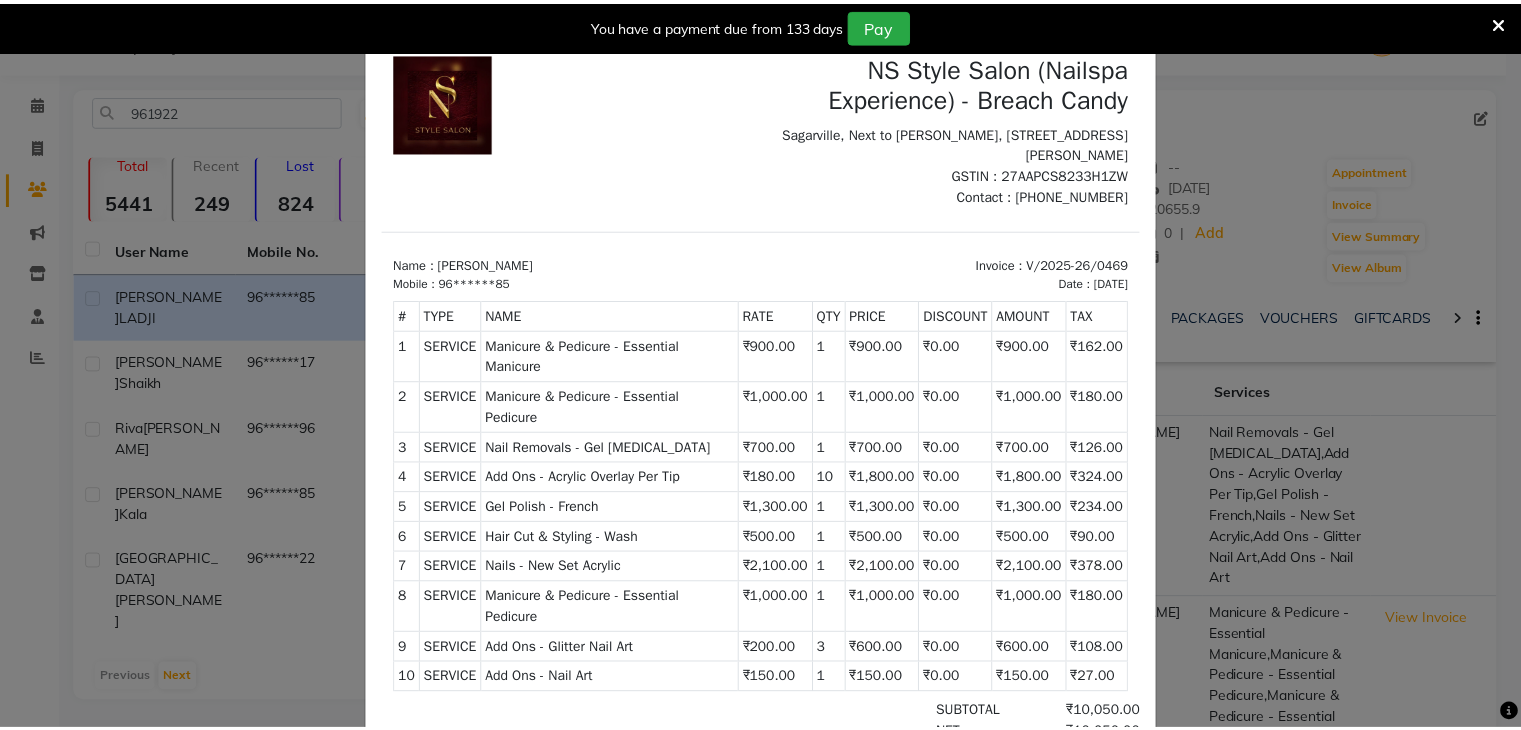 scroll, scrollTop: 16, scrollLeft: 0, axis: vertical 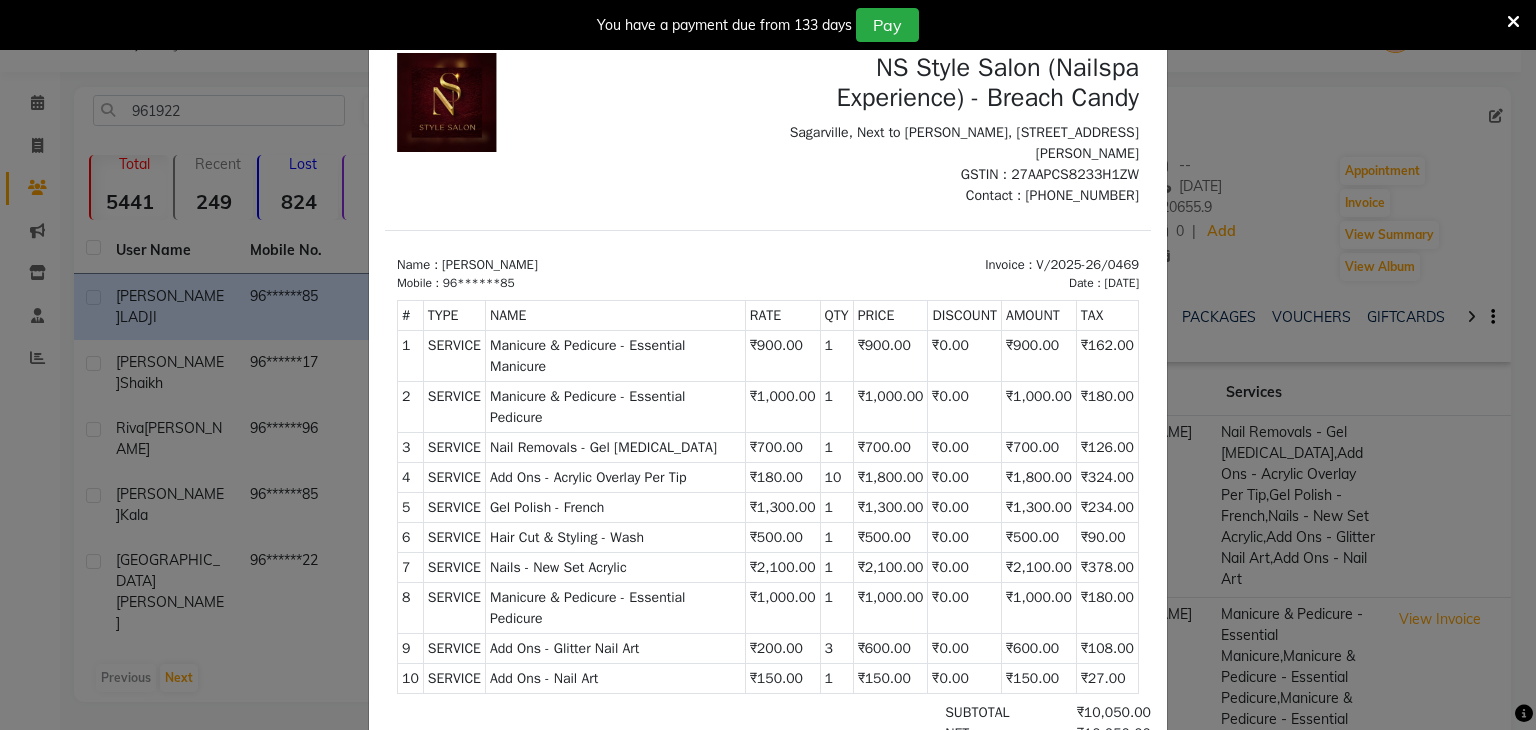 click on "INVOICE View Invoice Close" 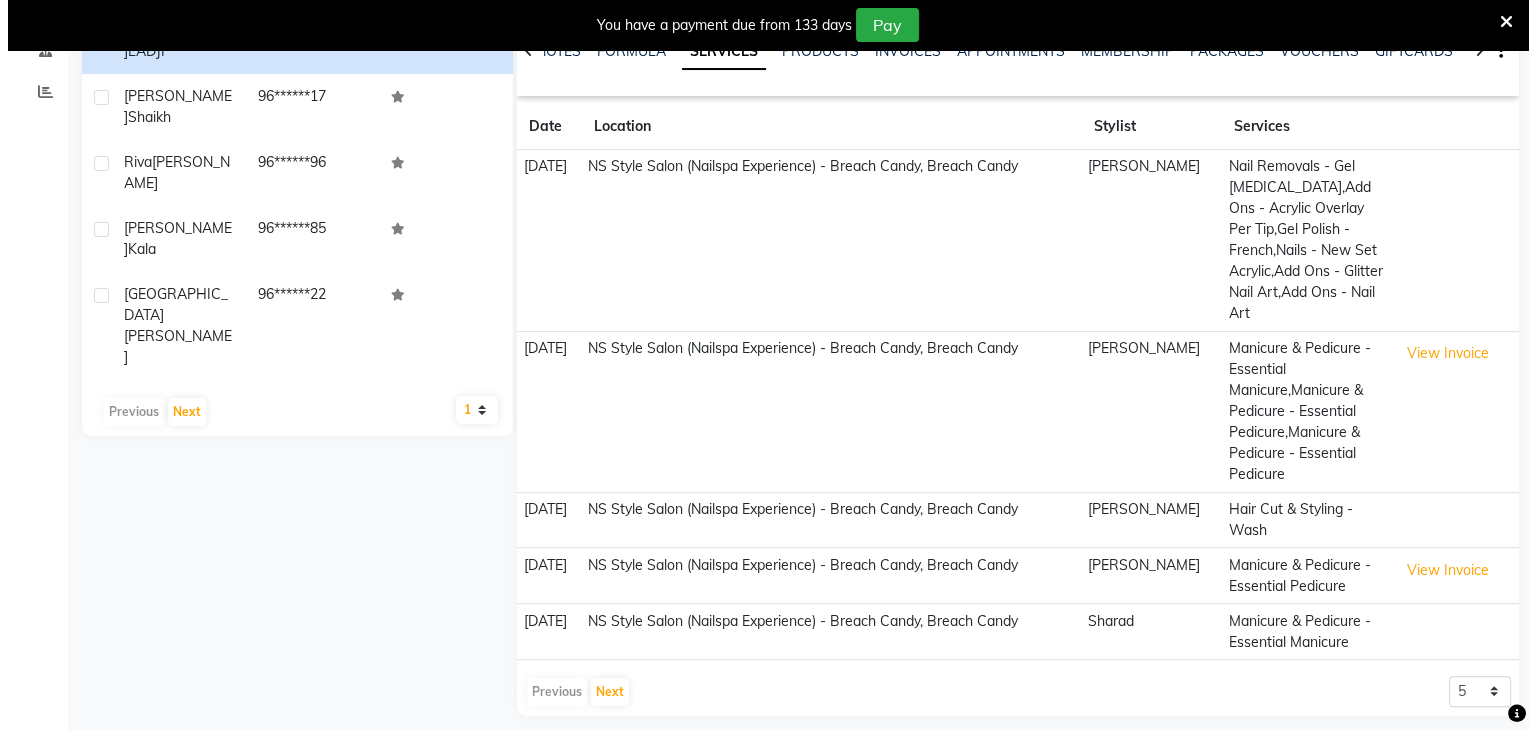 scroll, scrollTop: 331, scrollLeft: 0, axis: vertical 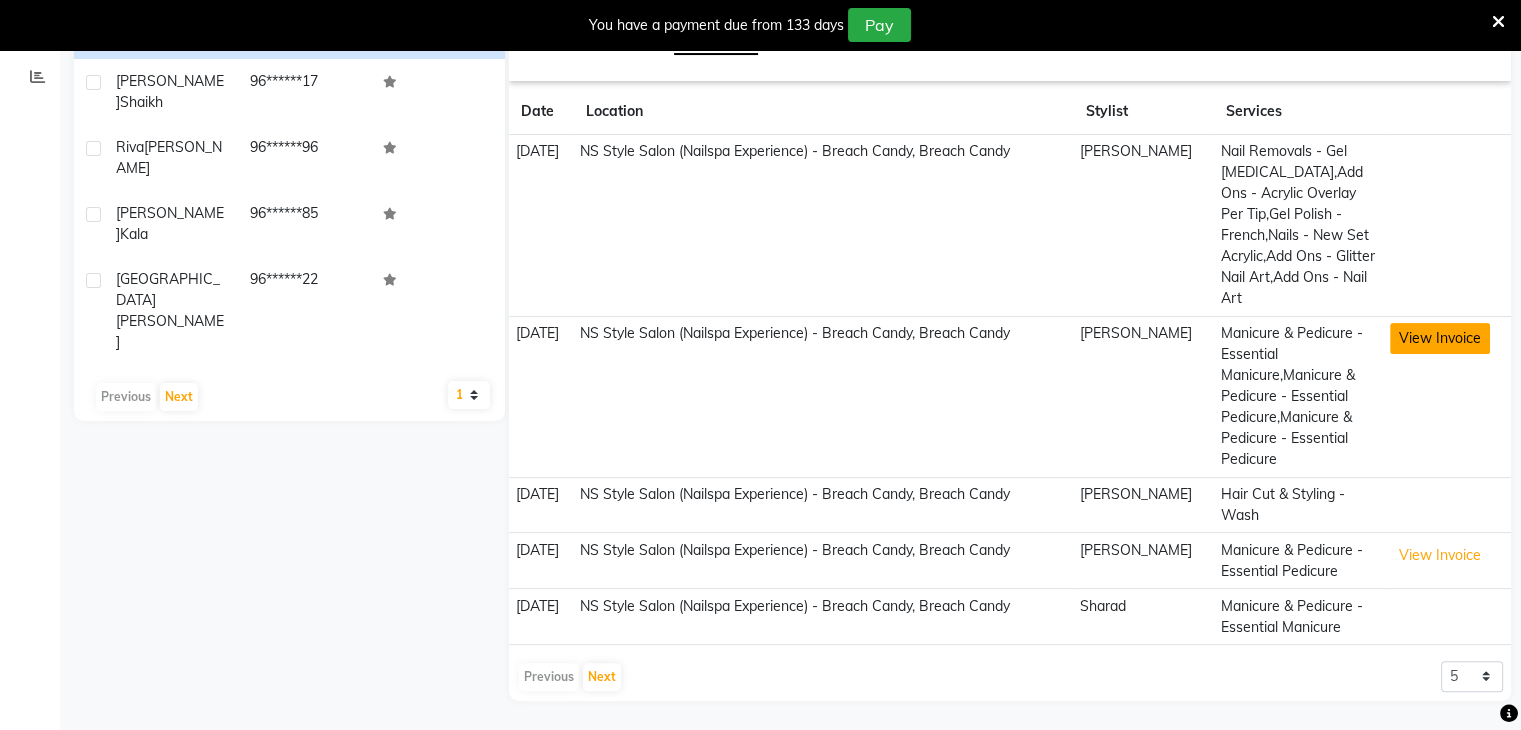 click on "View Invoice" 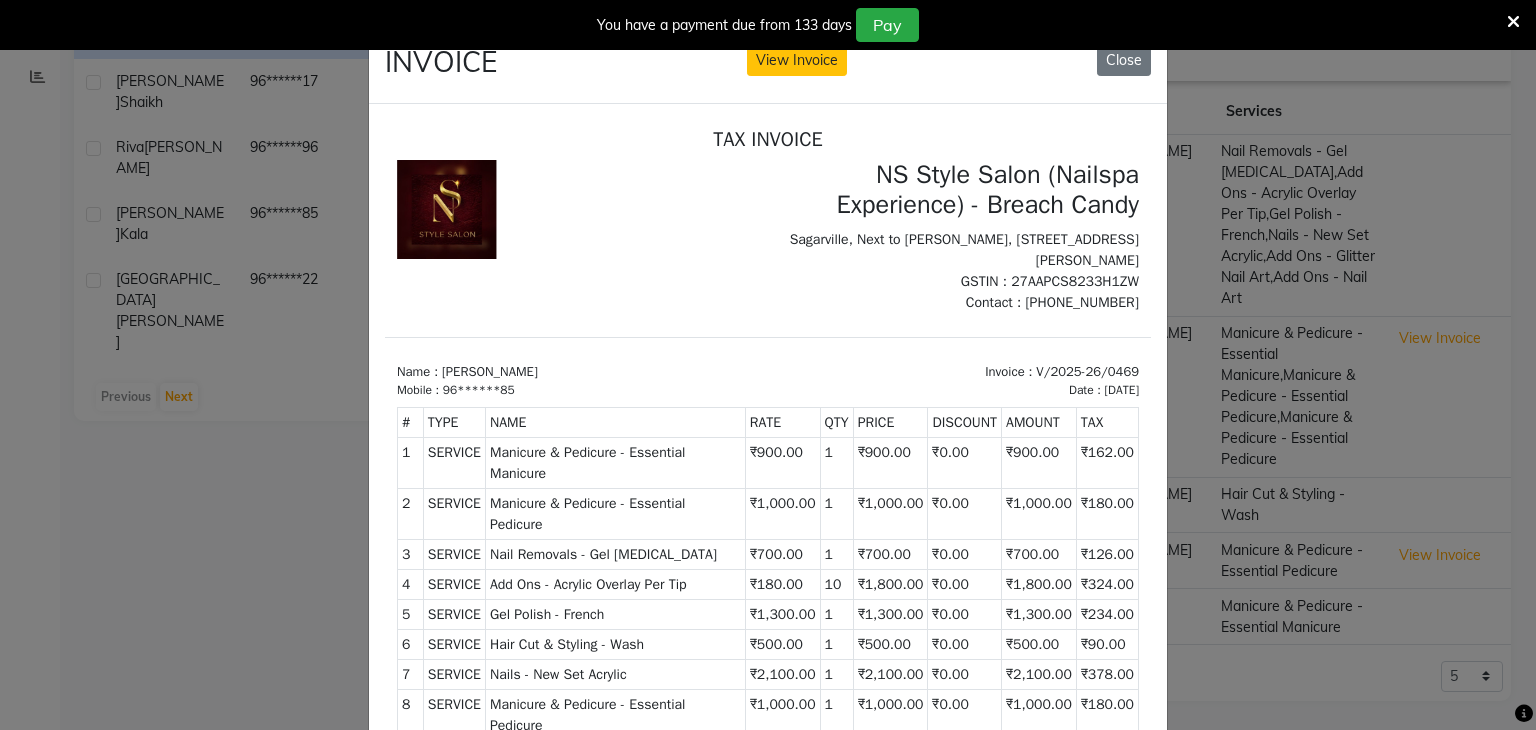 scroll, scrollTop: 16, scrollLeft: 0, axis: vertical 